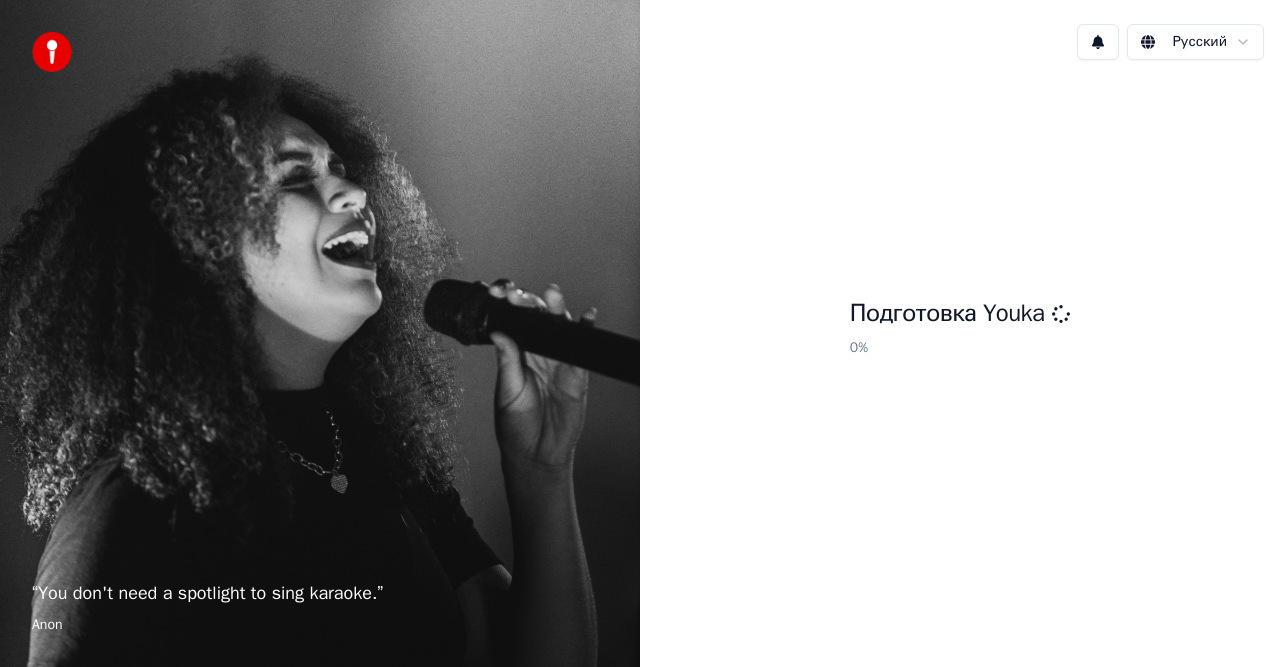 scroll, scrollTop: 0, scrollLeft: 0, axis: both 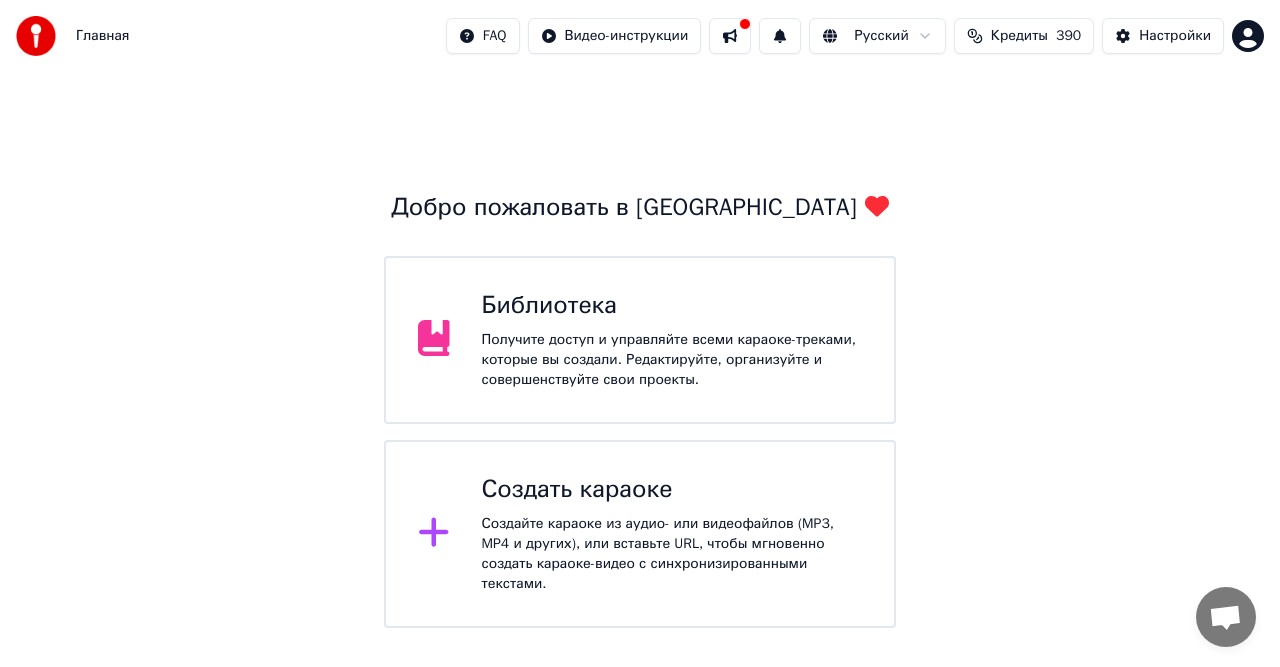 click on "Создать караоке" at bounding box center (672, 490) 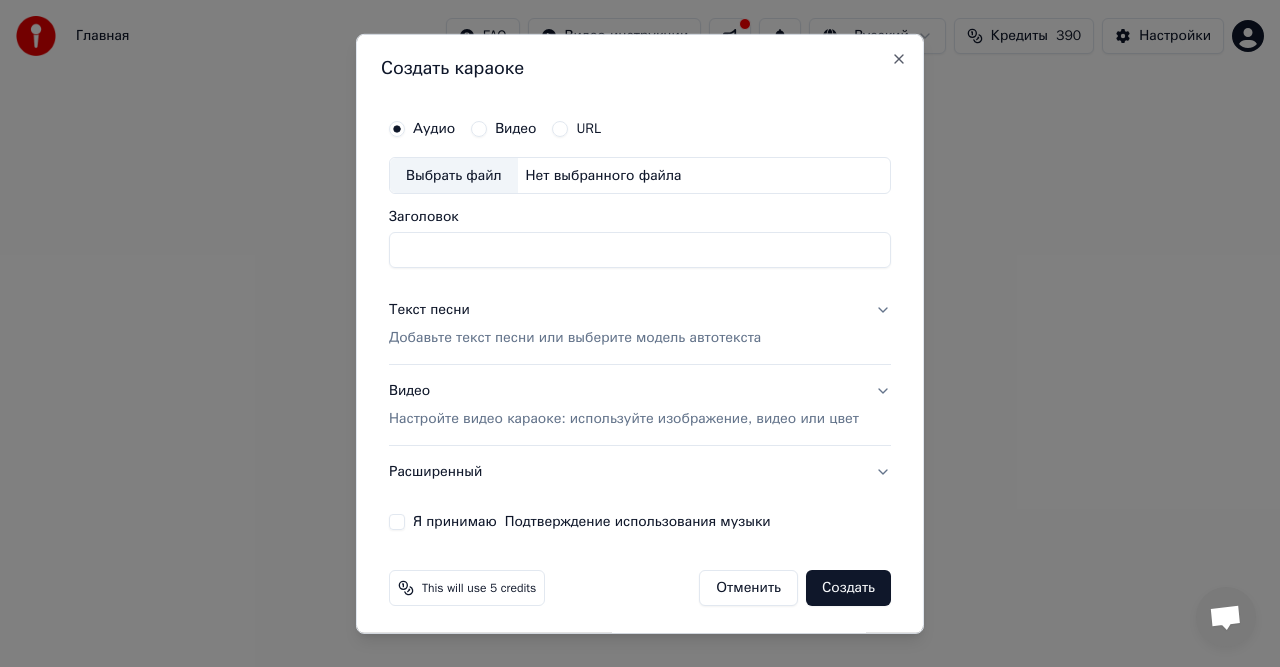 click on "Видео" at bounding box center (515, 128) 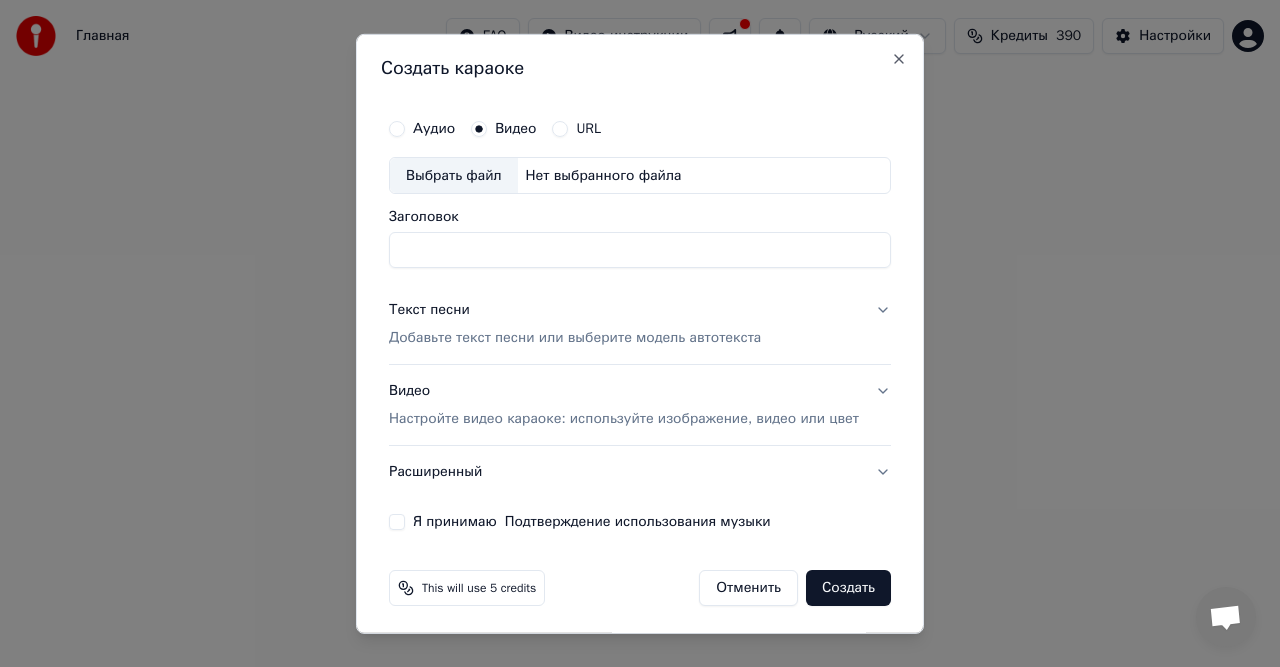 click on "Нет выбранного файла" at bounding box center [604, 175] 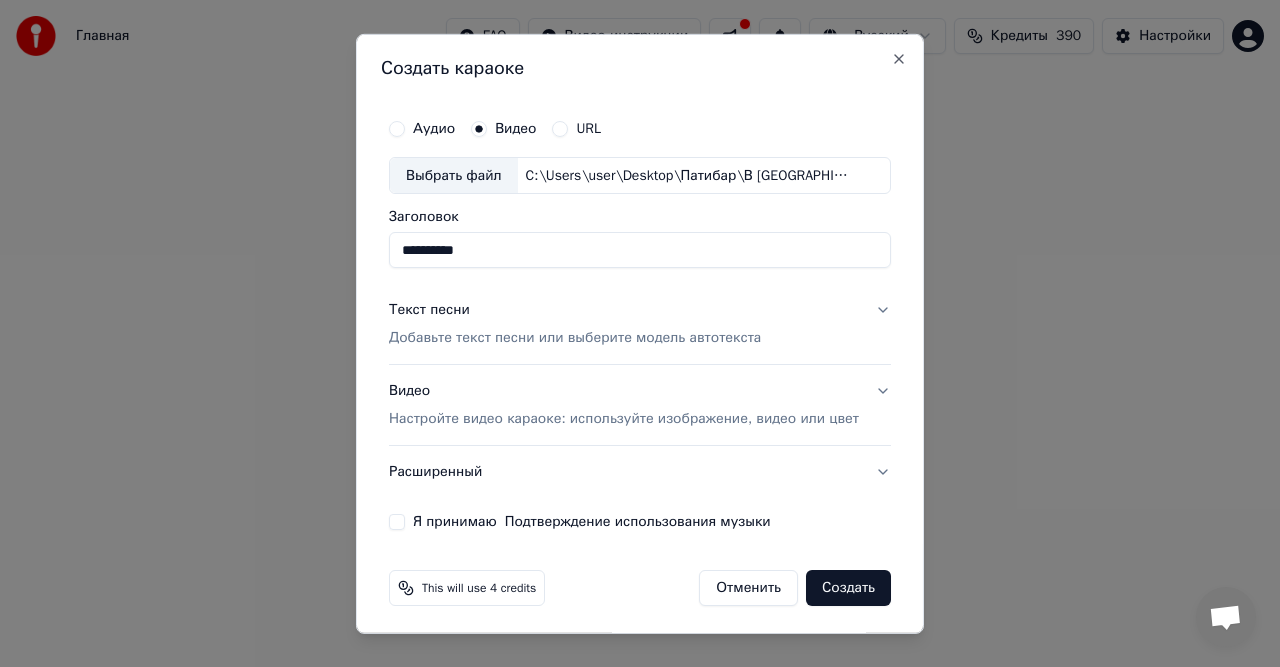 type on "**********" 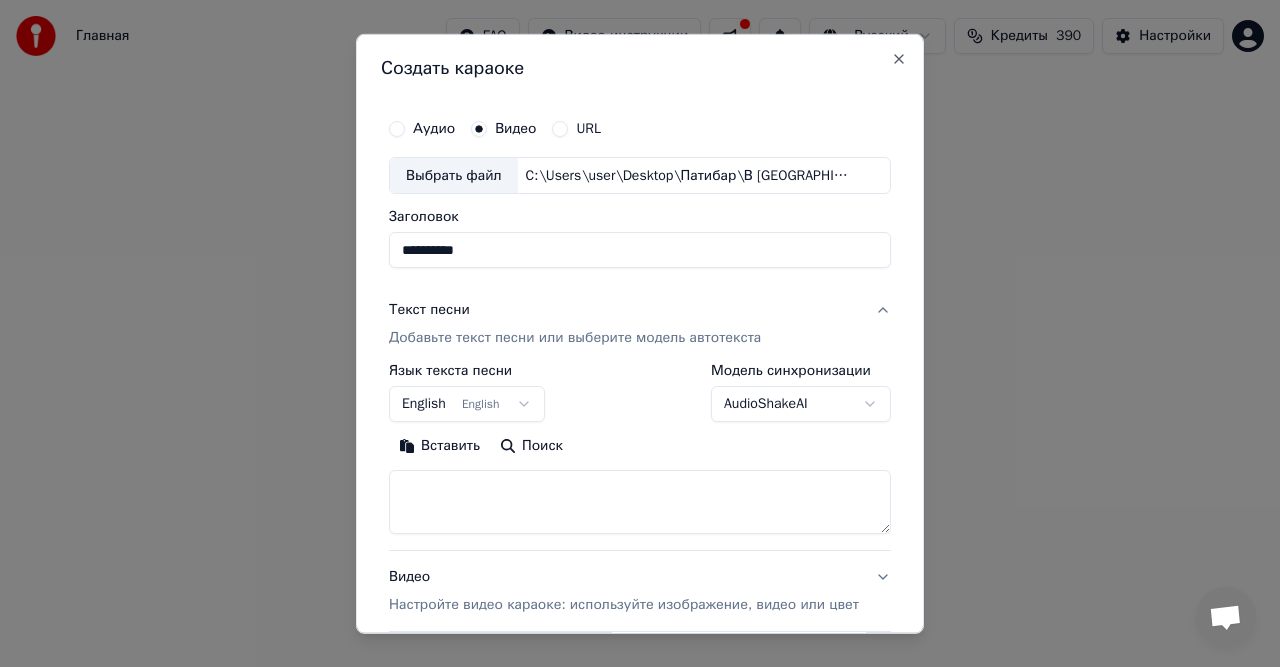 click on "English English" at bounding box center (467, 404) 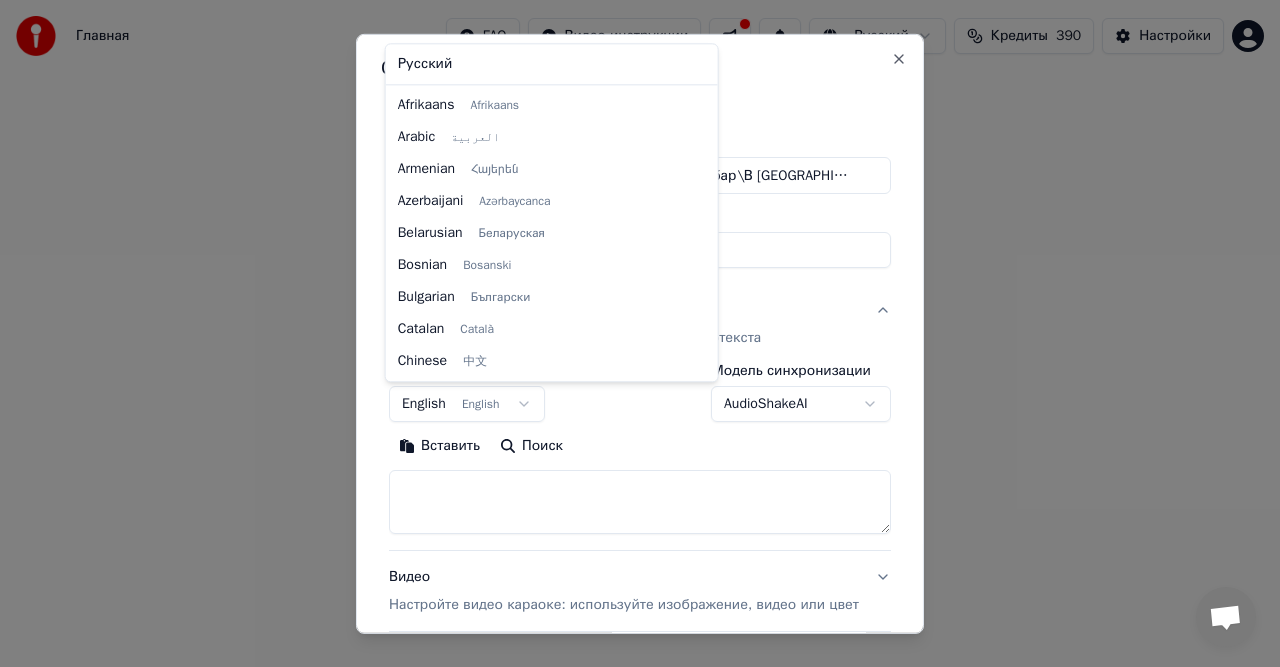 scroll, scrollTop: 160, scrollLeft: 0, axis: vertical 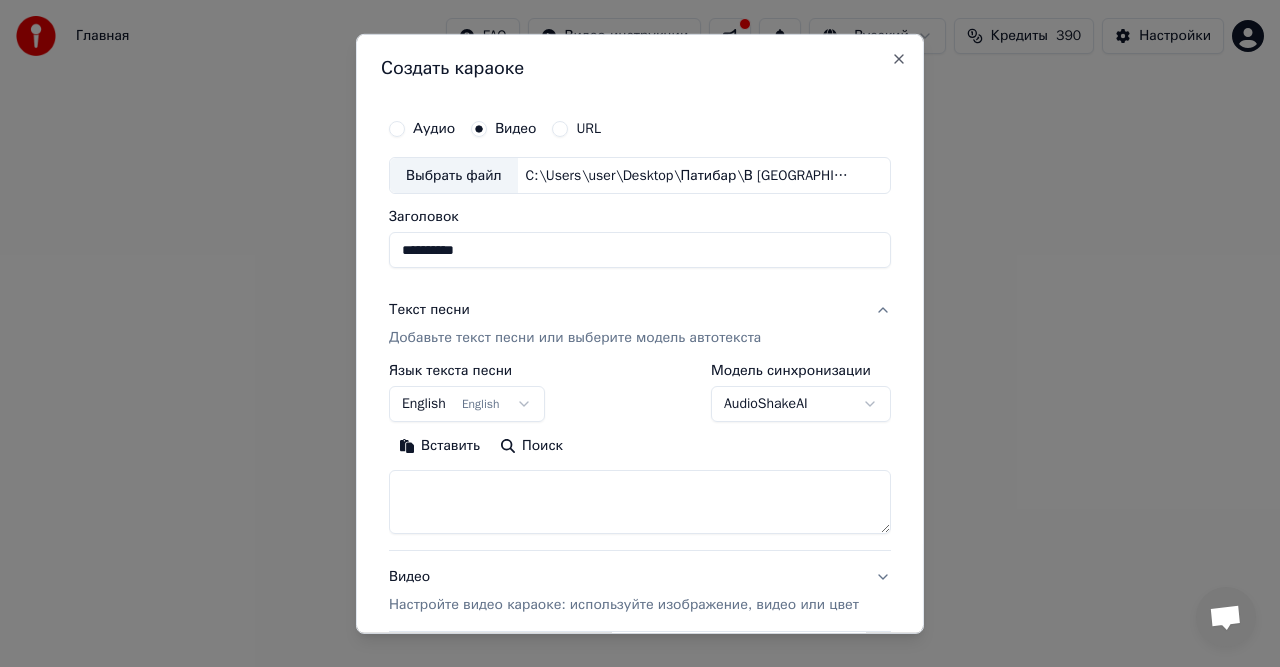 click on "**********" at bounding box center [640, 314] 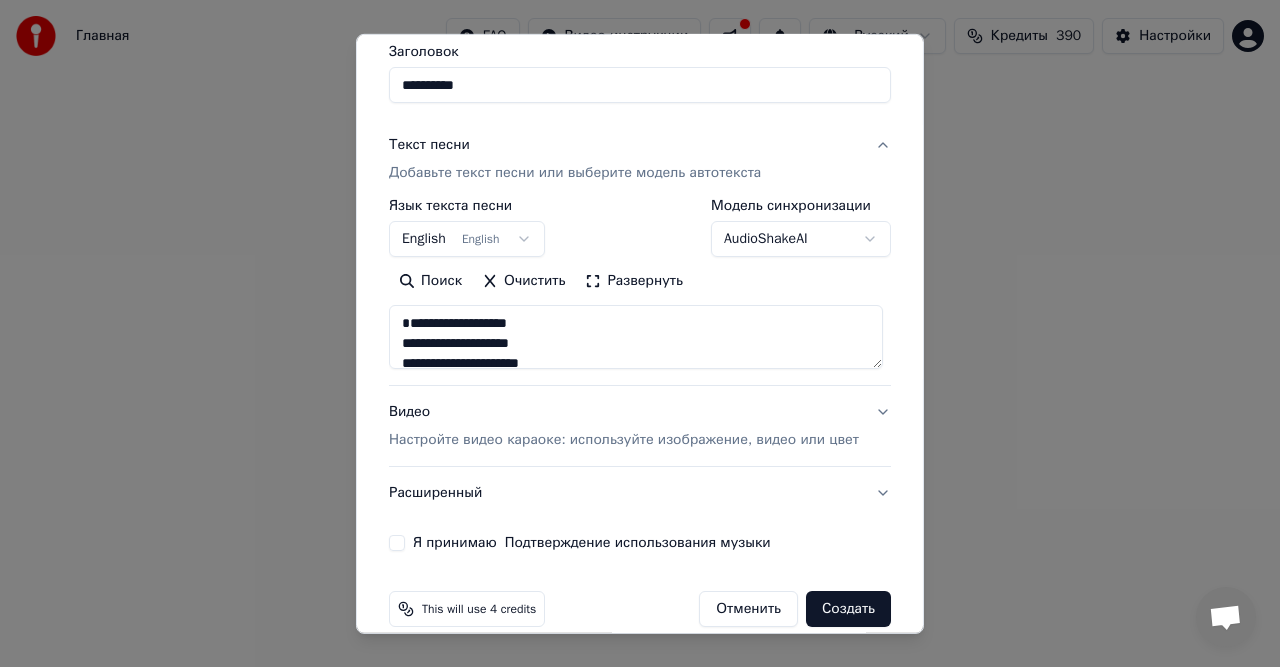 scroll, scrollTop: 189, scrollLeft: 0, axis: vertical 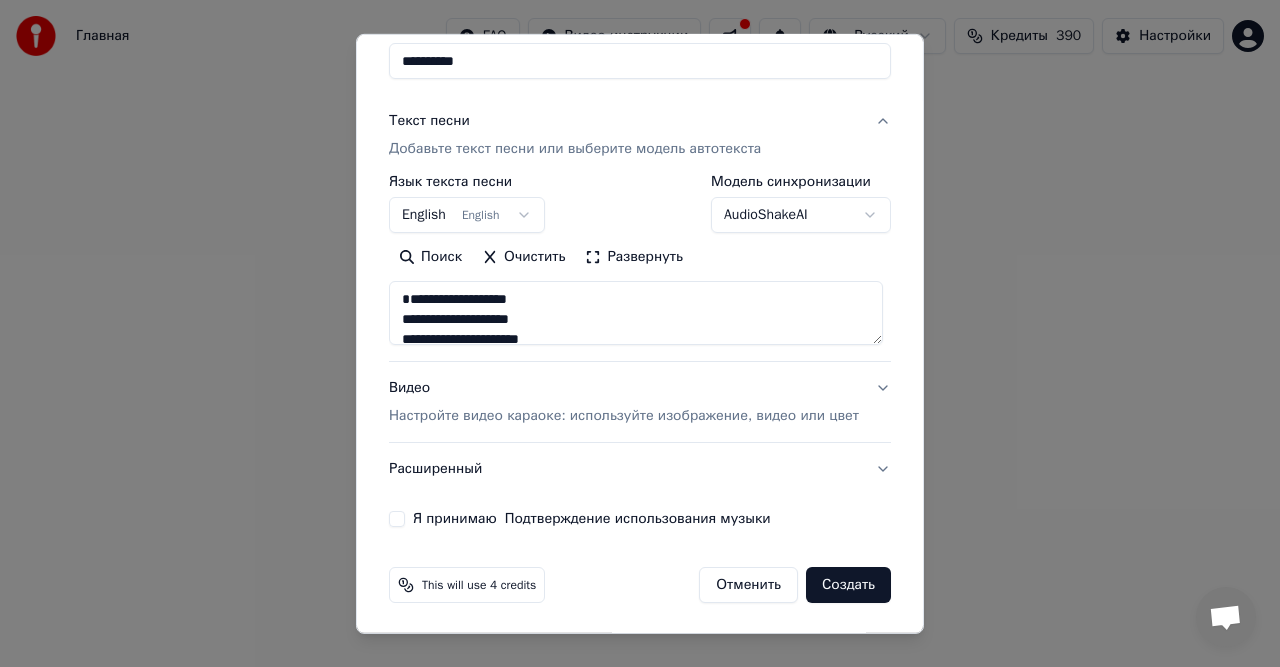 click on "Настройте видео караоке: используйте изображение, видео или цвет" at bounding box center [624, 416] 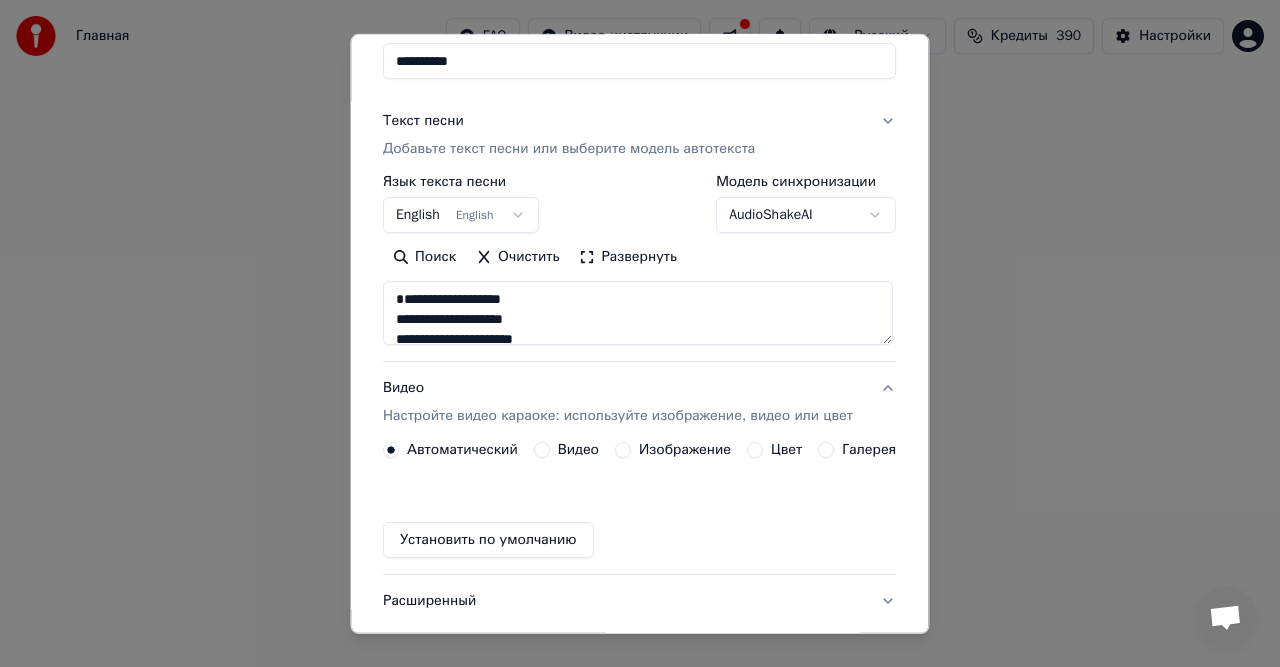 scroll, scrollTop: 135, scrollLeft: 0, axis: vertical 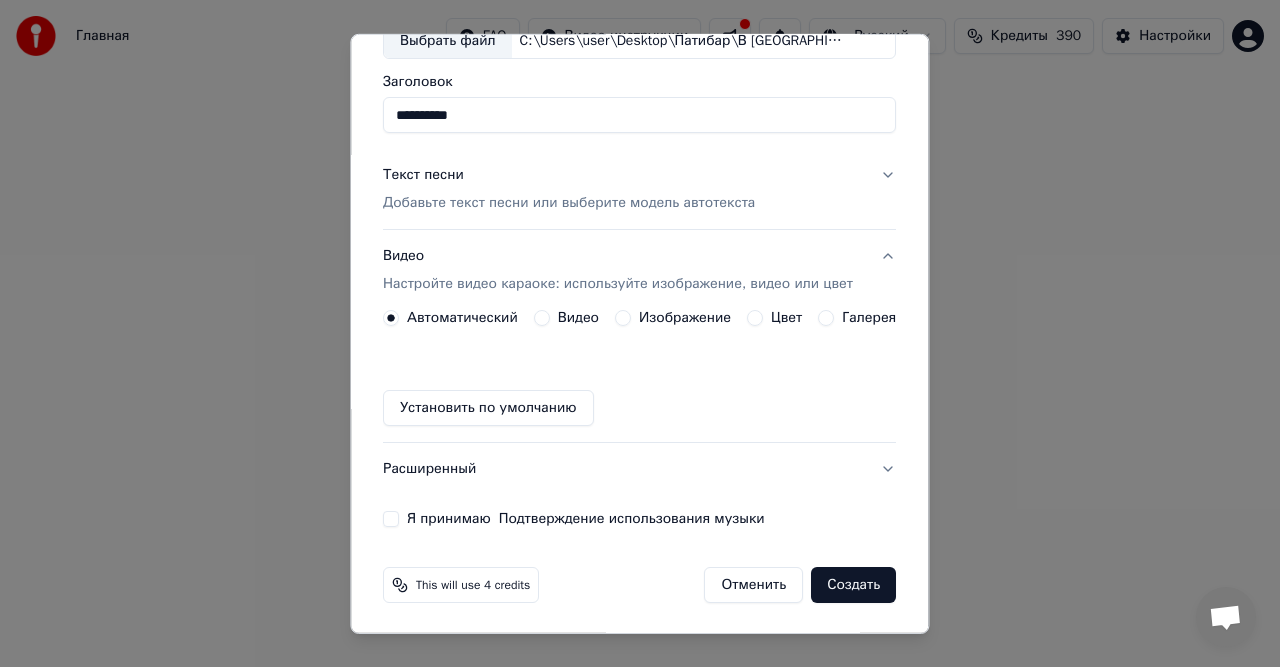 click on "Видео" at bounding box center (578, 318) 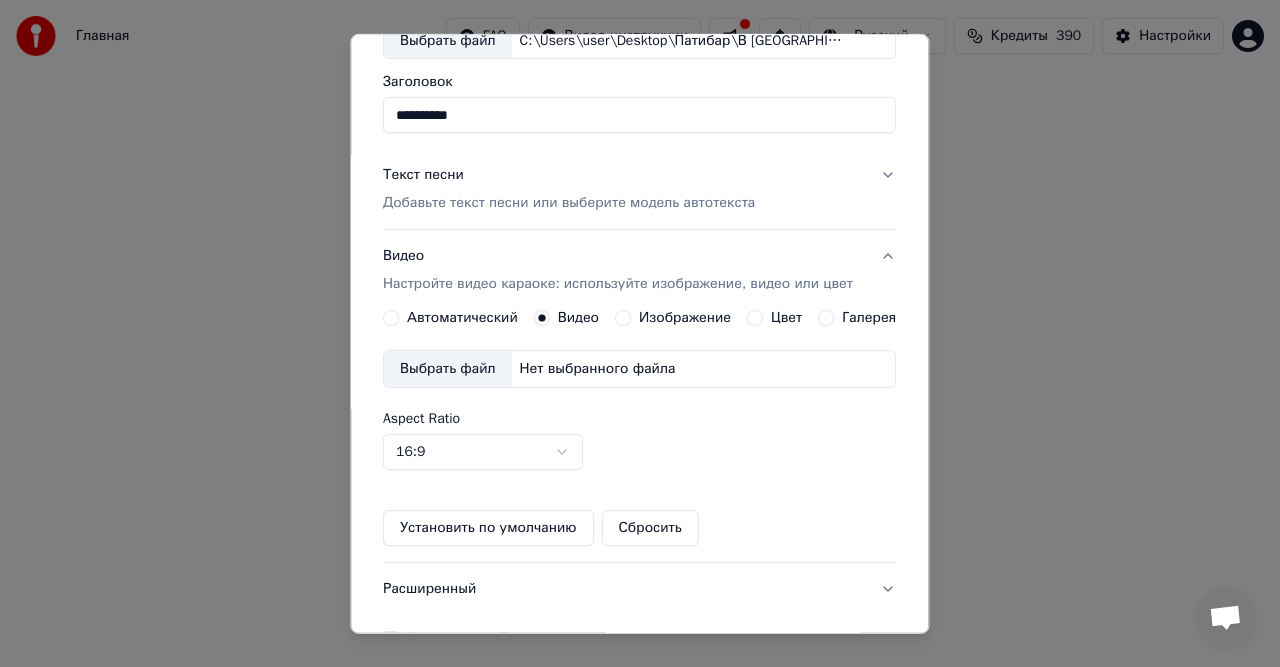 click on "Нет выбранного файла" at bounding box center (598, 369) 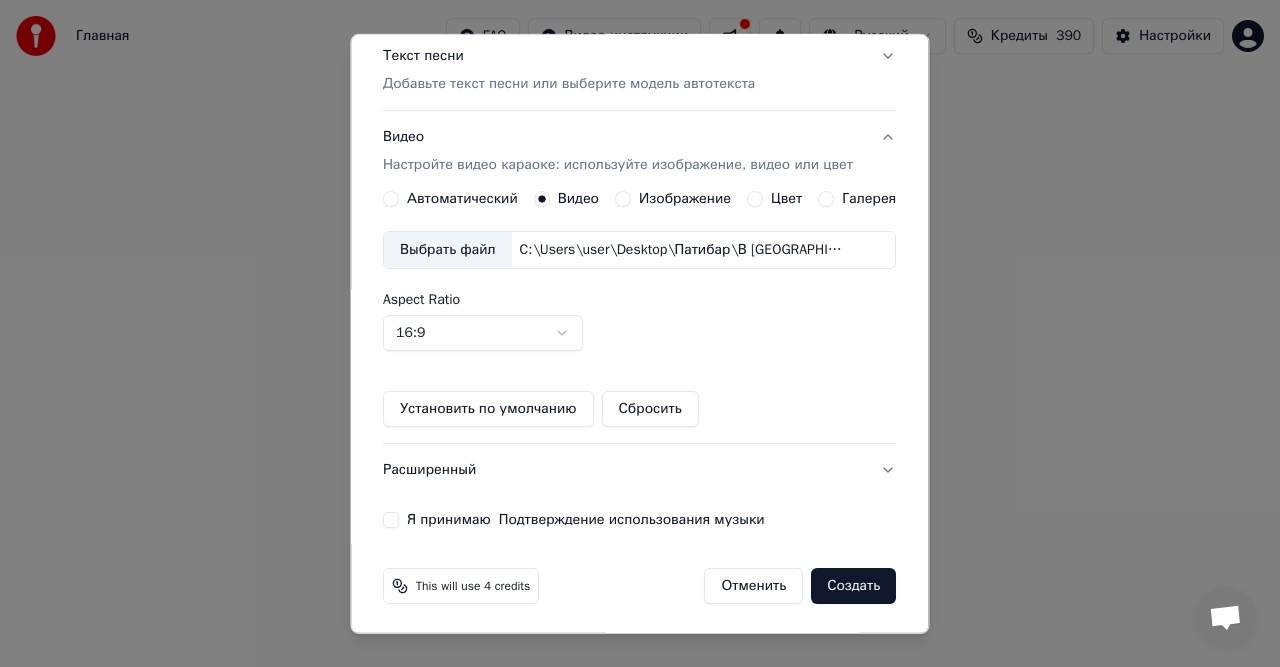 scroll, scrollTop: 254, scrollLeft: 0, axis: vertical 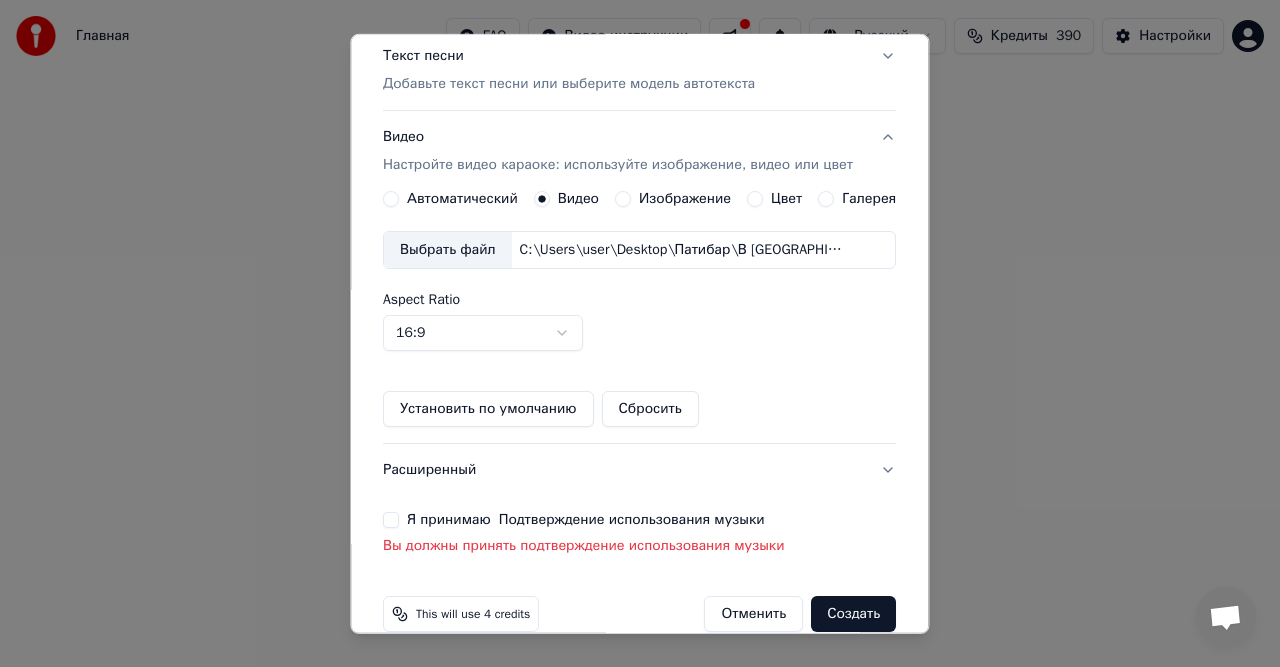 click on "Я принимаю   Подтверждение использования музыки" at bounding box center [639, 520] 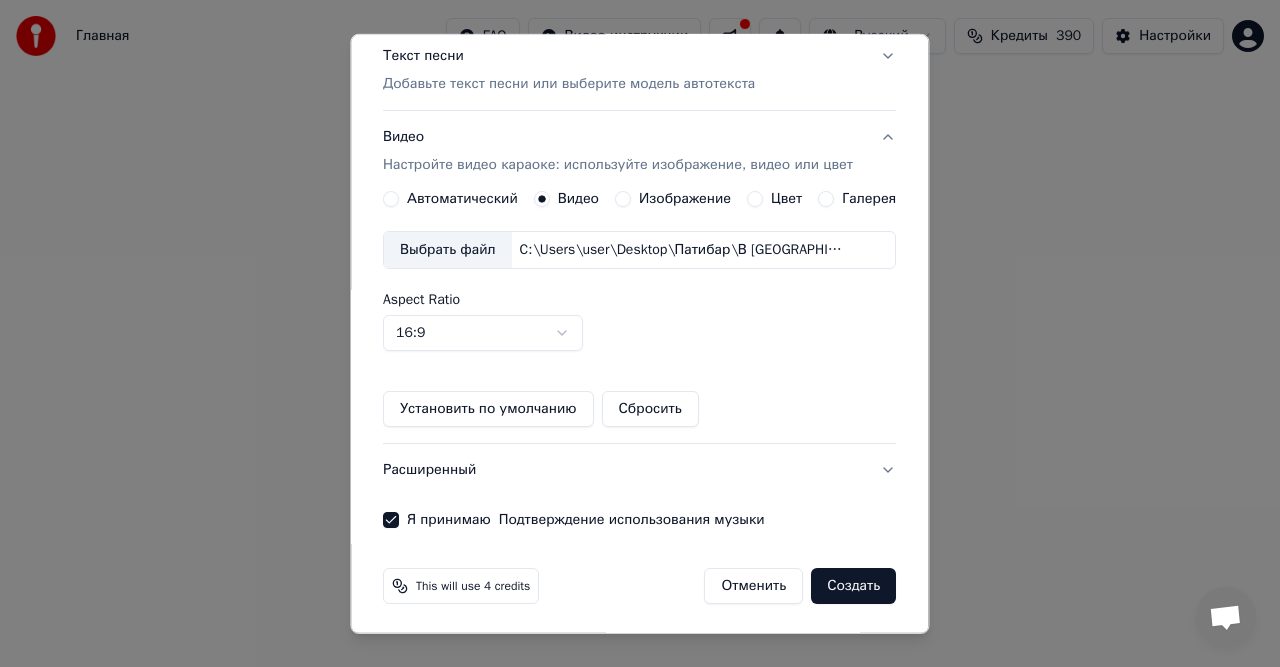 click on "Создать" at bounding box center [854, 586] 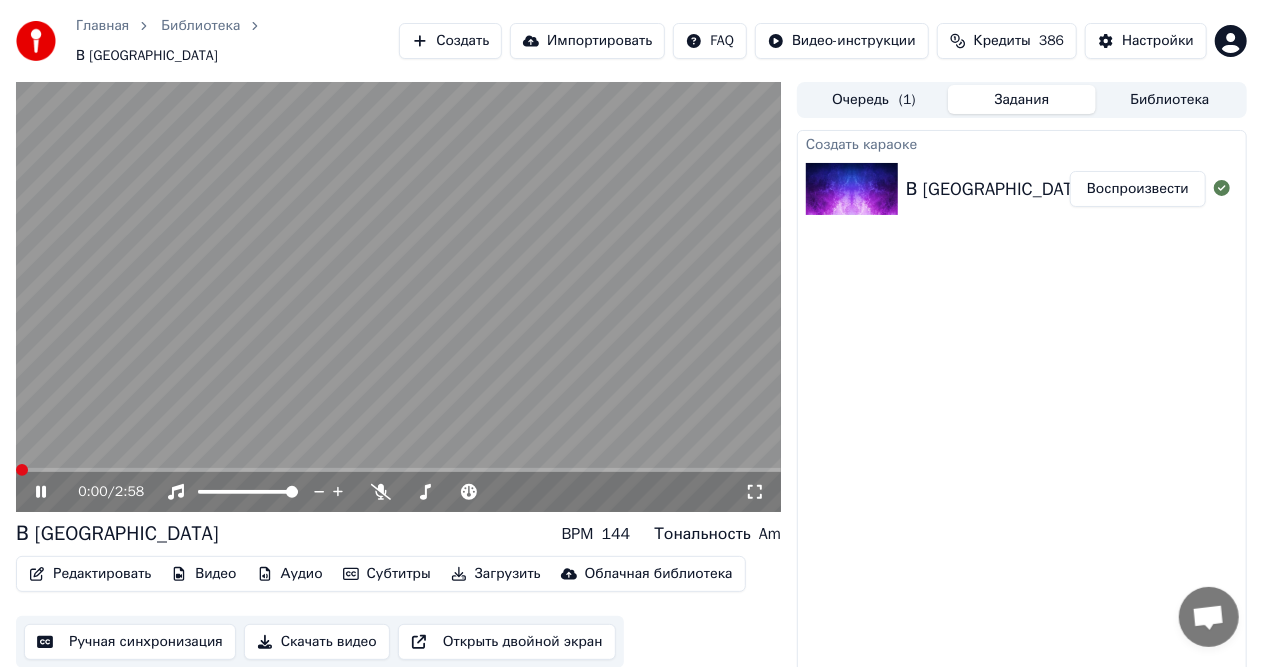 click at bounding box center (22, 470) 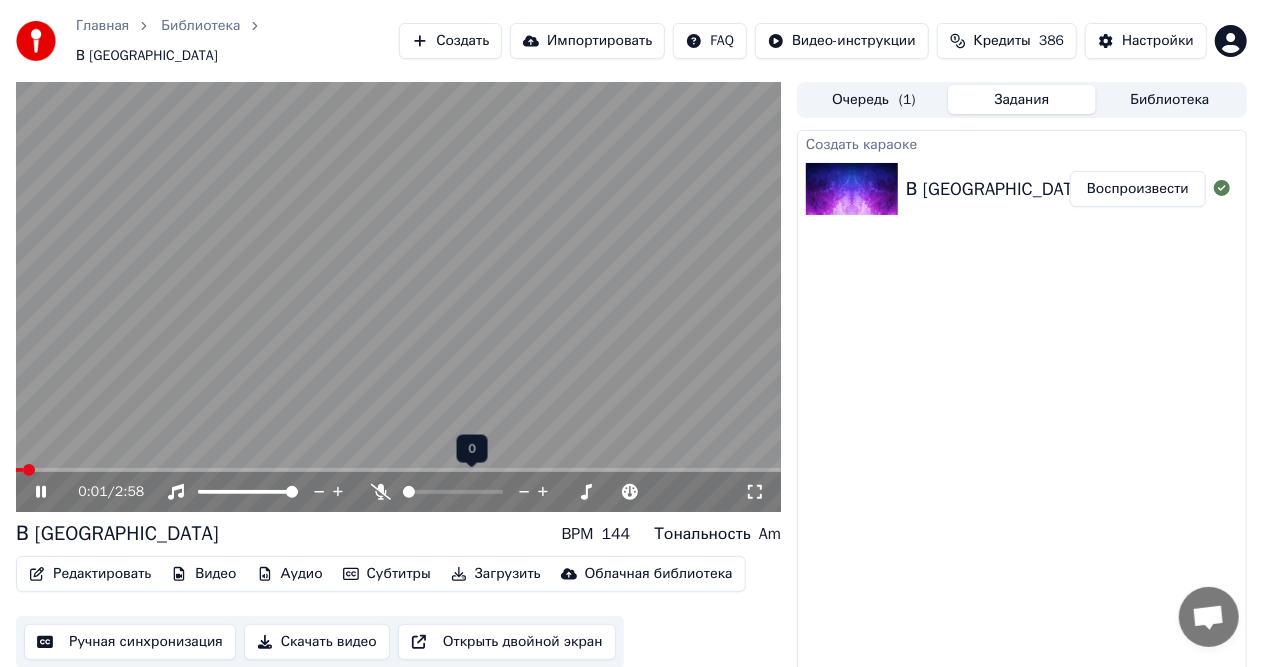 drag, startPoint x: 422, startPoint y: 478, endPoint x: 450, endPoint y: 478, distance: 28 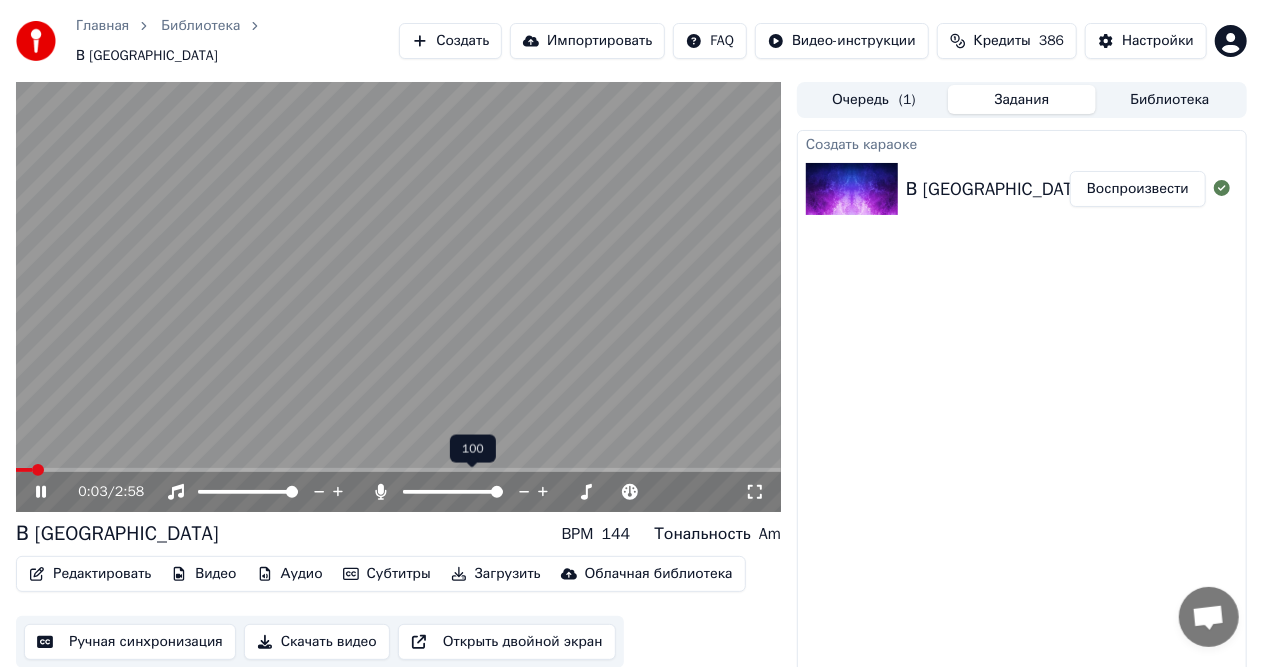 click at bounding box center [497, 492] 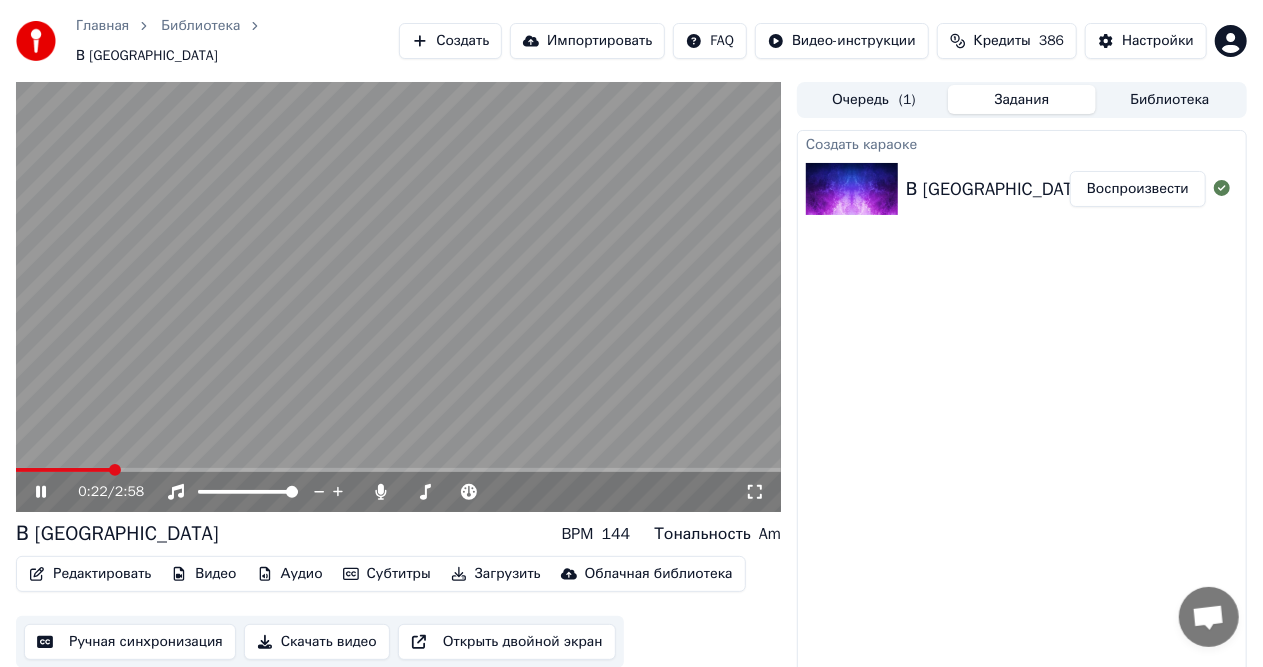 click at bounding box center (398, 297) 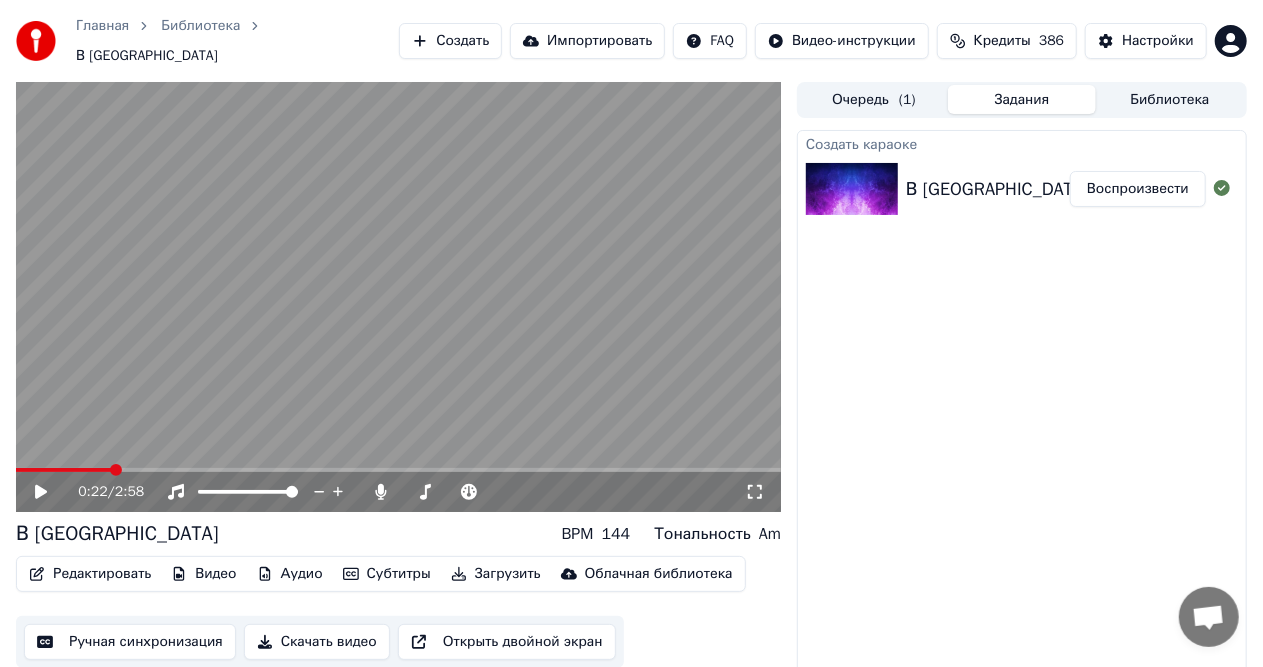 click on "Редактировать" at bounding box center (90, 574) 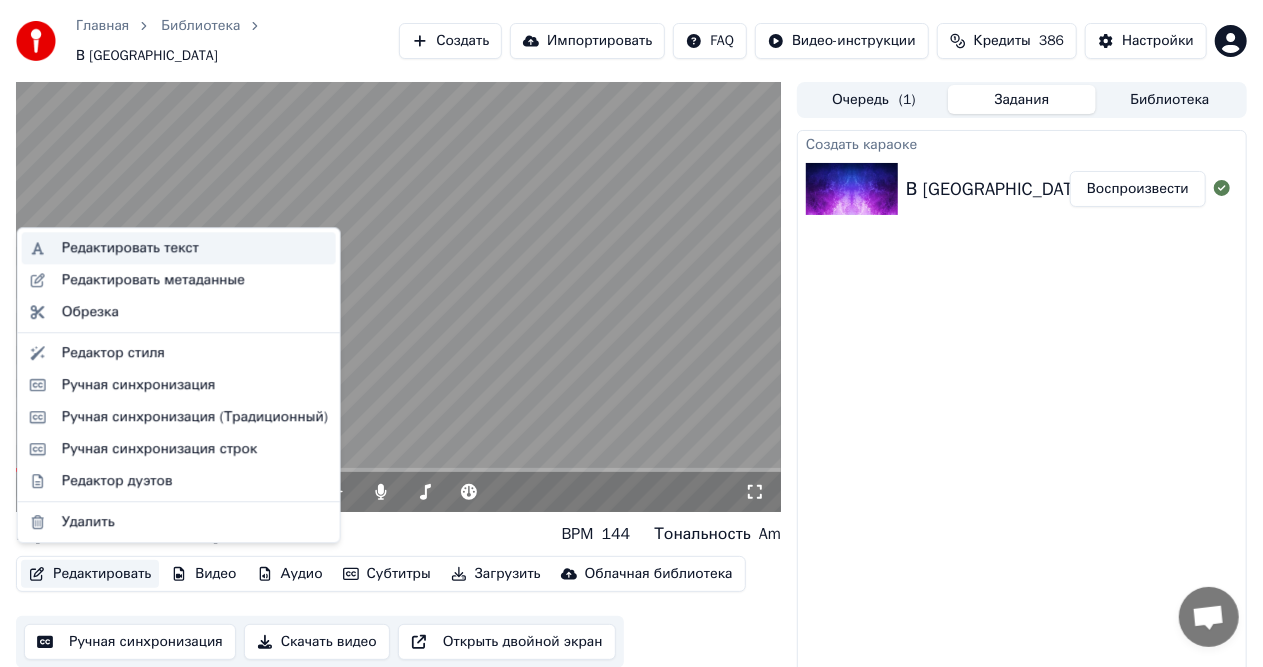 click on "Редактировать текст" at bounding box center [130, 248] 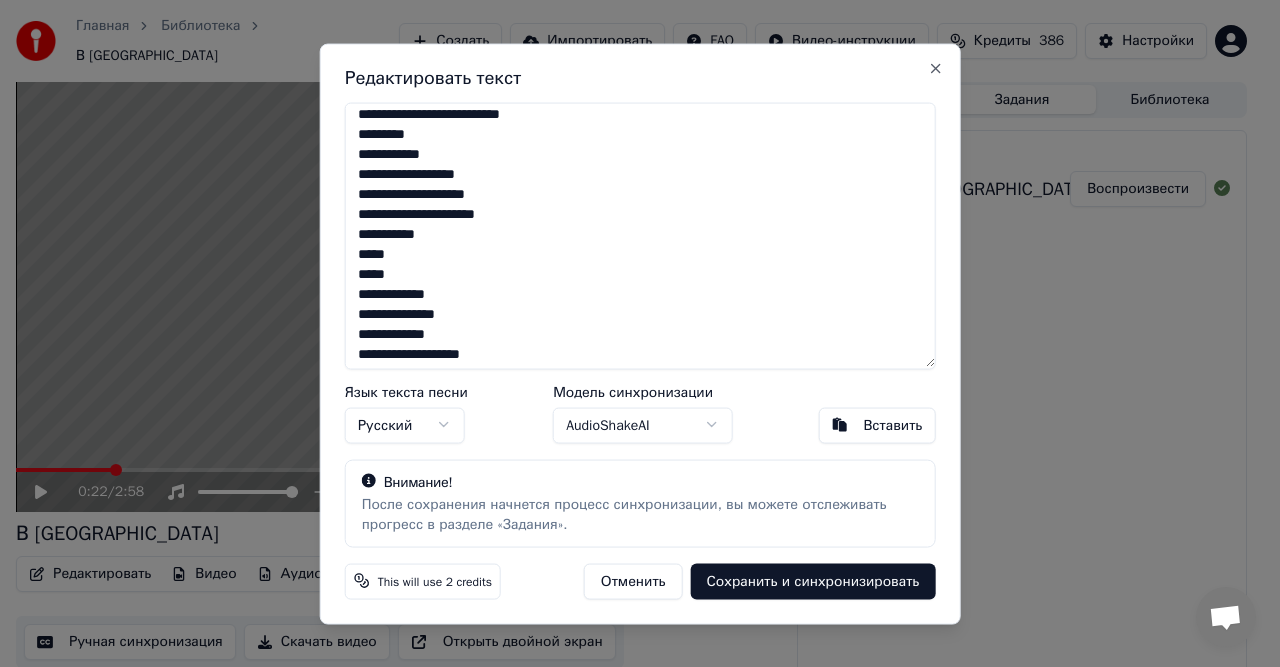 scroll, scrollTop: 350, scrollLeft: 0, axis: vertical 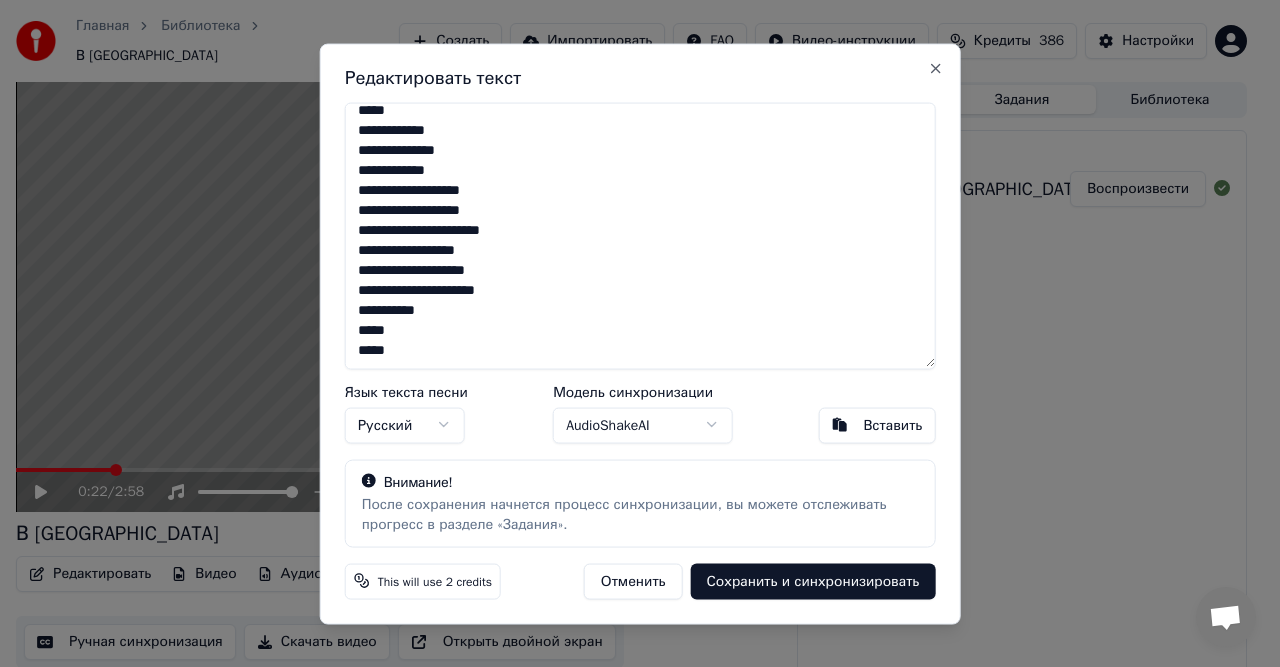 drag, startPoint x: 352, startPoint y: 116, endPoint x: 502, endPoint y: 403, distance: 323.83484 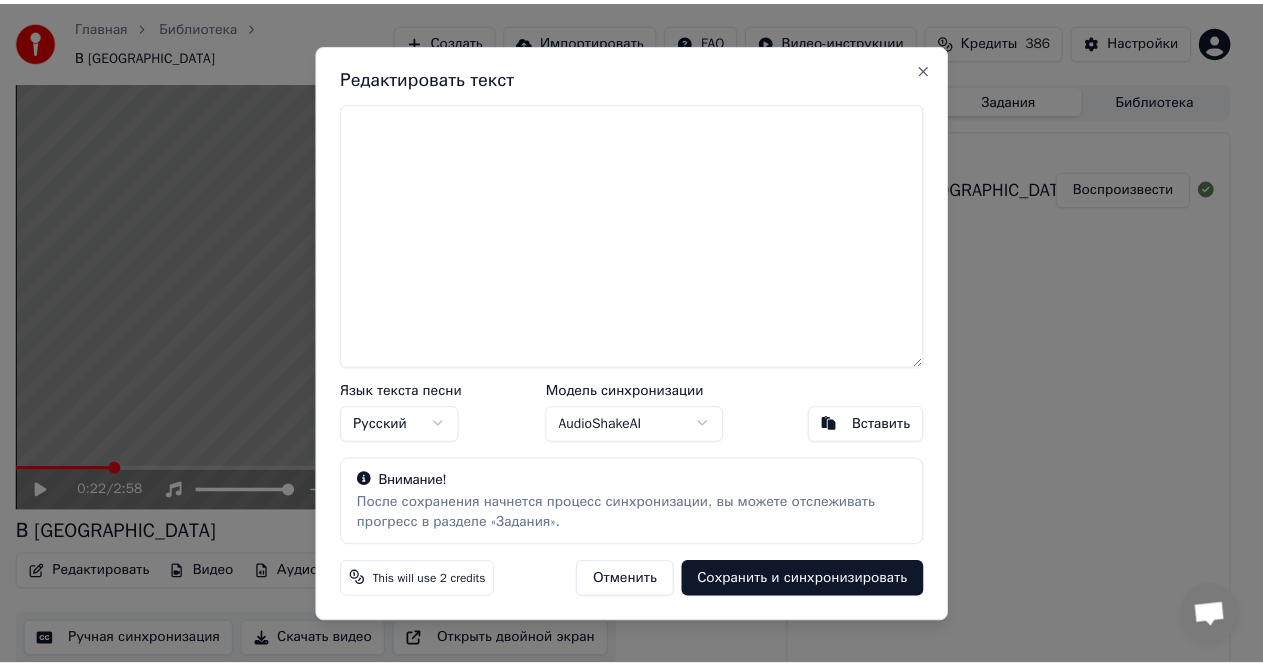 scroll, scrollTop: 0, scrollLeft: 0, axis: both 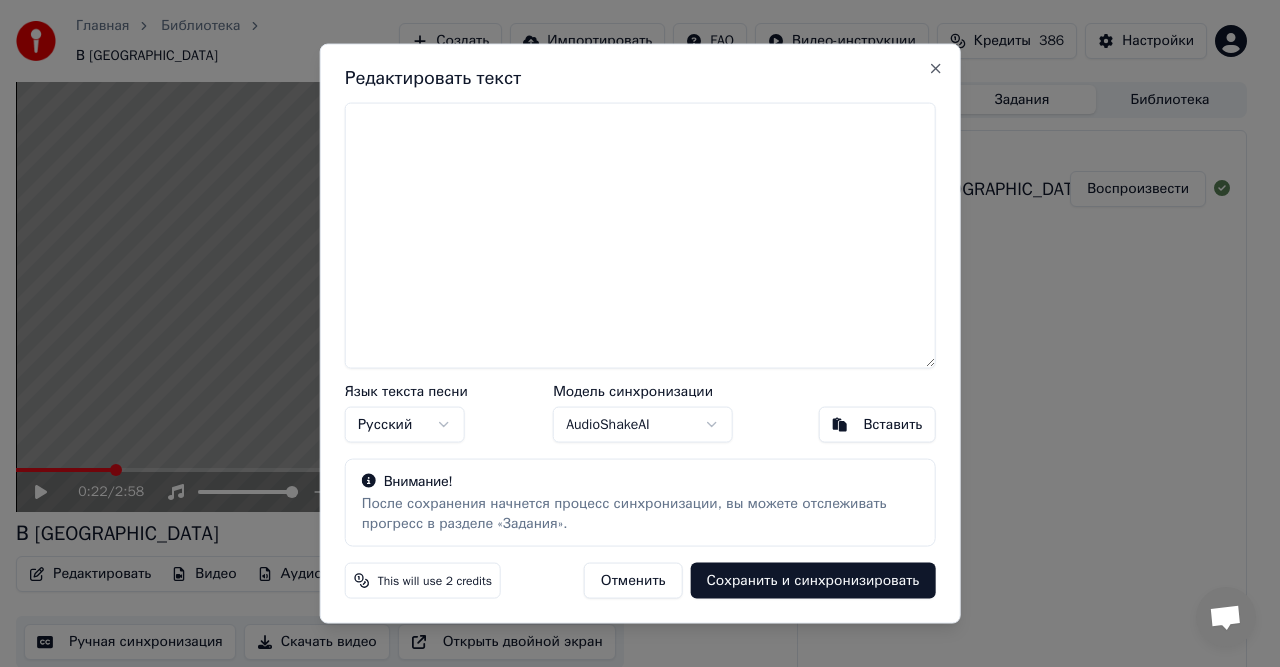 click on "Вставить" at bounding box center [892, 425] 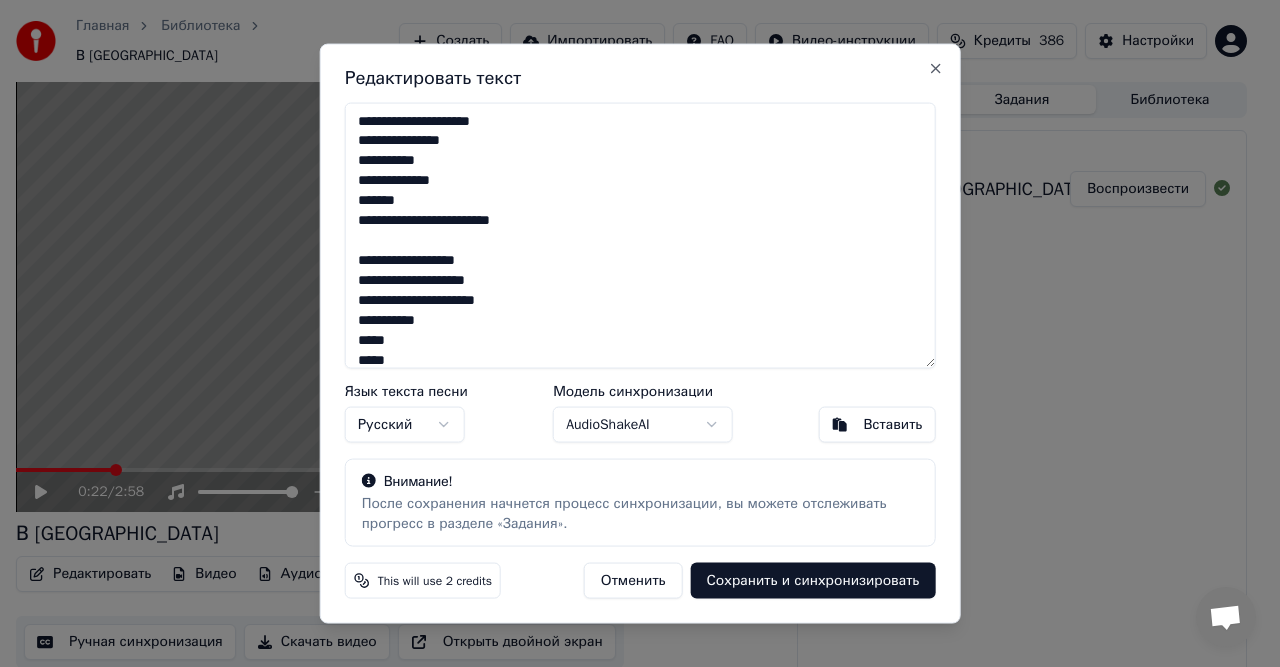 click on "Сохранить и синхронизировать" at bounding box center (813, 581) 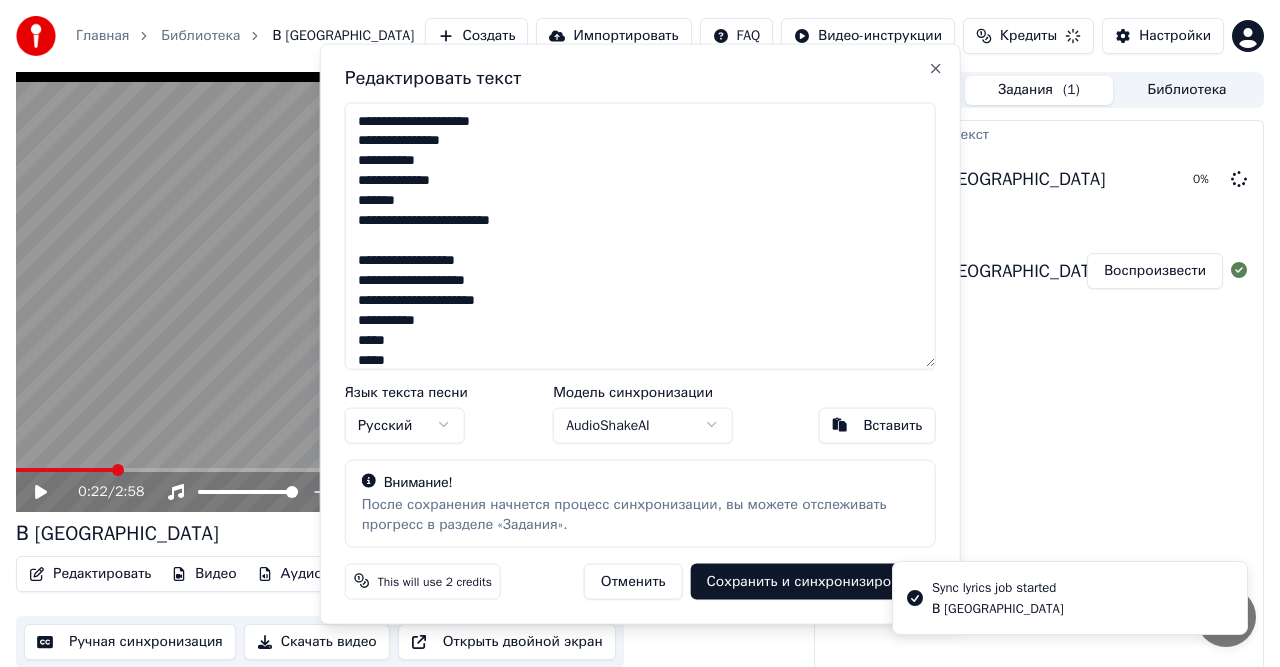 type on "**********" 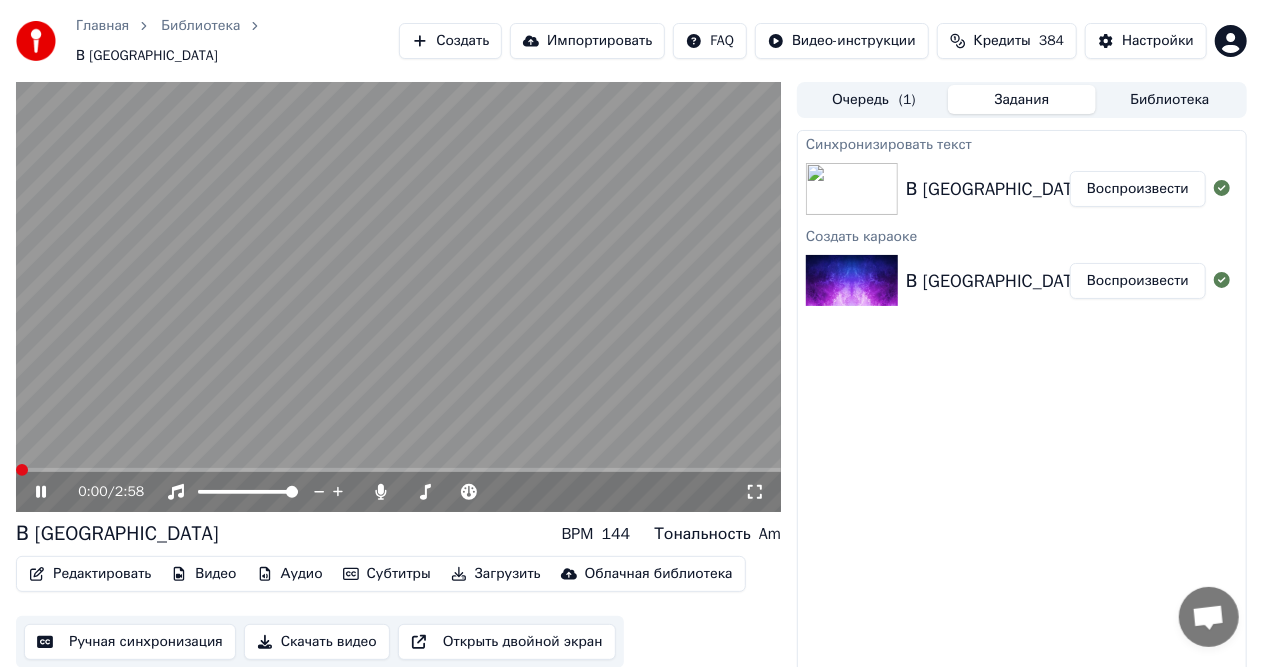 click at bounding box center (22, 470) 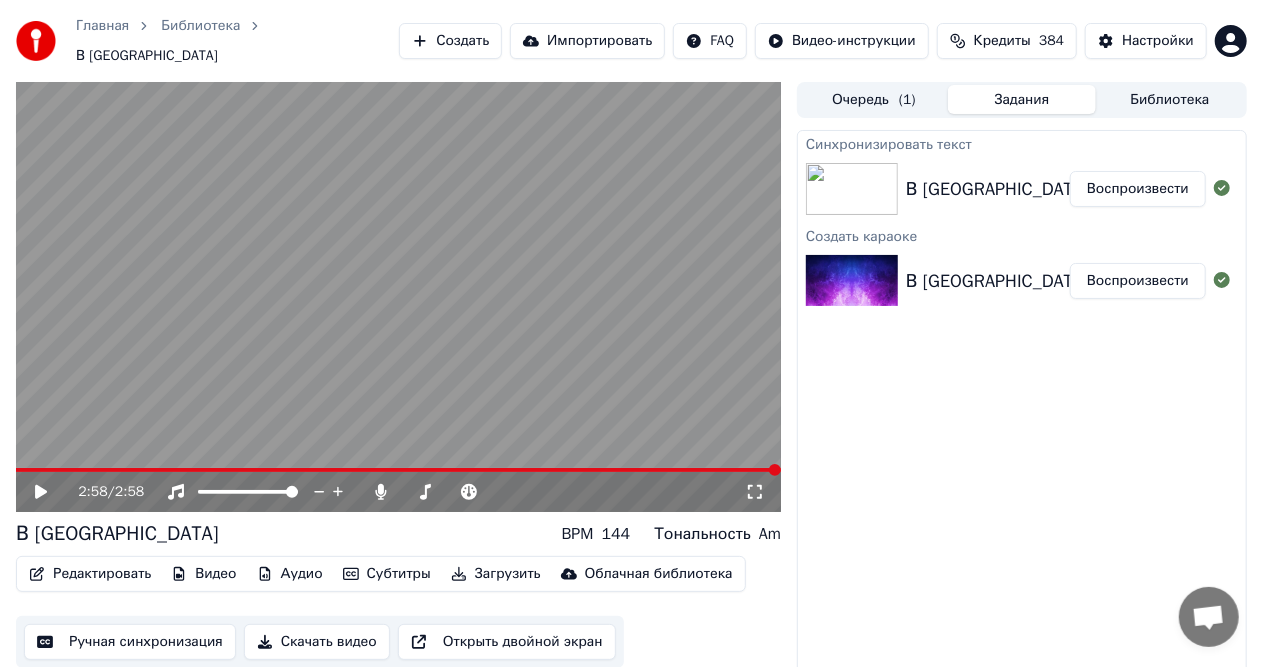 click on "Загрузить" at bounding box center (496, 574) 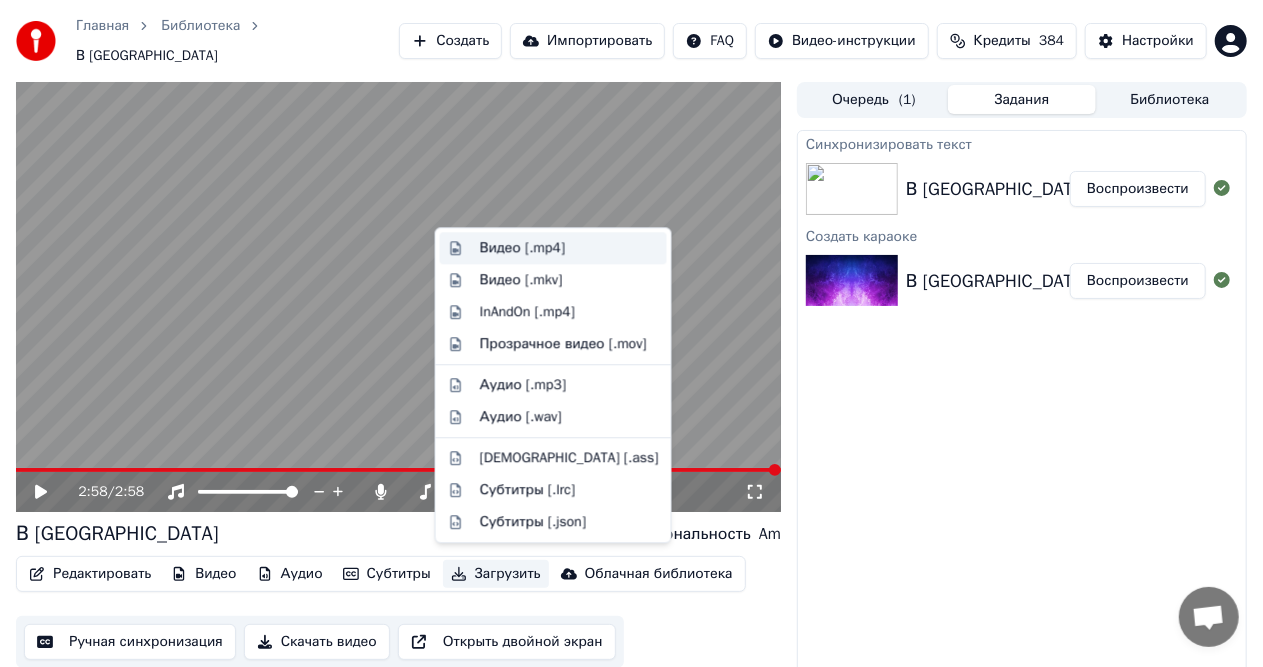 click on "Видео [.mp4]" at bounding box center [522, 248] 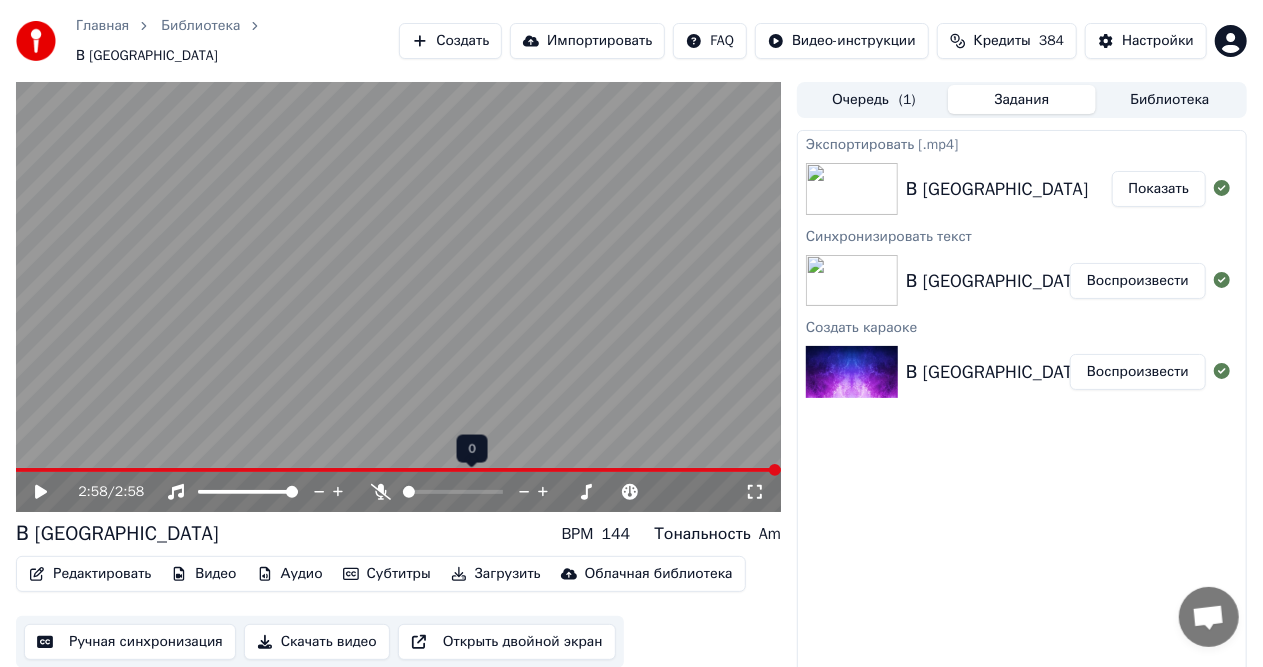 click at bounding box center [403, 492] 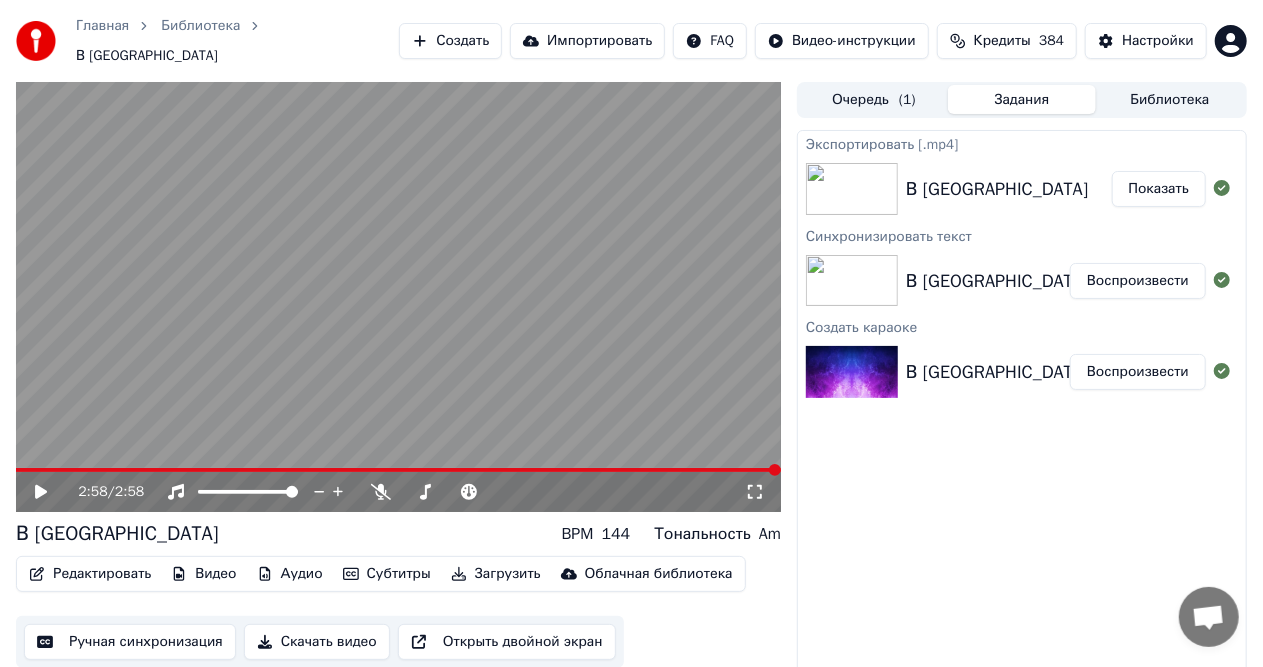 click on "Загрузить" at bounding box center (496, 574) 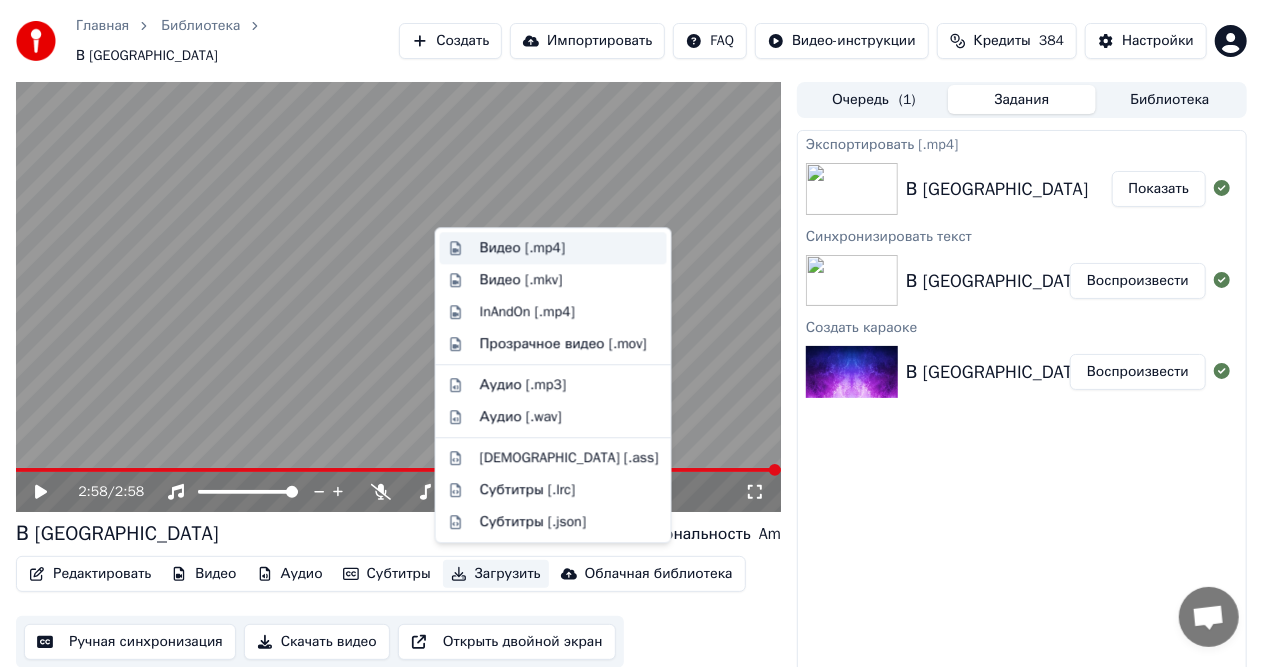click on "Видео [.mp4]" at bounding box center (522, 248) 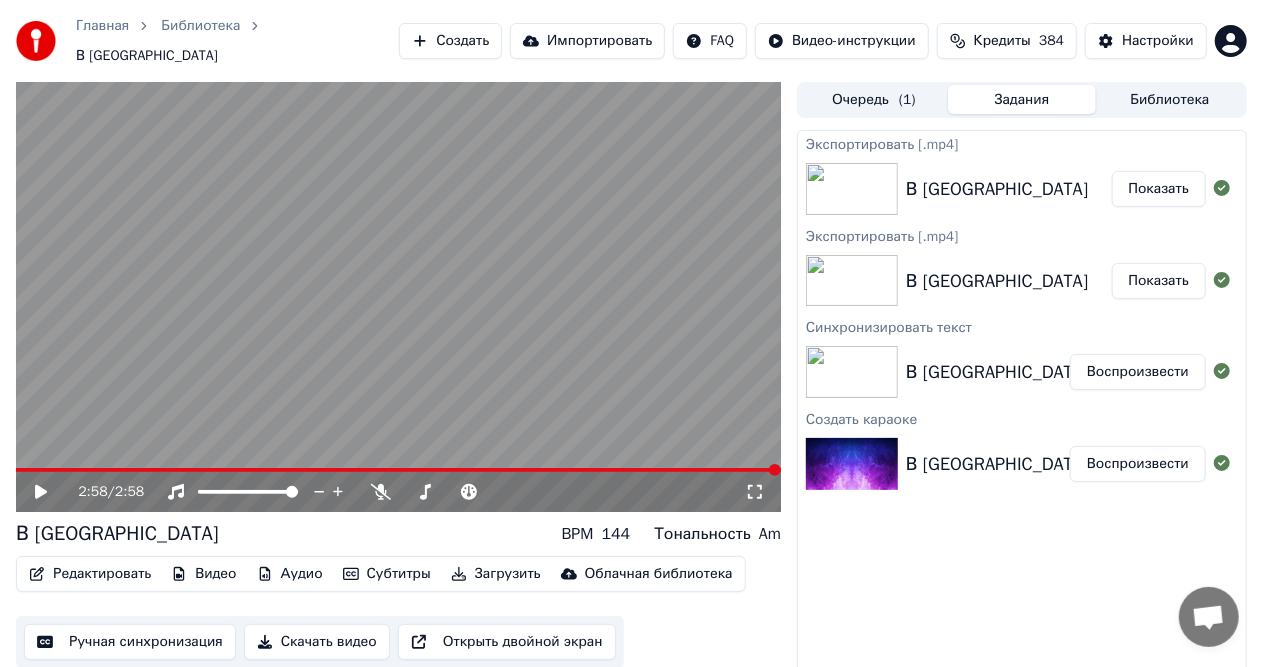 click on "Показать" at bounding box center [1159, 189] 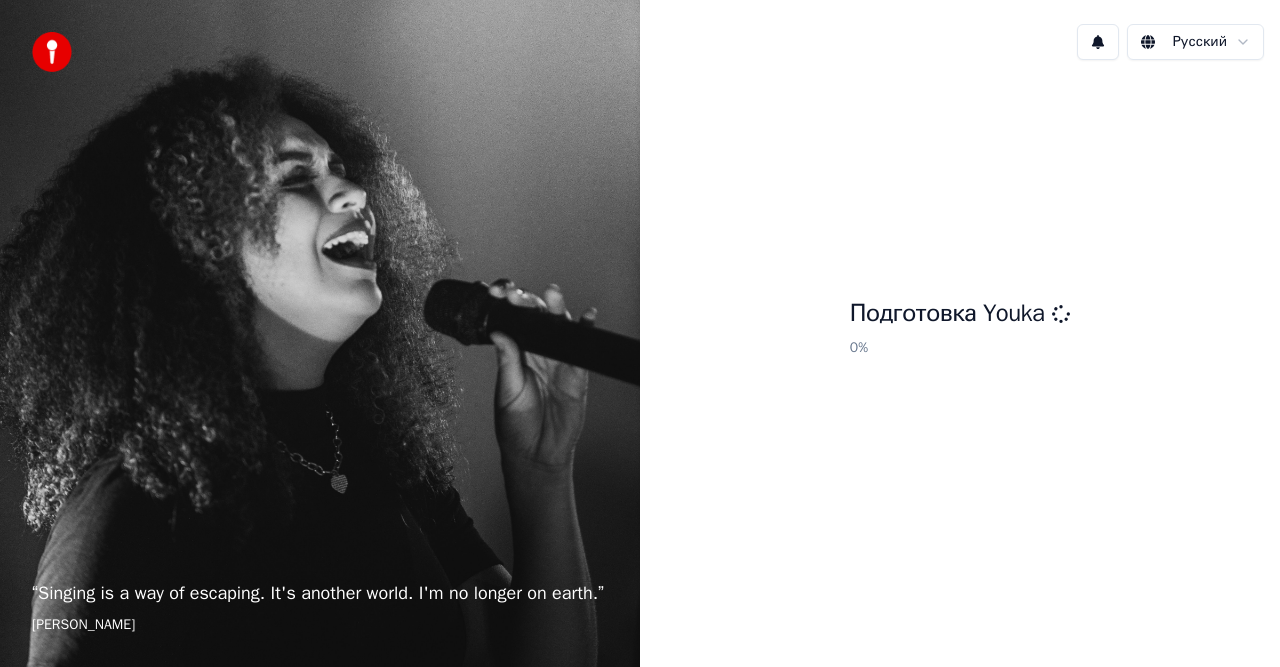scroll, scrollTop: 0, scrollLeft: 0, axis: both 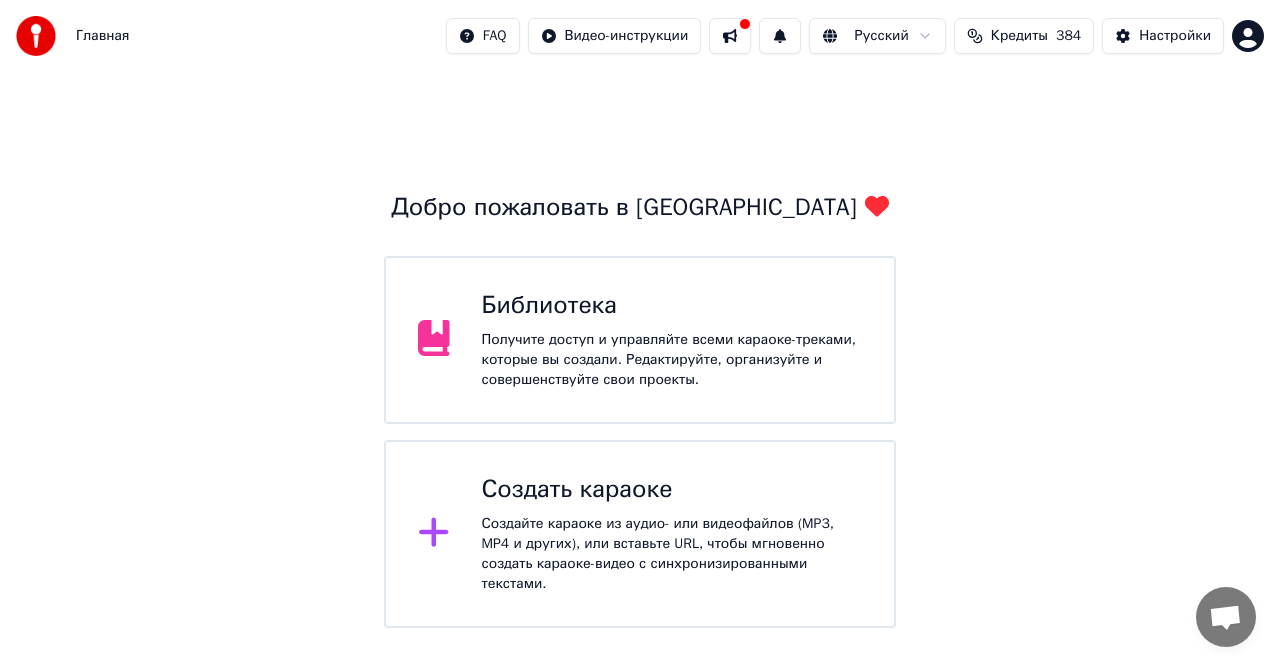 click on "Создать караоке" at bounding box center [672, 490] 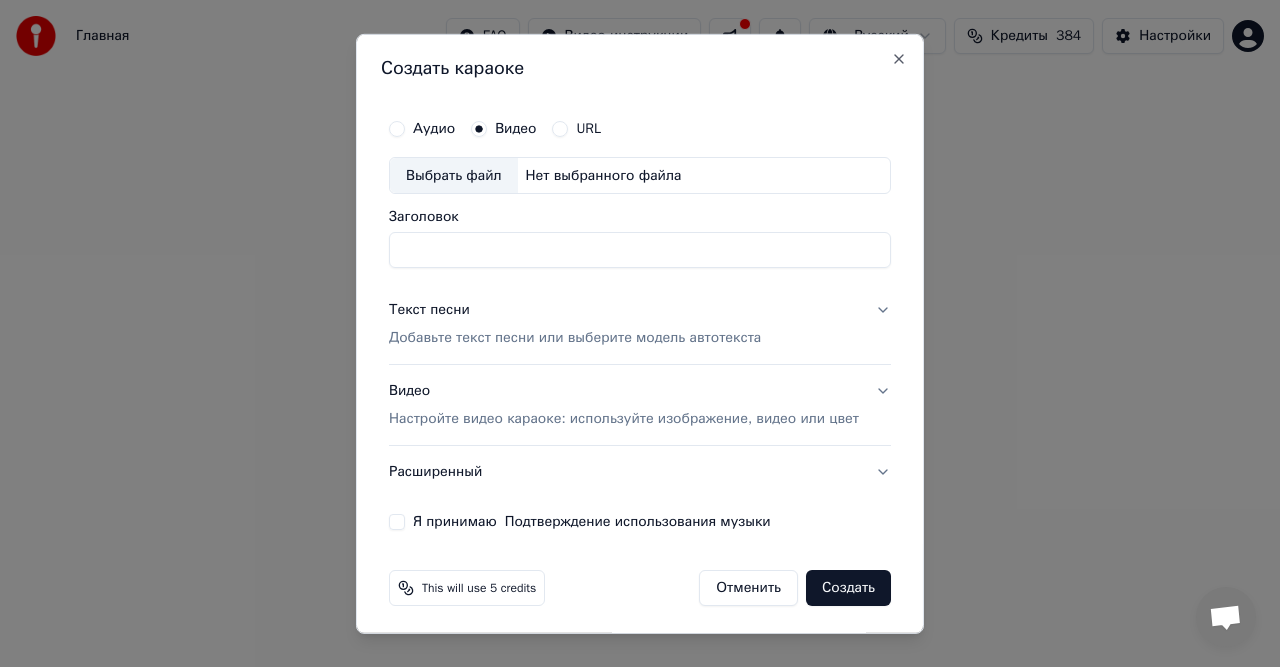 click on "Аудио" at bounding box center (434, 128) 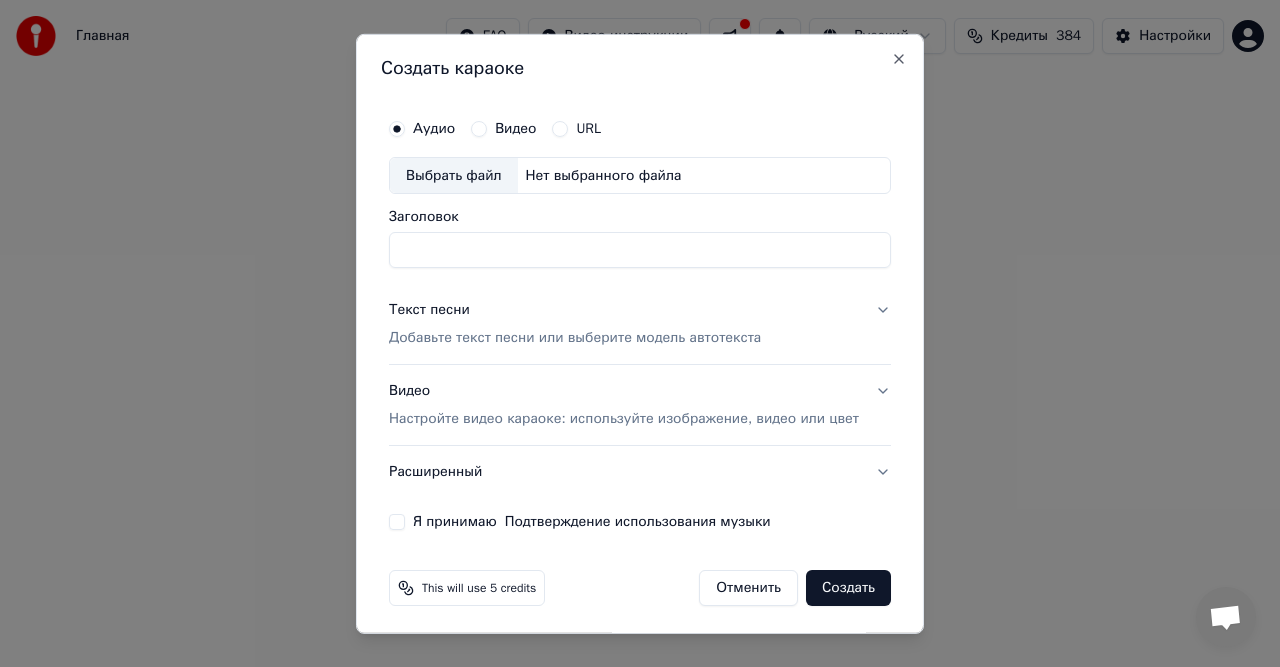 click on "Выбрать файл" at bounding box center [454, 175] 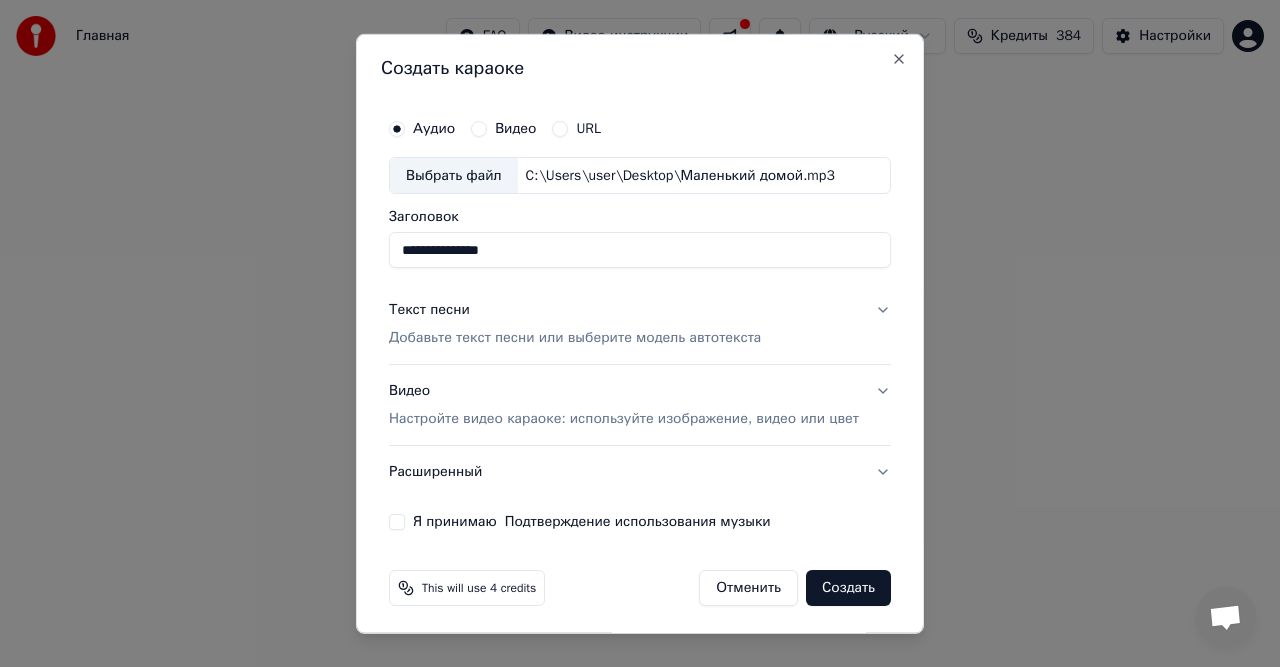 click on "Добавьте текст песни или выберите модель автотекста" at bounding box center [575, 338] 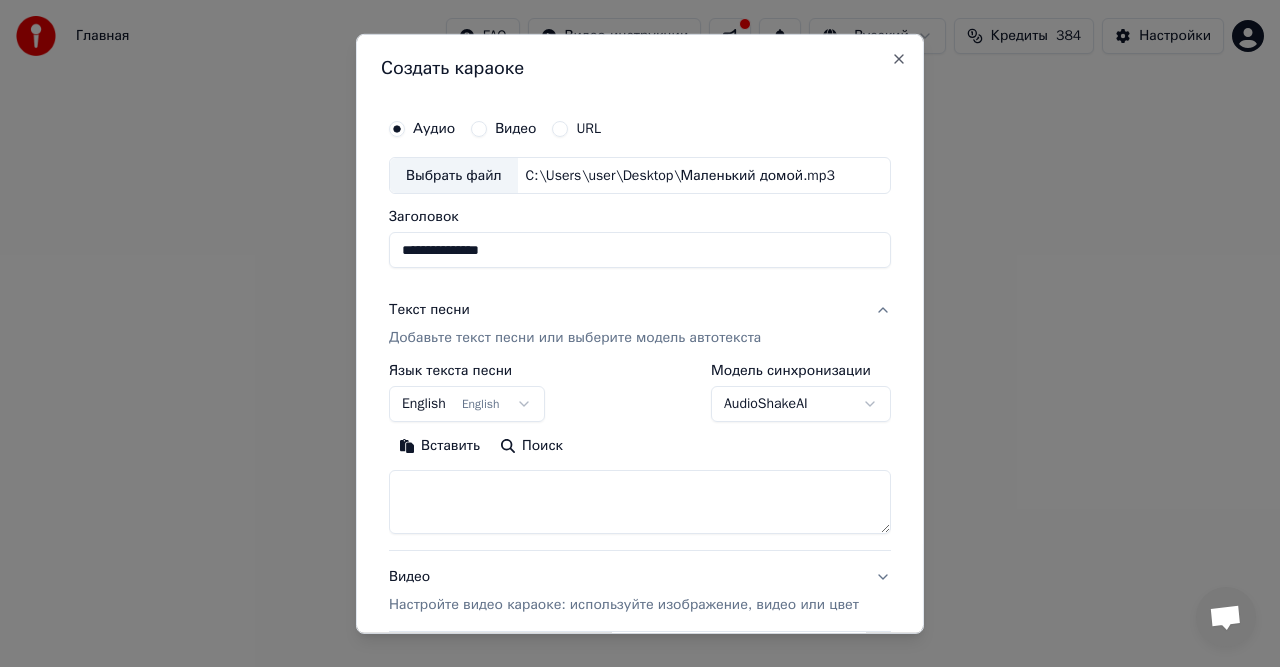 click on "Вставить" at bounding box center [439, 446] 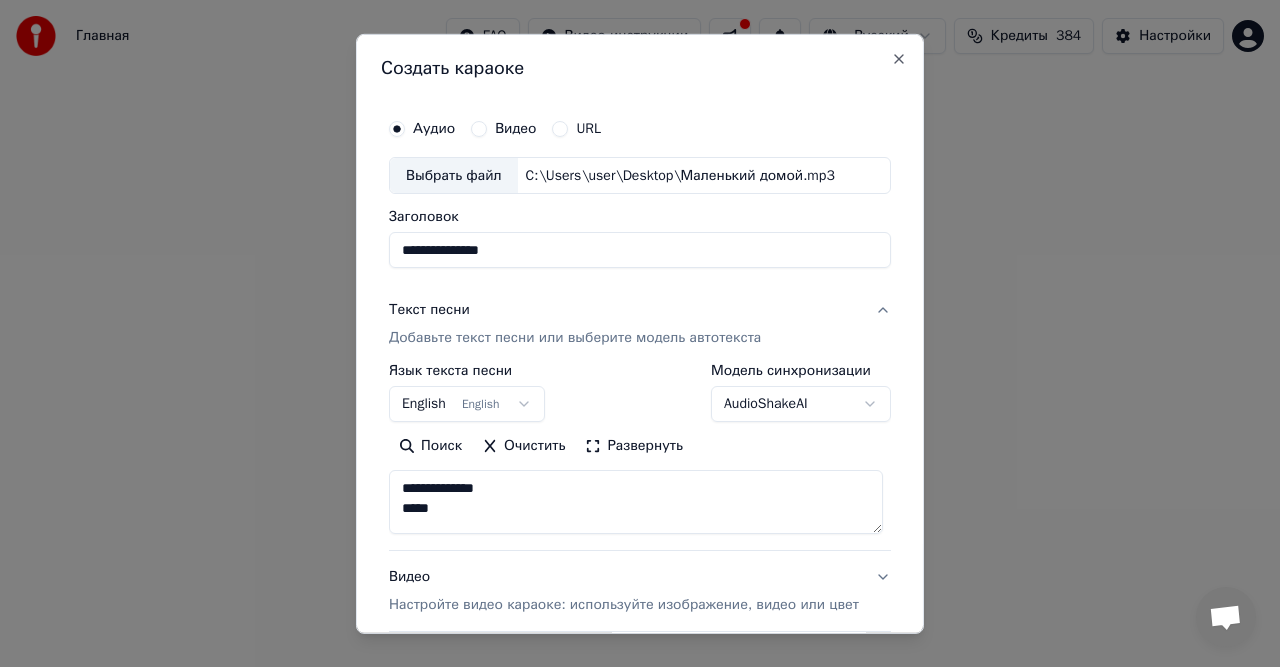 type on "**********" 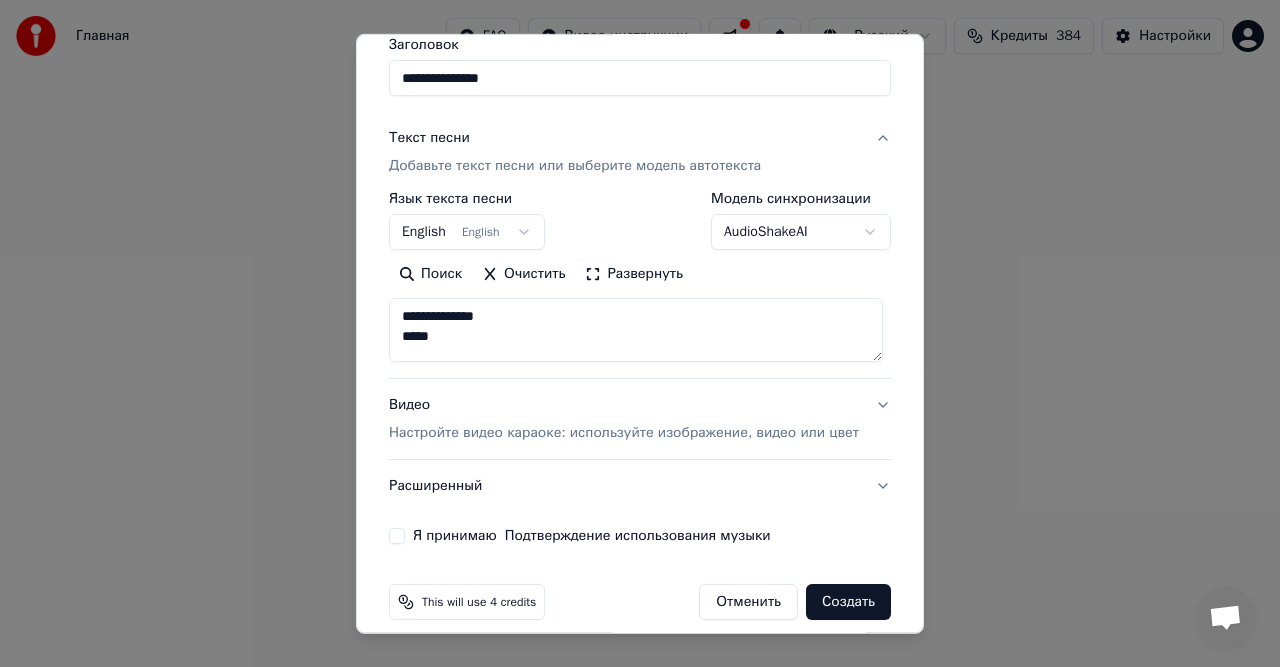 scroll, scrollTop: 174, scrollLeft: 0, axis: vertical 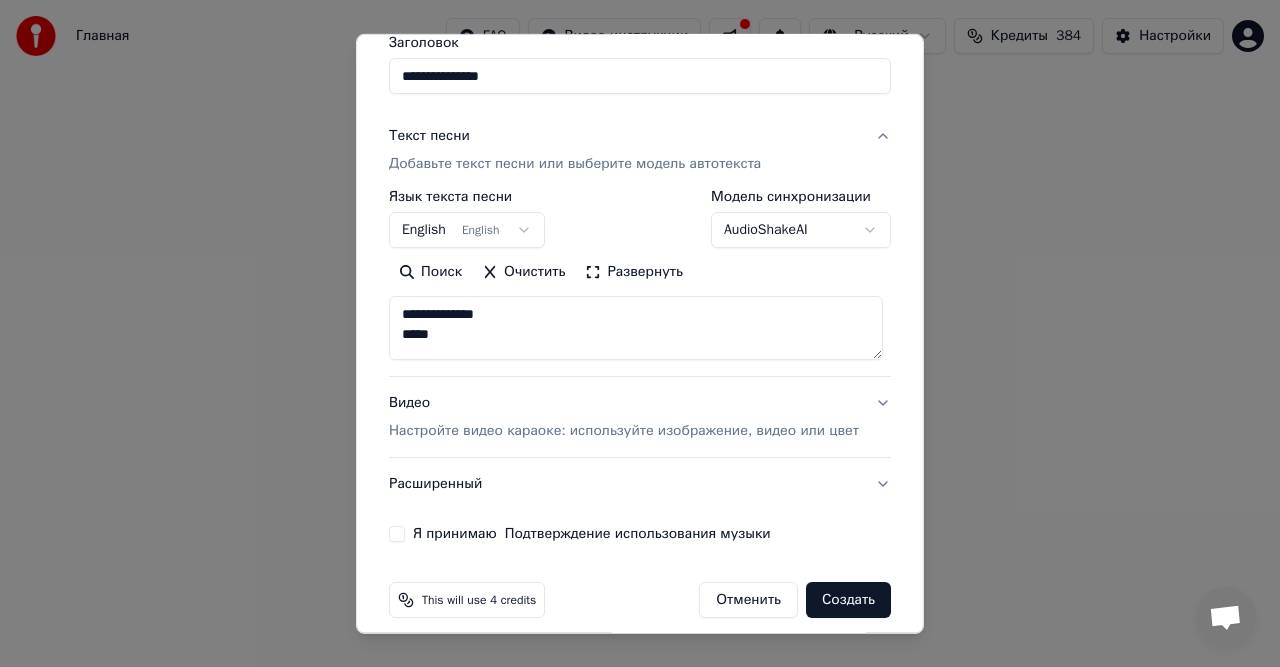 click on "Очистить" at bounding box center [523, 272] 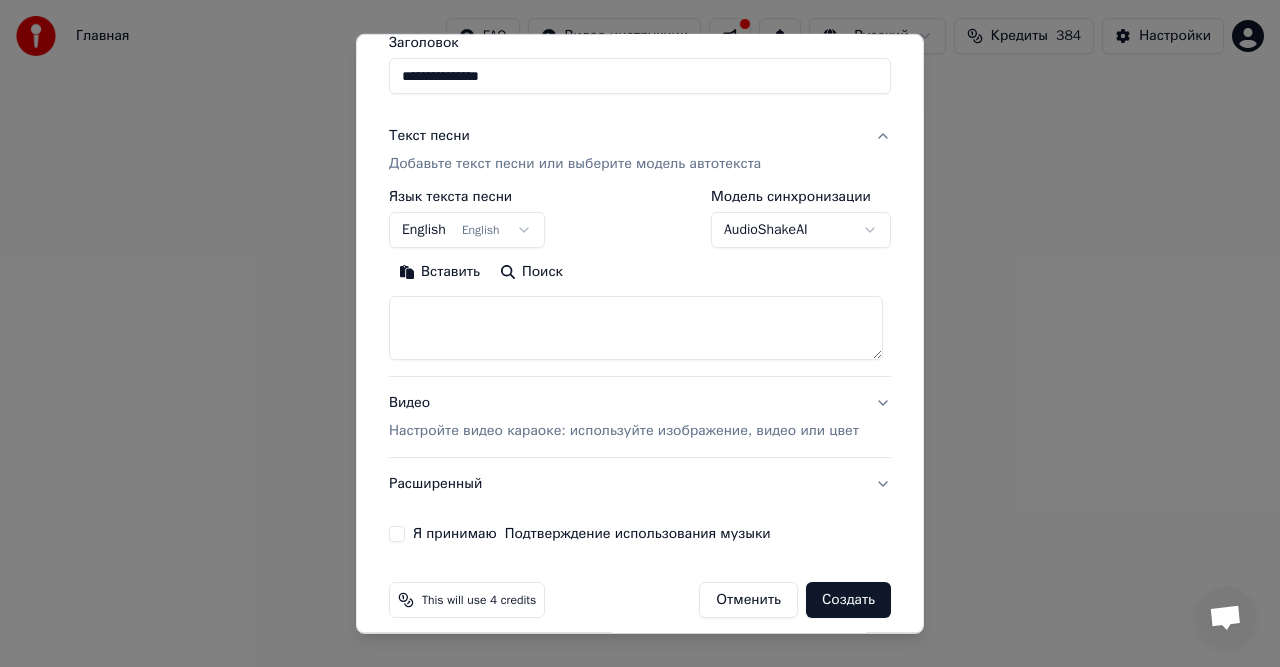 click on "Вставить" at bounding box center [439, 272] 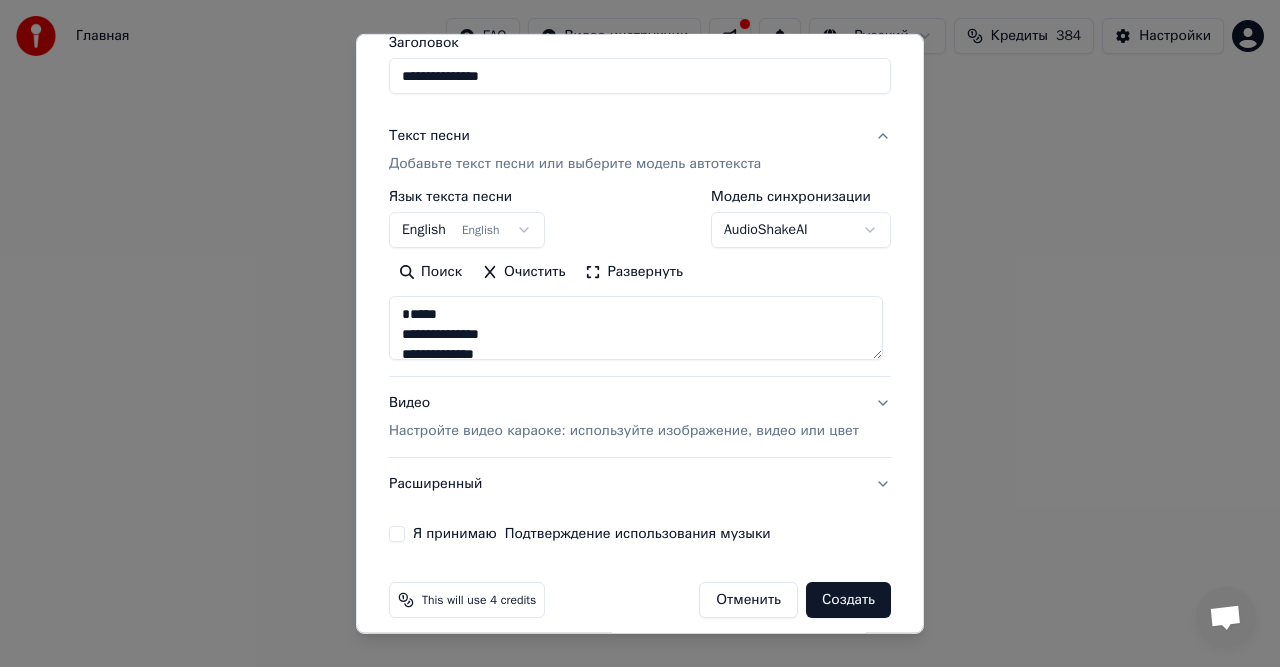 type on "**********" 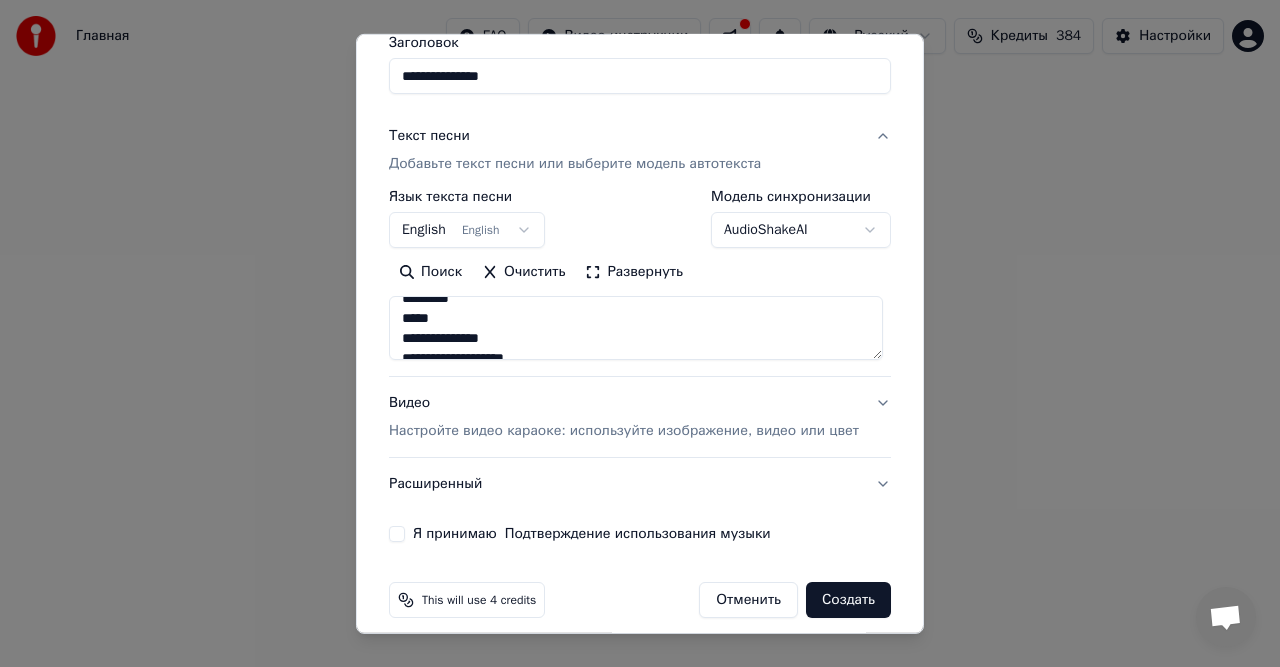 scroll, scrollTop: 100, scrollLeft: 0, axis: vertical 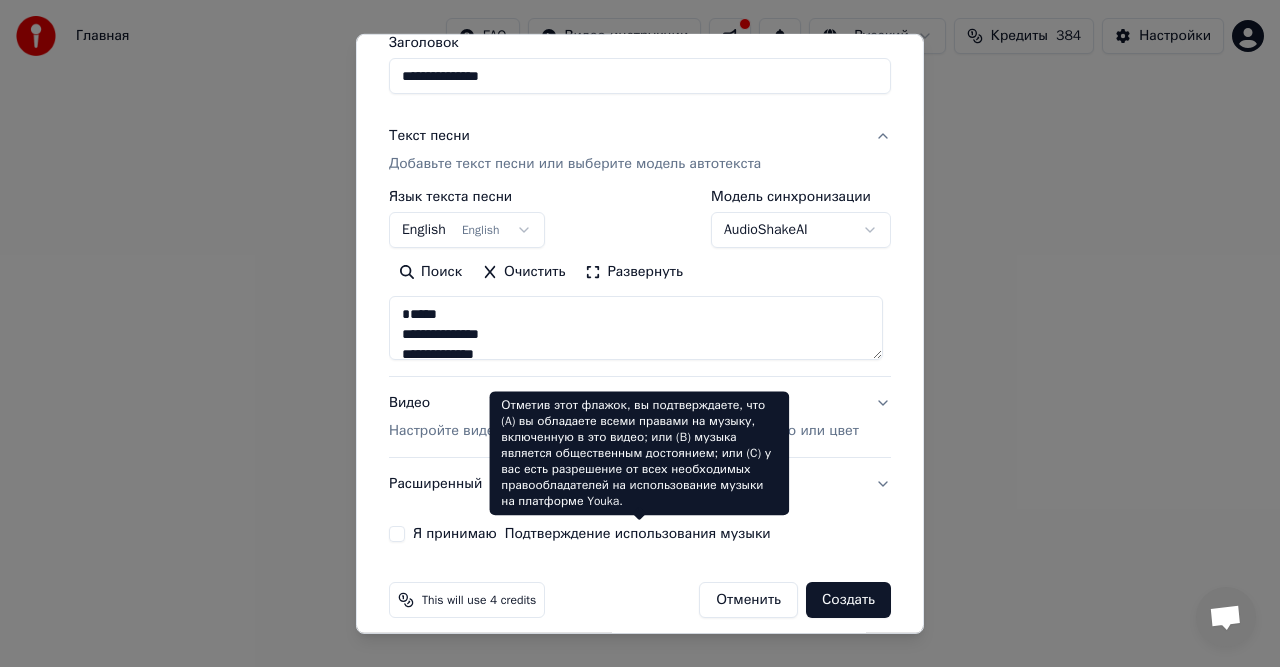 click on "Я принимаю   Подтверждение использования музыки" at bounding box center (592, 534) 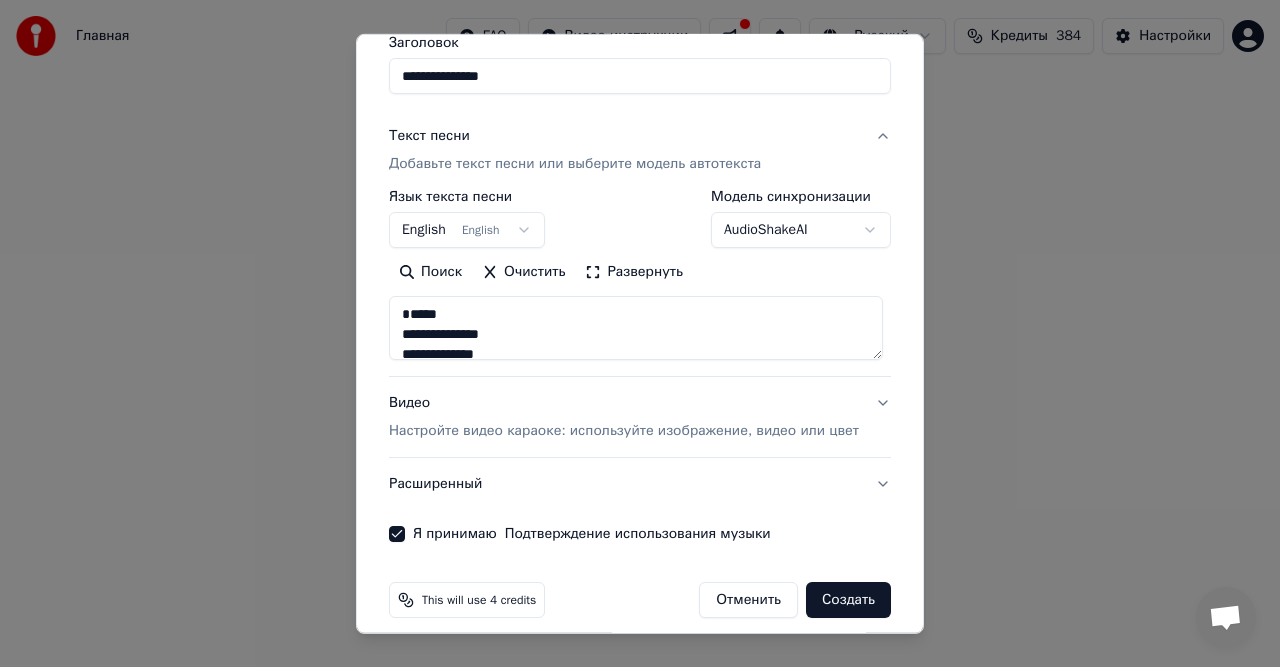 click on "Создать" at bounding box center (848, 600) 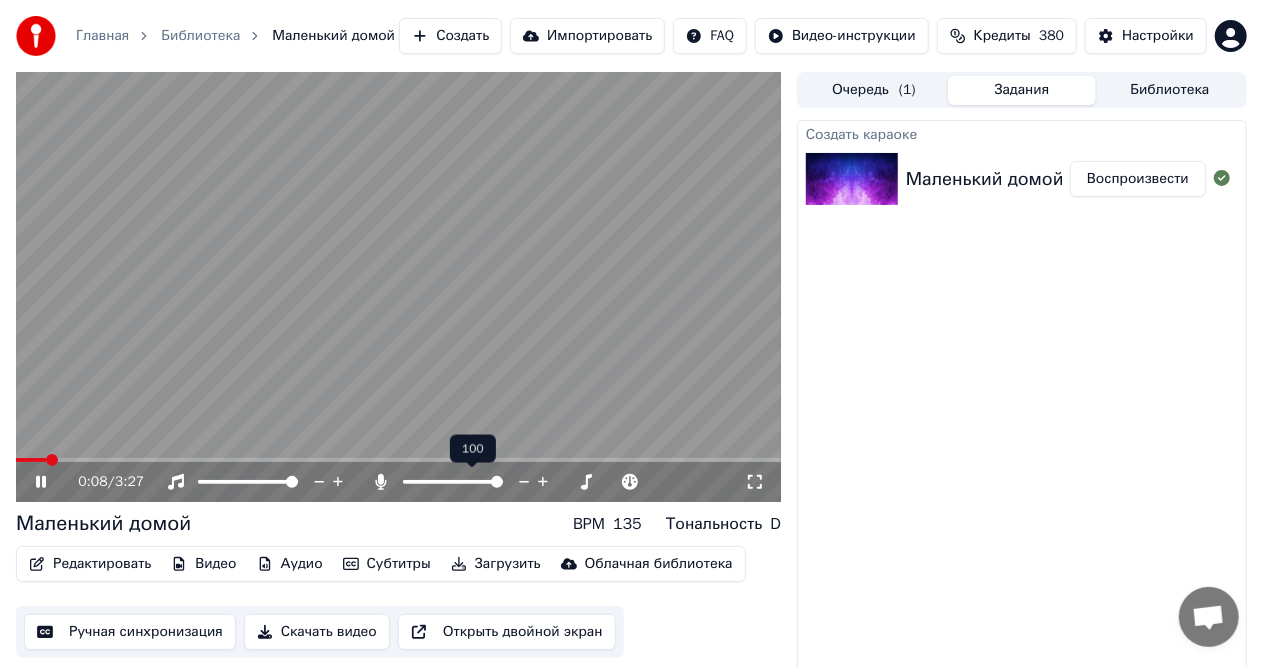 click at bounding box center (453, 482) 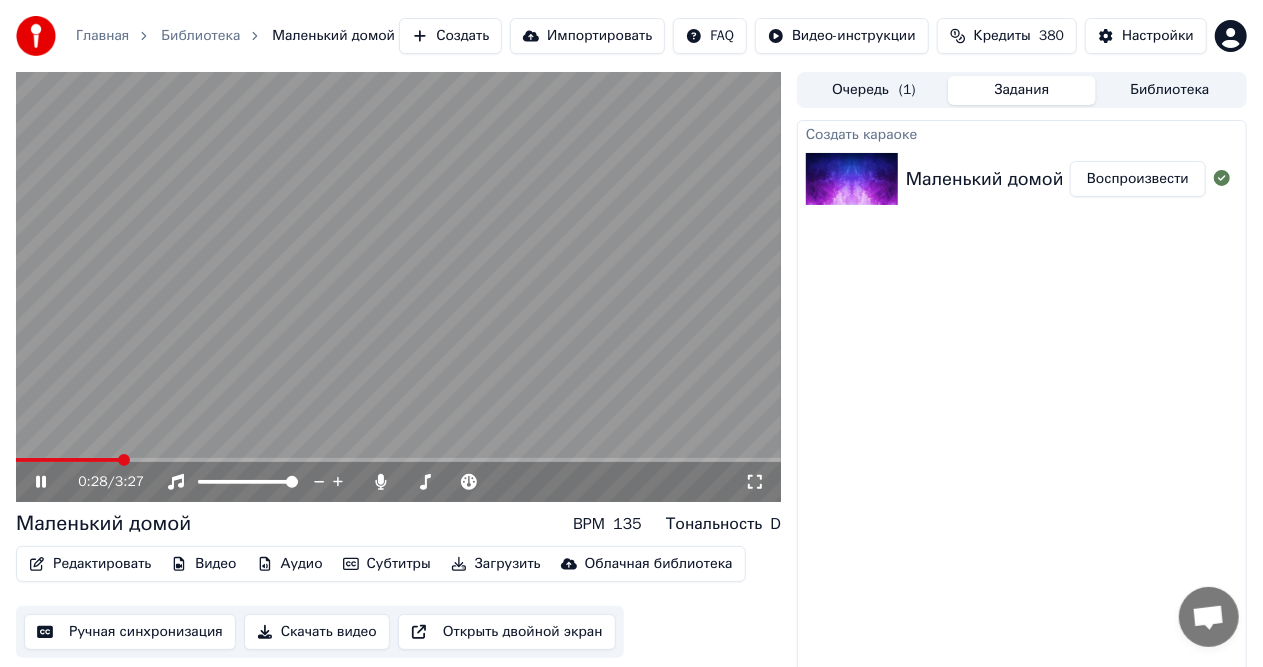 click at bounding box center (398, 287) 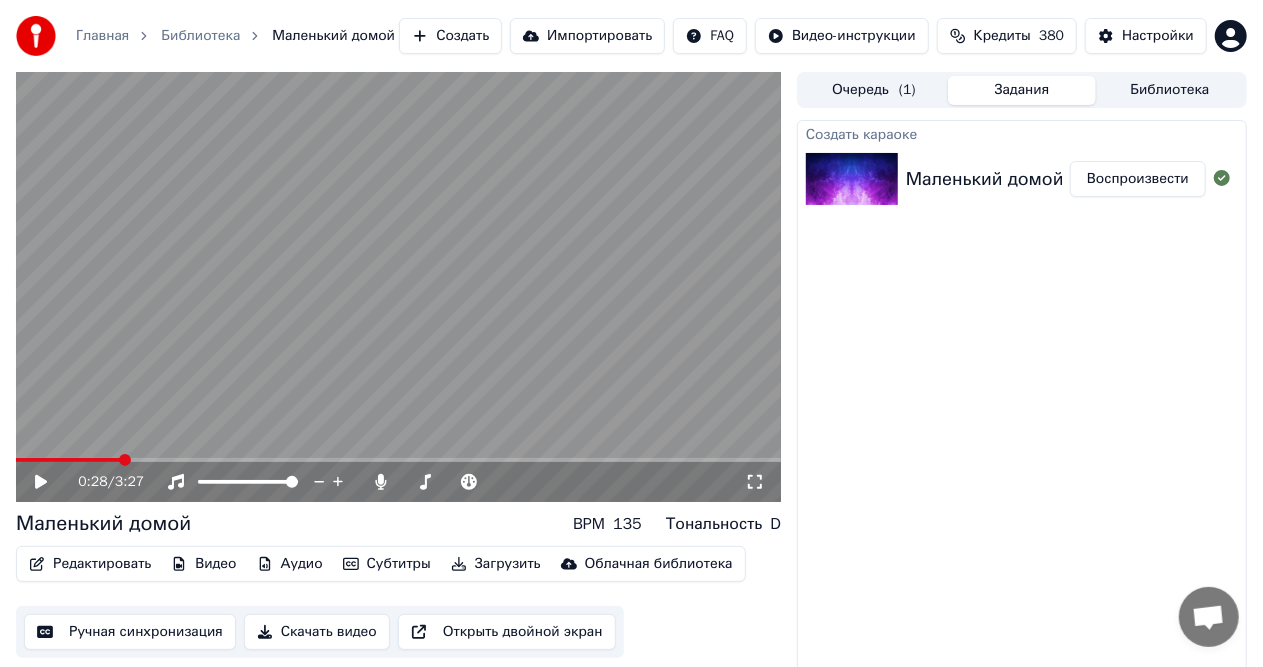 click on "Редактировать" at bounding box center (90, 564) 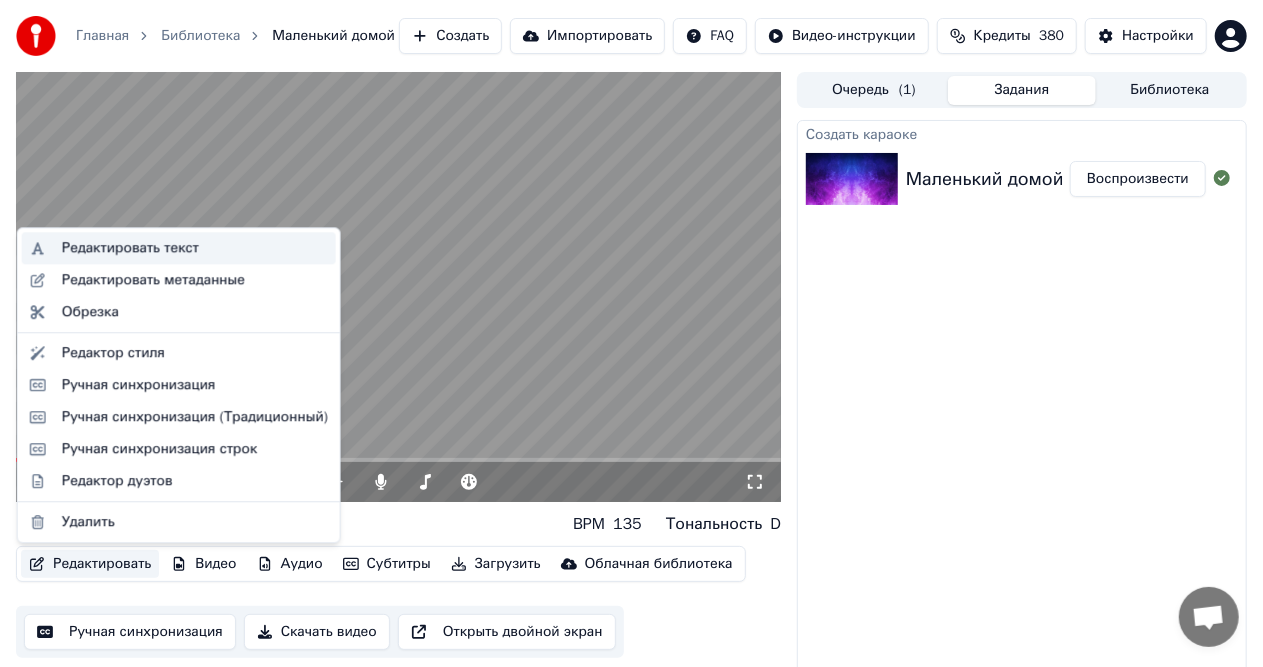 click on "Редактировать текст" at bounding box center (130, 248) 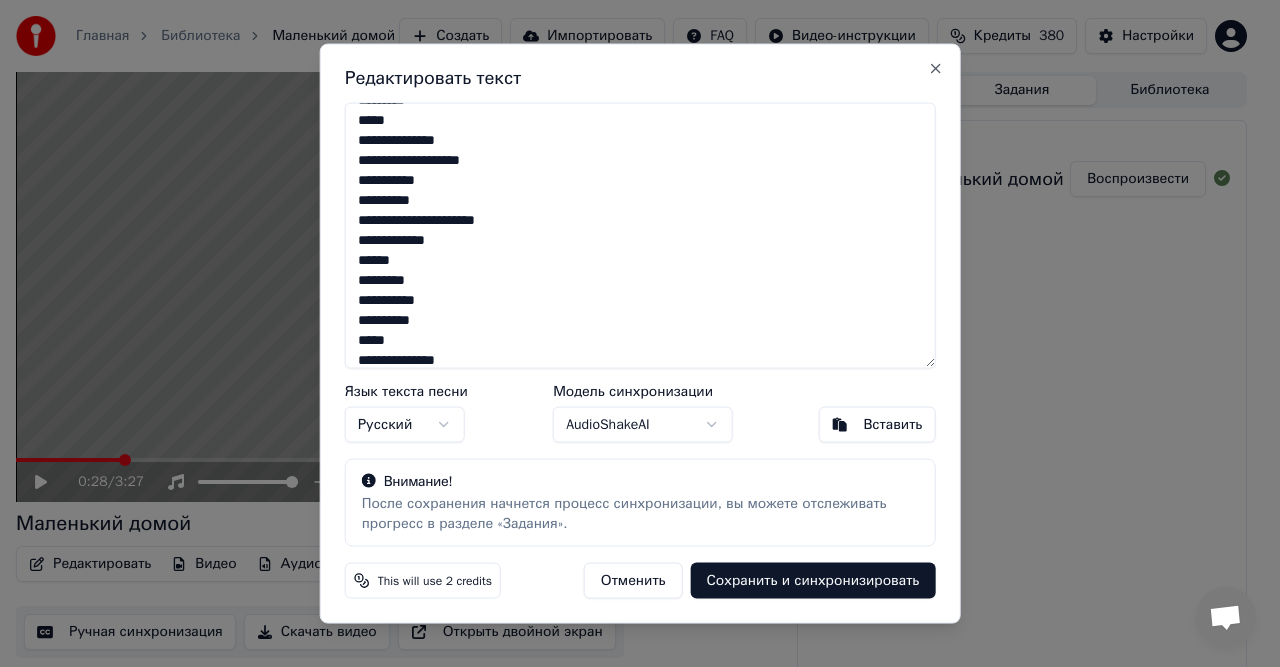 scroll, scrollTop: 490, scrollLeft: 0, axis: vertical 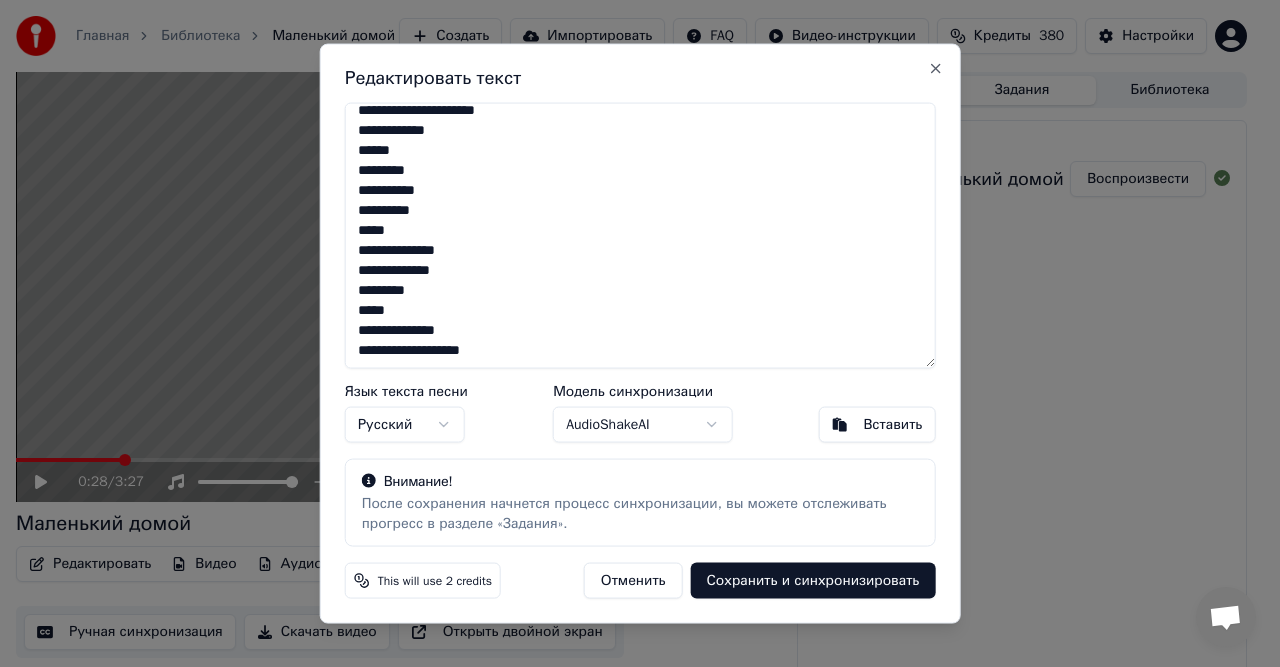 drag, startPoint x: 355, startPoint y: 114, endPoint x: 515, endPoint y: 382, distance: 312.12817 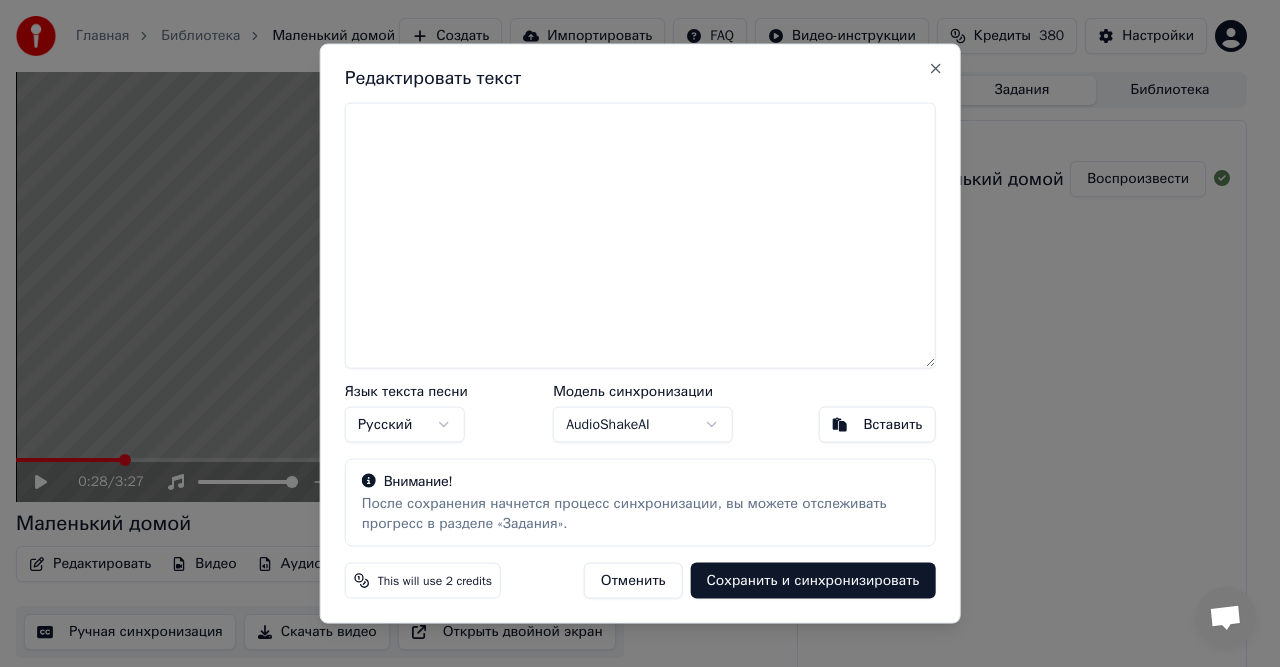 scroll, scrollTop: 0, scrollLeft: 0, axis: both 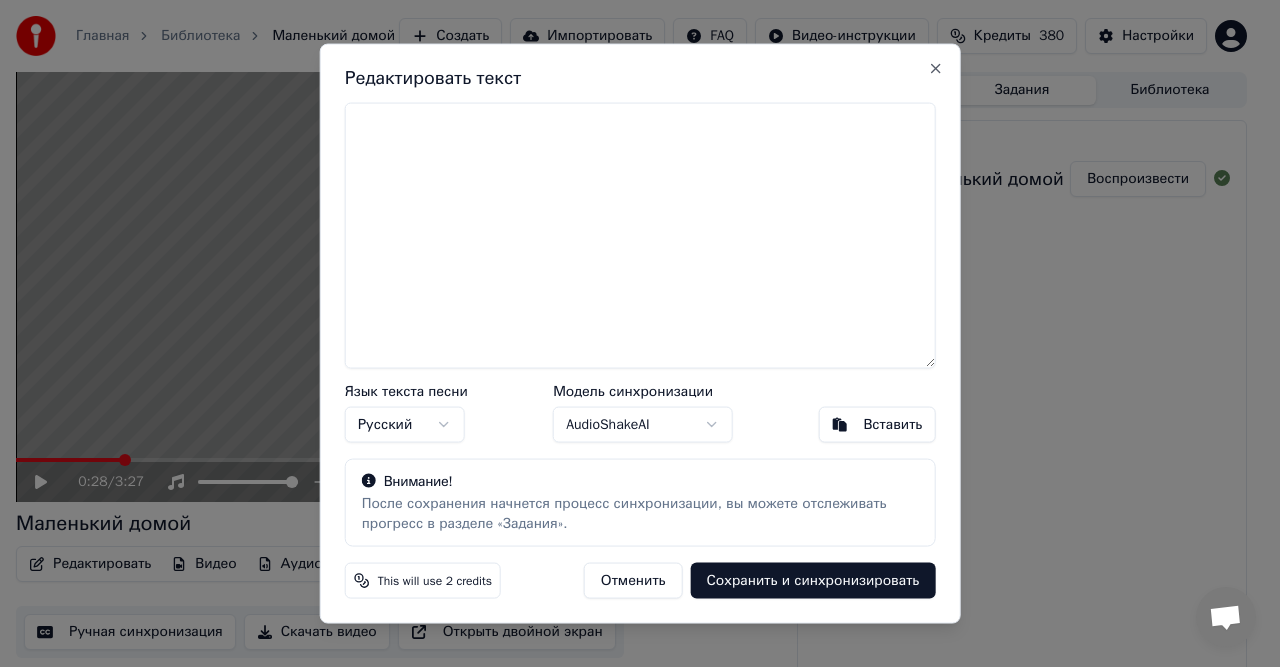 click on "Вставить" at bounding box center (876, 425) 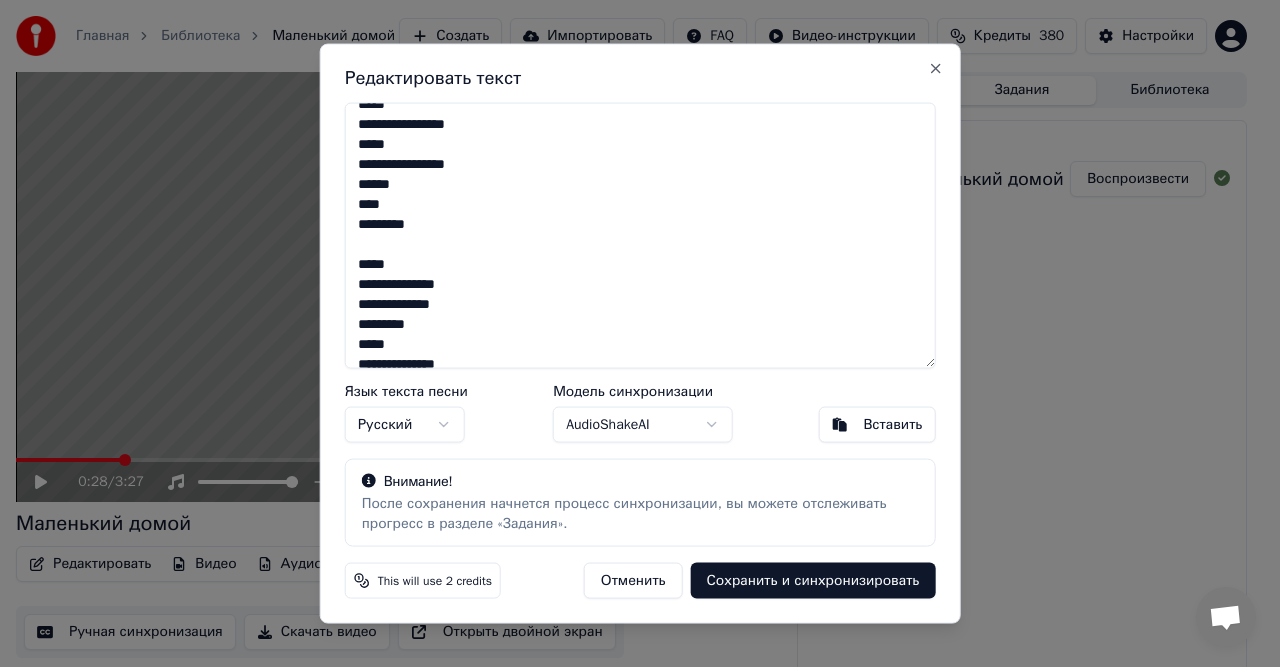 scroll, scrollTop: 590, scrollLeft: 0, axis: vertical 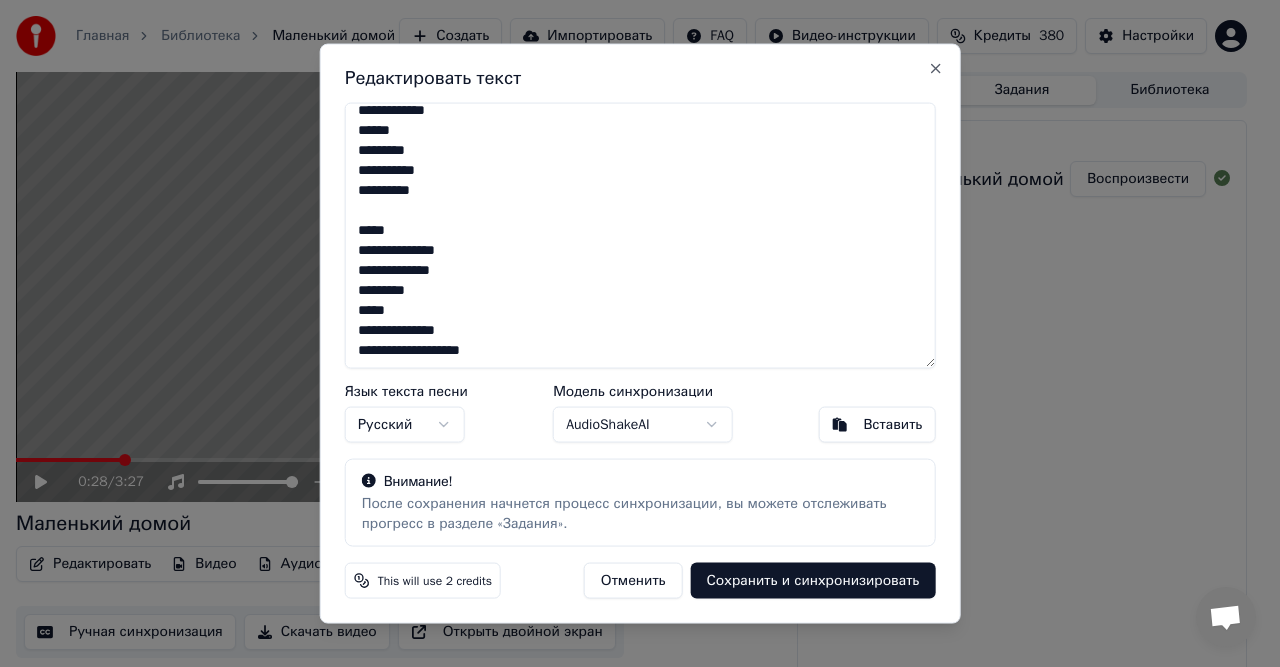 drag, startPoint x: 352, startPoint y: 120, endPoint x: 523, endPoint y: 437, distance: 360.1805 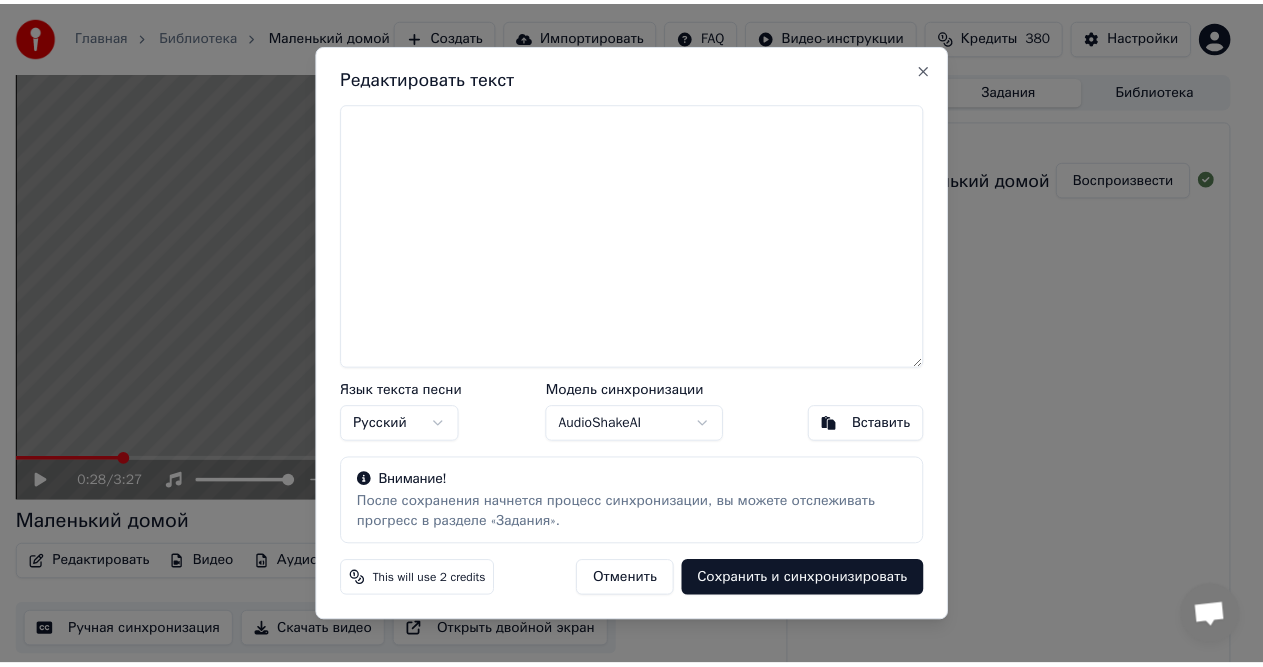 scroll, scrollTop: 0, scrollLeft: 0, axis: both 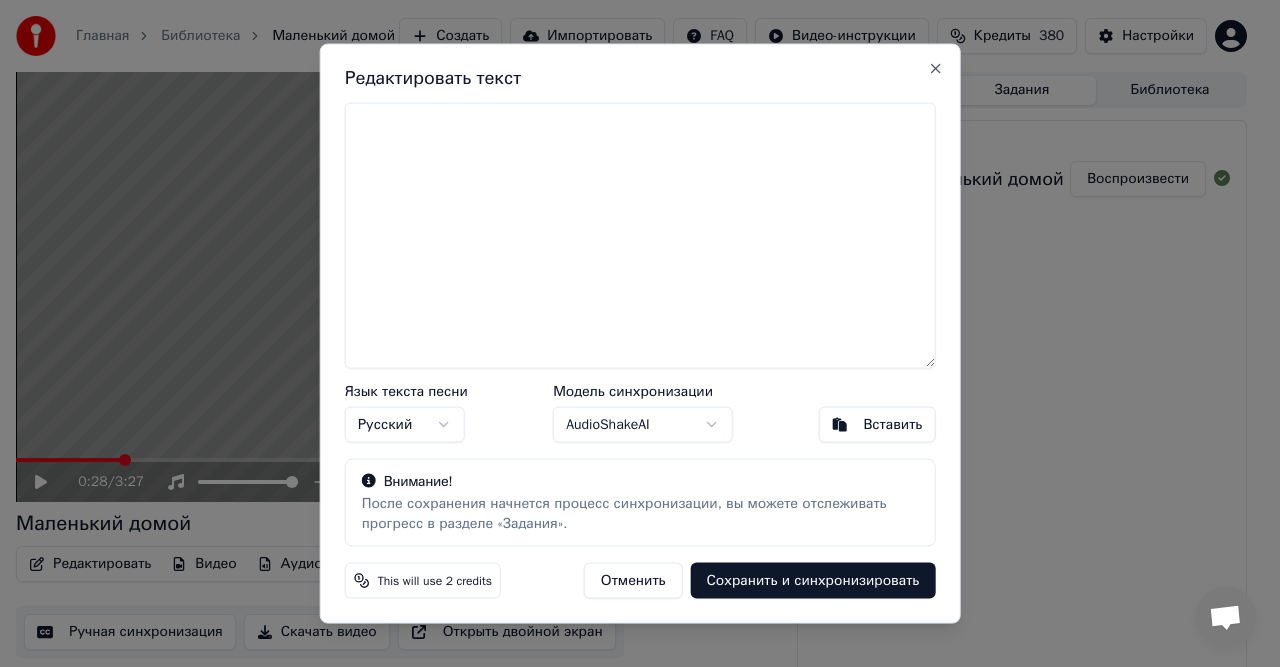 click on "Вставить" at bounding box center (892, 425) 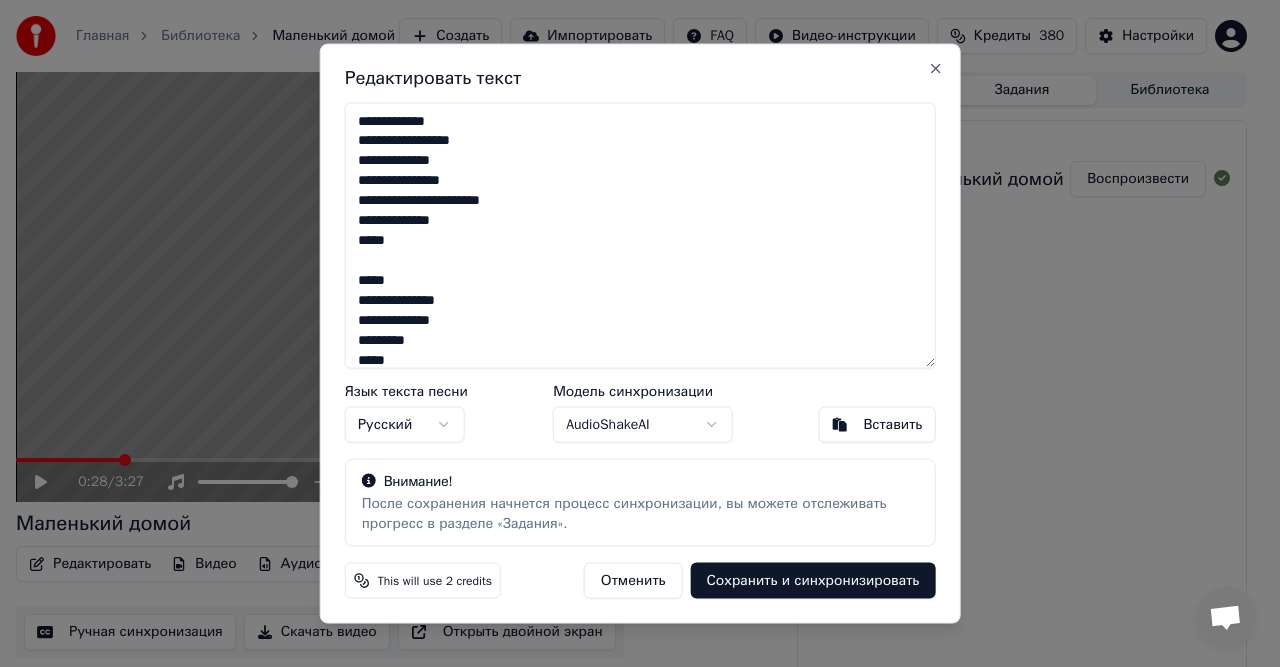 click on "Сохранить и синхронизировать" at bounding box center [813, 581] 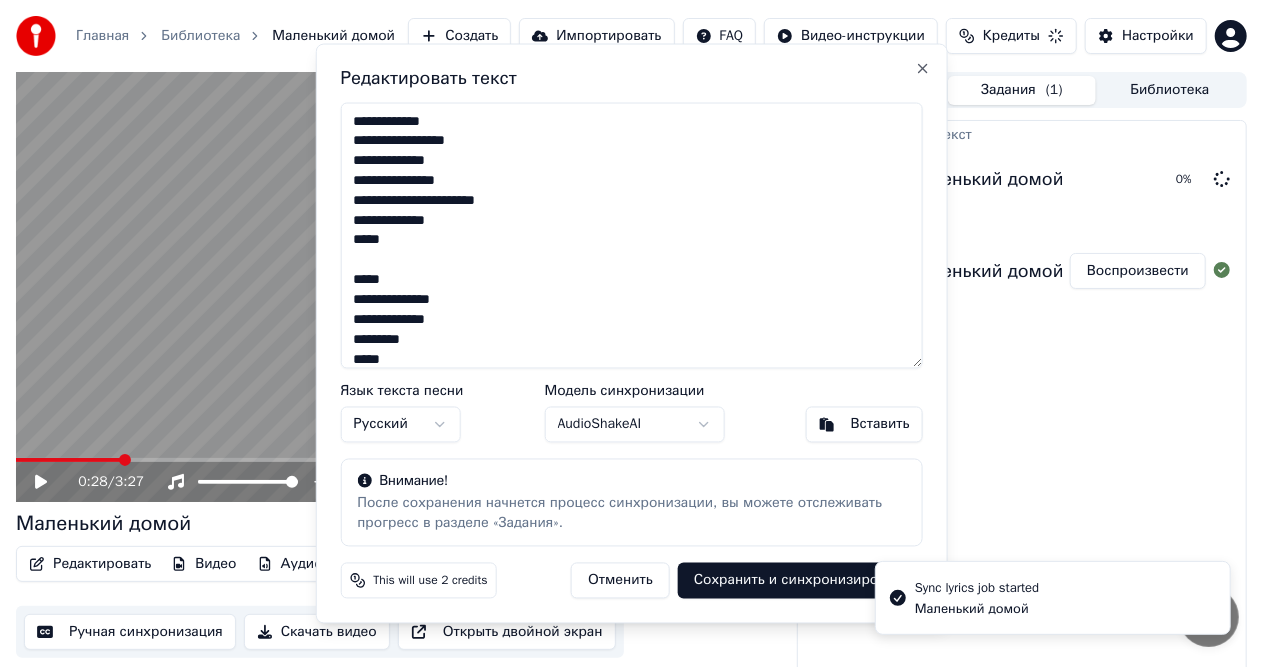 type on "**********" 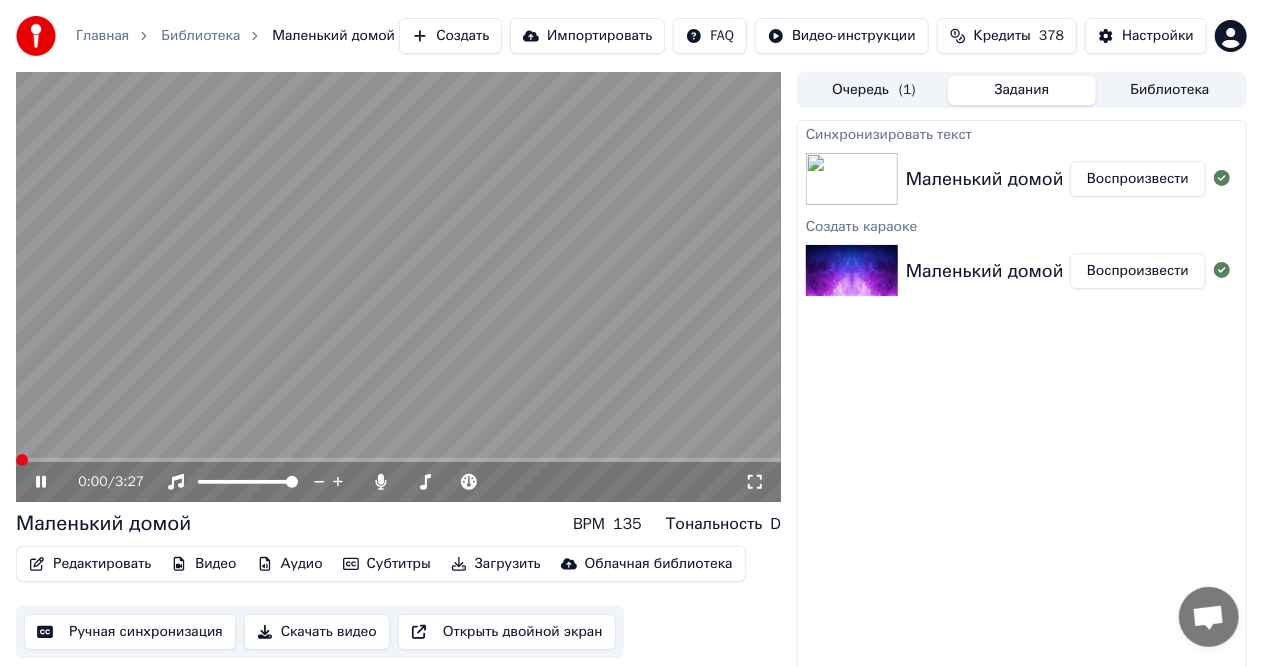 click at bounding box center [22, 460] 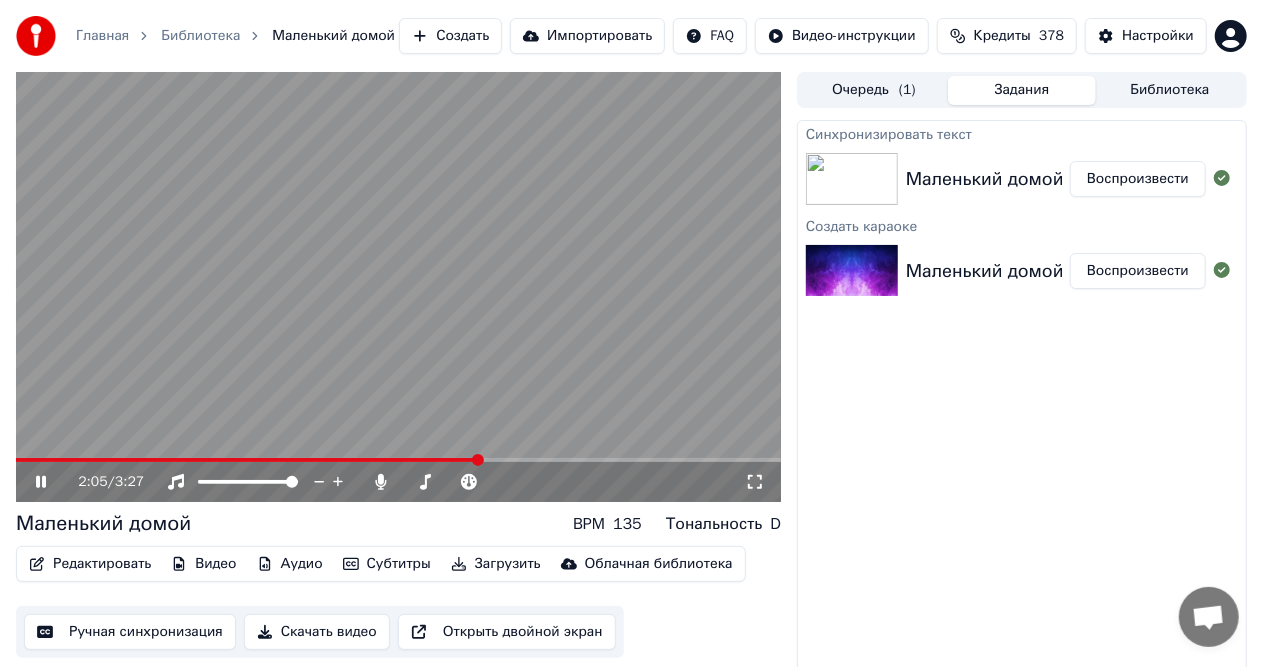 click at bounding box center (398, 287) 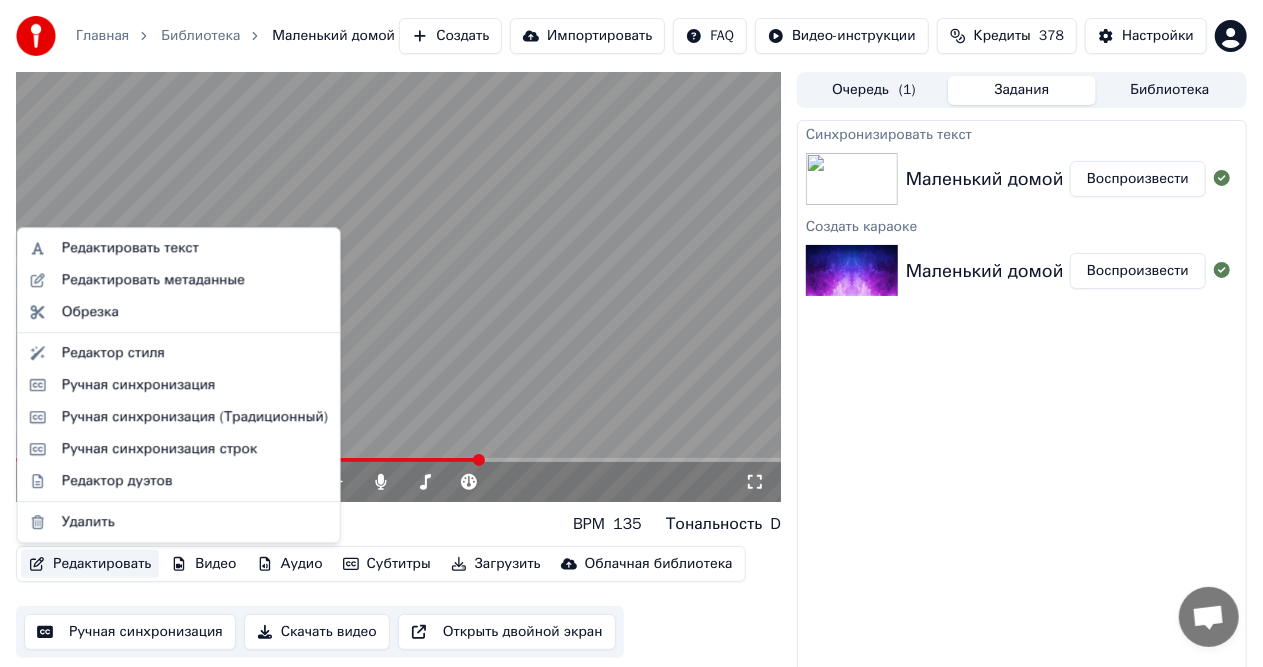 click on "Редактировать" at bounding box center (90, 564) 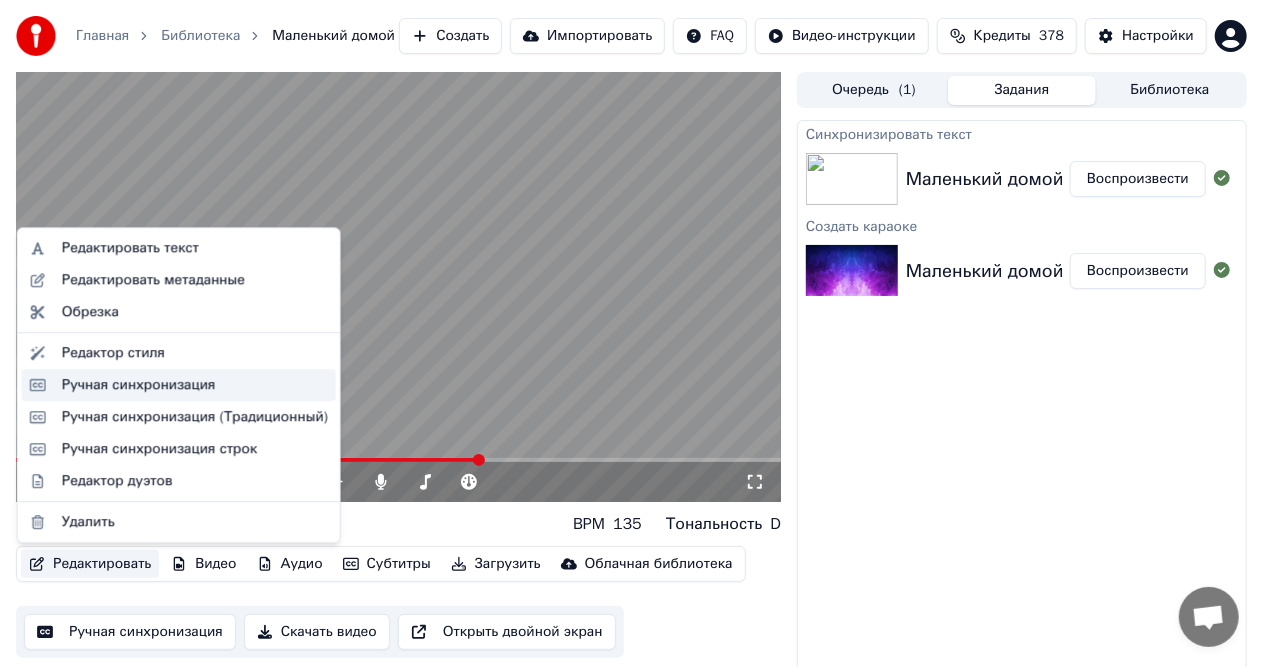click on "Ручная синхронизация" at bounding box center [139, 385] 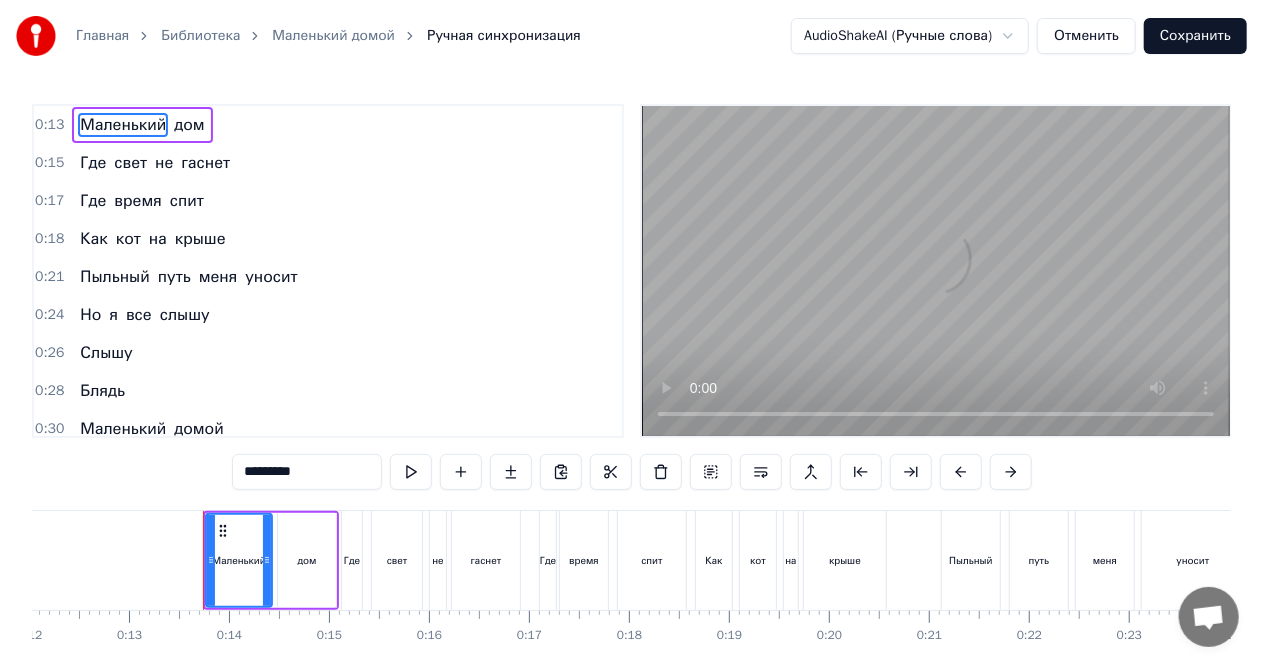 scroll, scrollTop: 0, scrollLeft: 1274, axis: horizontal 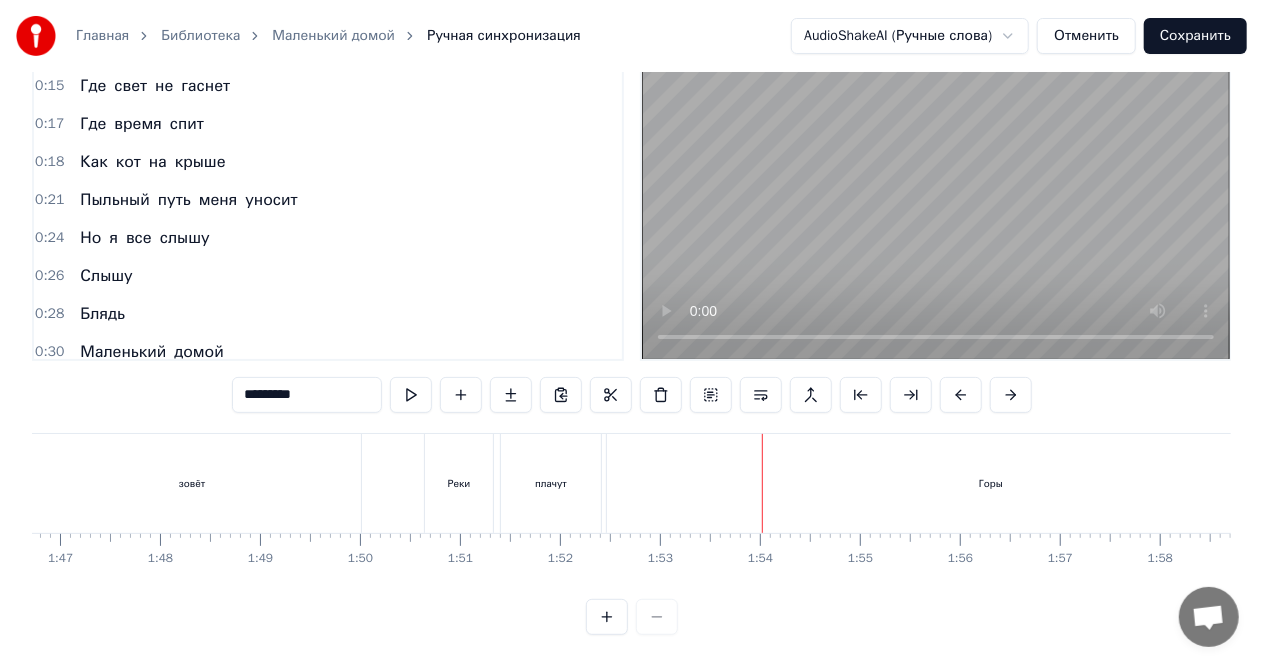 click on "Горы" at bounding box center [991, 483] 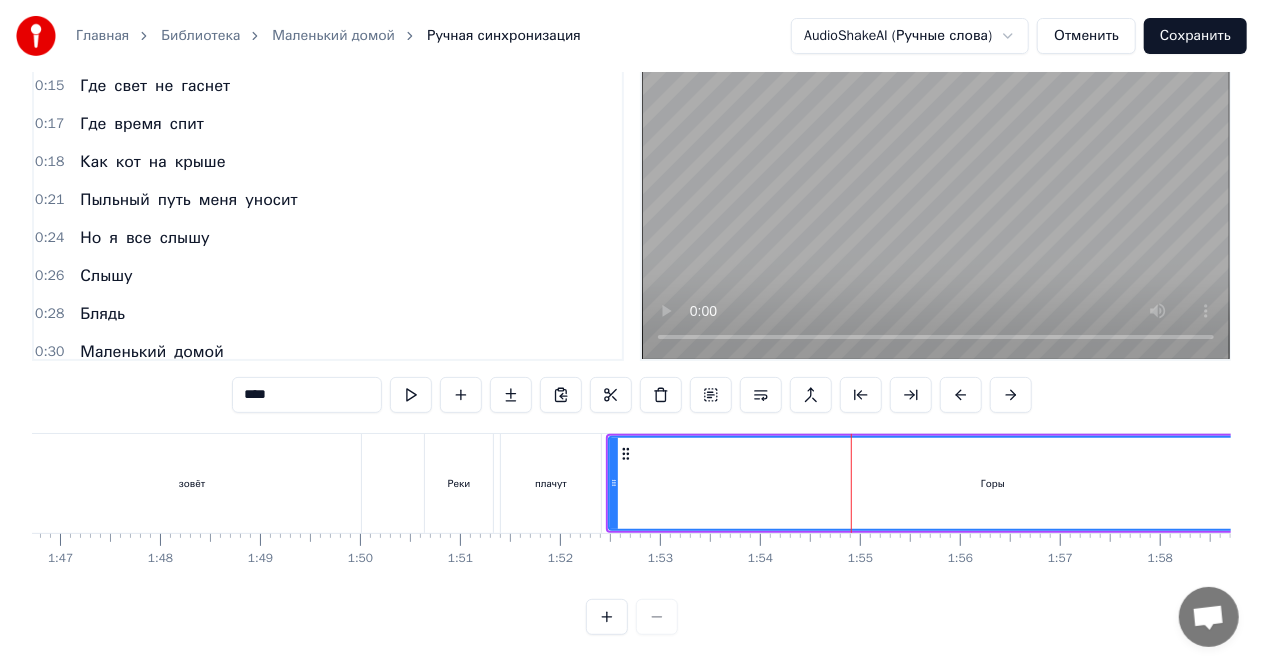 scroll, scrollTop: 0, scrollLeft: 0, axis: both 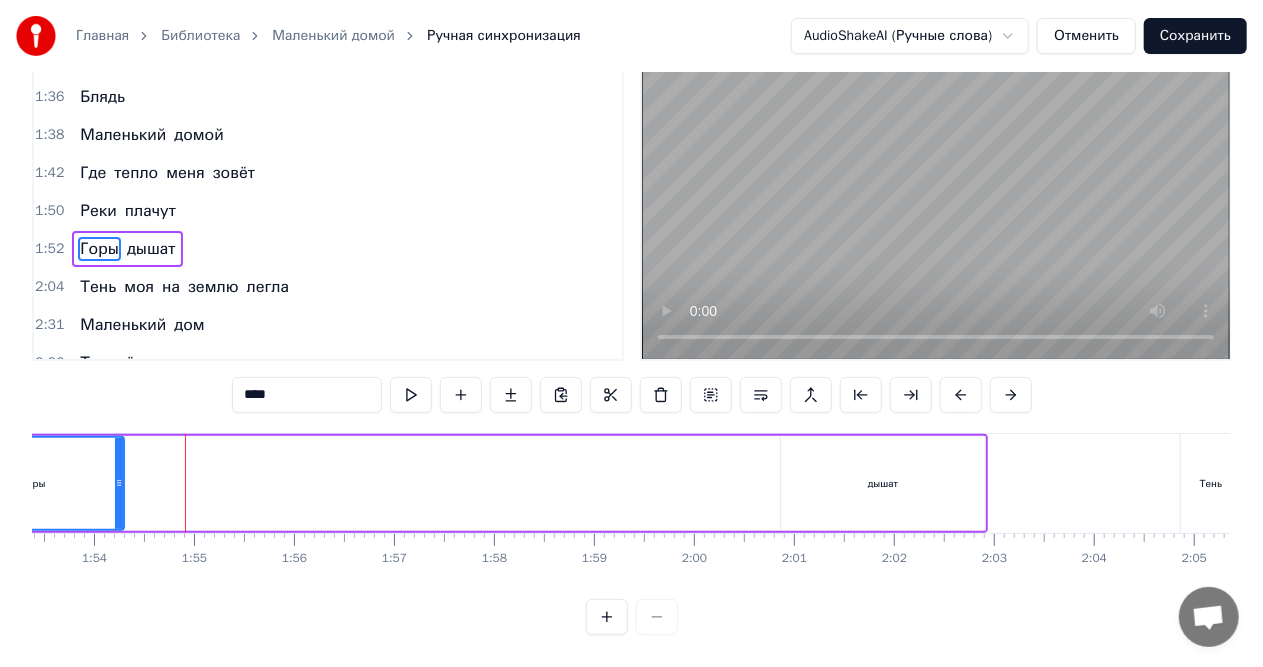 drag, startPoint x: 705, startPoint y: 472, endPoint x: 118, endPoint y: 466, distance: 587.03064 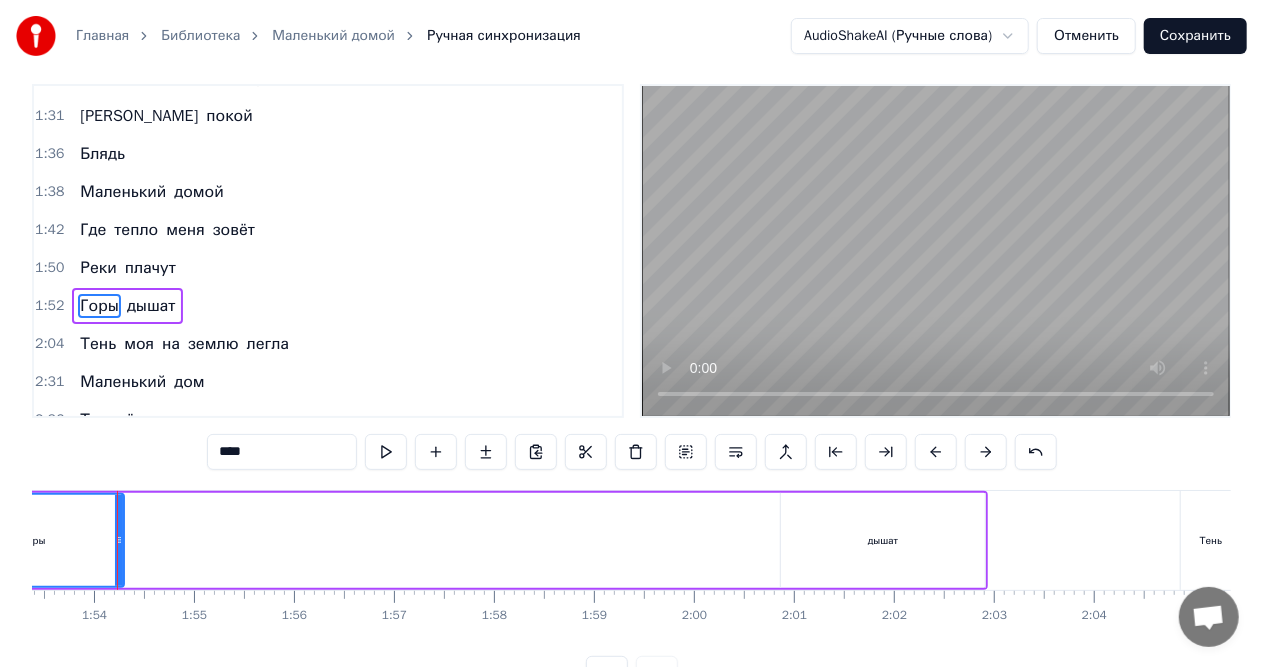 scroll, scrollTop: 0, scrollLeft: 0, axis: both 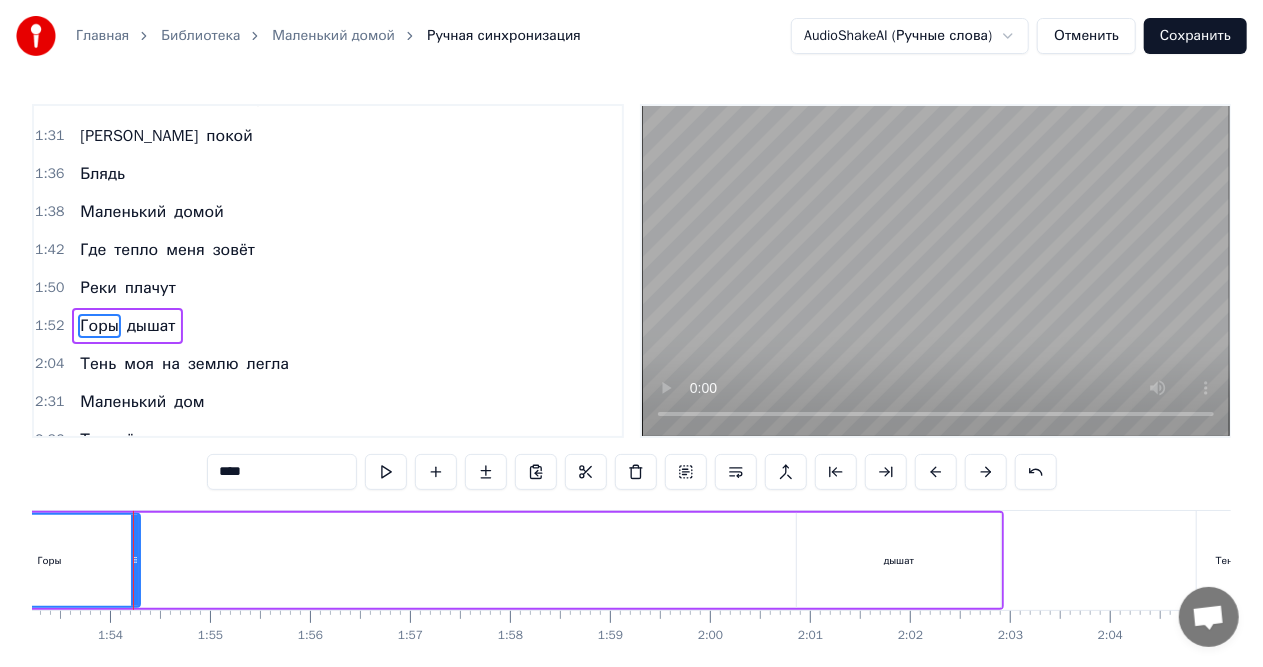 click on "дышат" at bounding box center [899, 560] 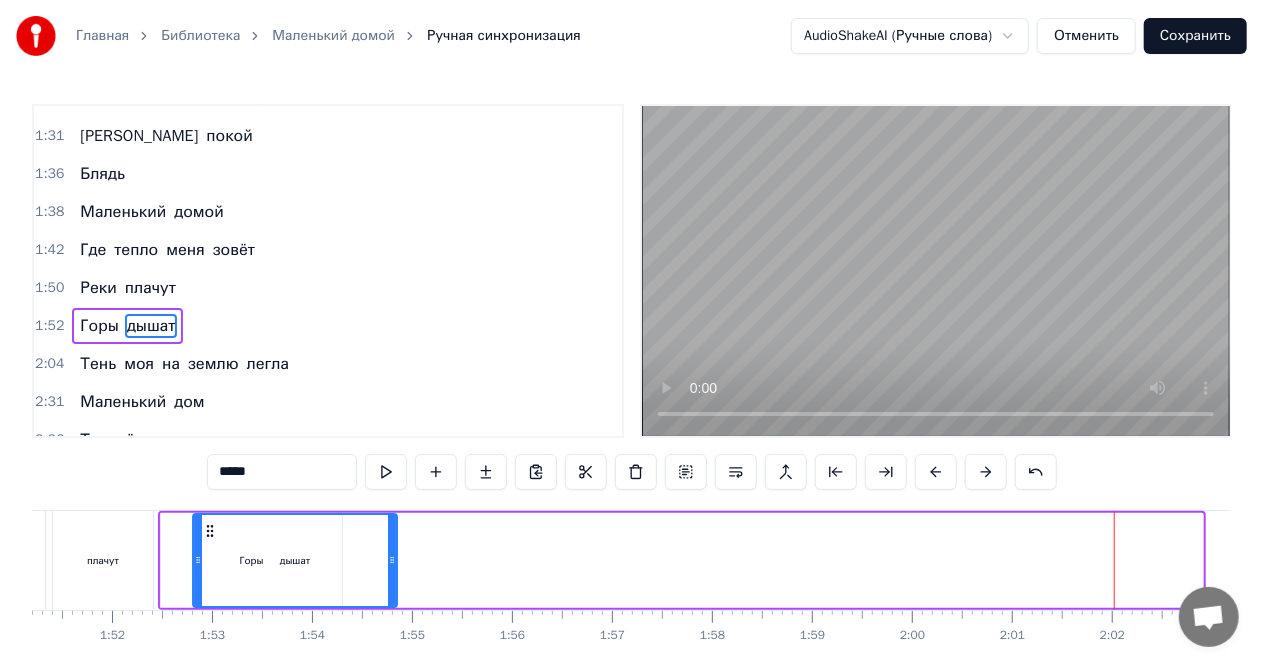 scroll, scrollTop: 0, scrollLeft: 11107, axis: horizontal 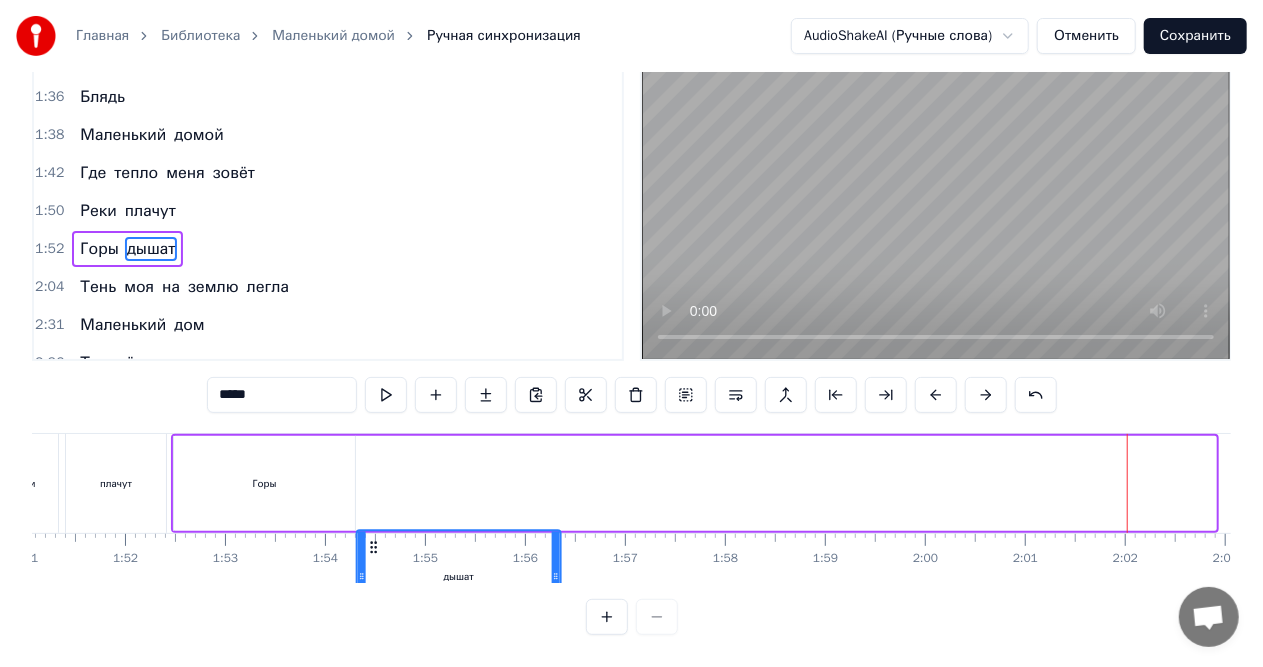 drag, startPoint x: 781, startPoint y: 534, endPoint x: 378, endPoint y: 452, distance: 411.2578 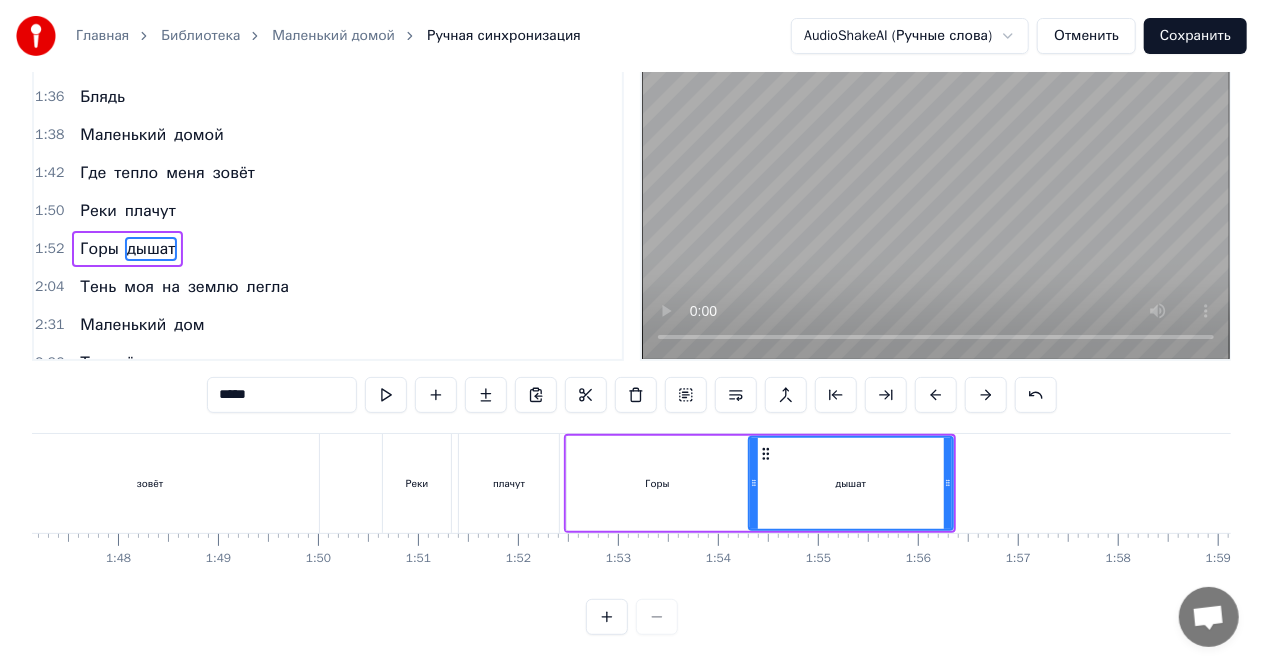 scroll, scrollTop: 0, scrollLeft: 10667, axis: horizontal 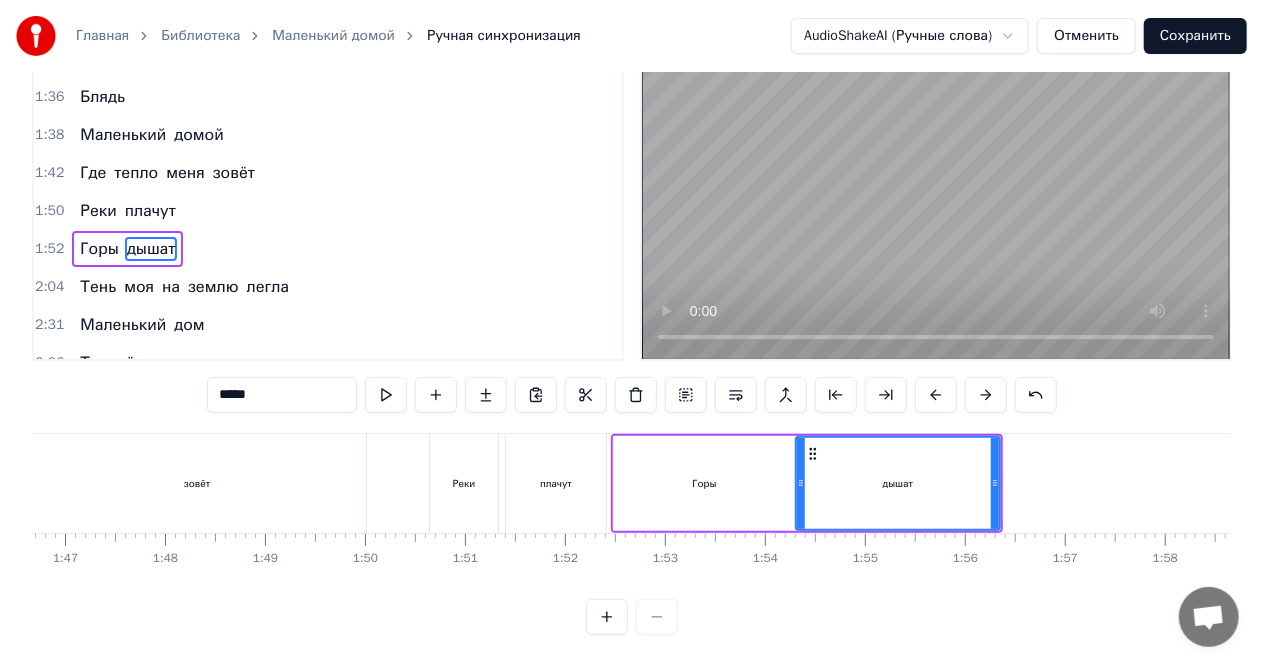 click on "зовёт" at bounding box center [197, 483] 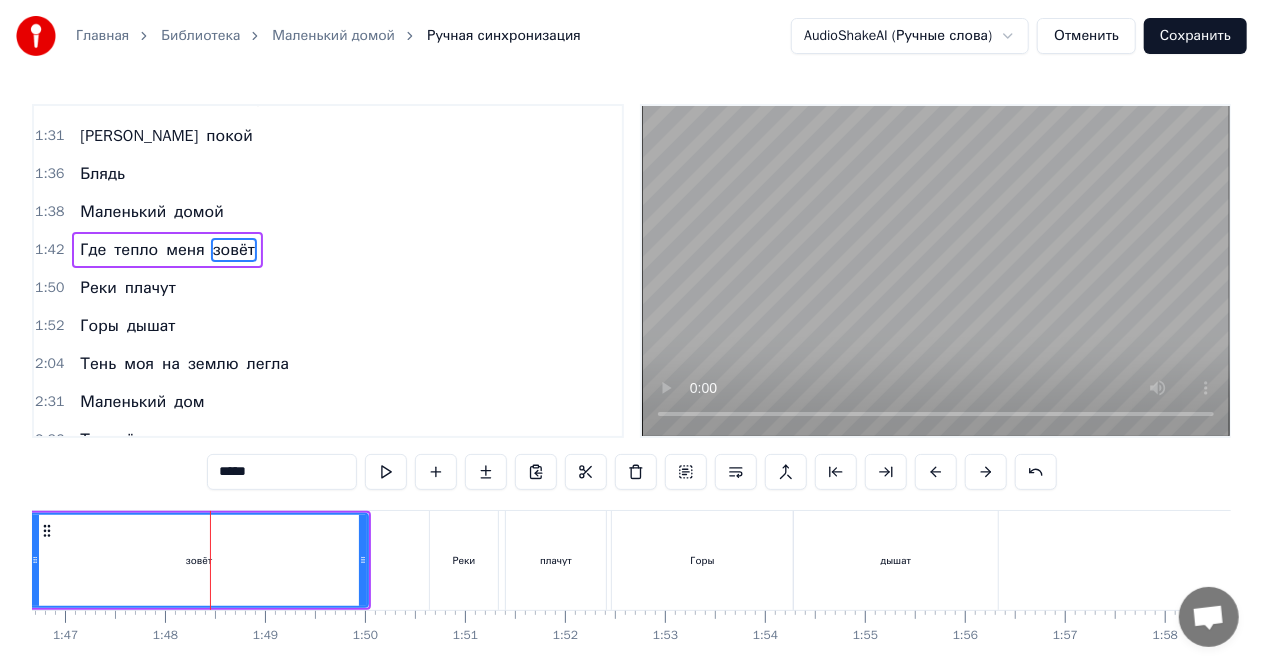 scroll, scrollTop: 0, scrollLeft: 0, axis: both 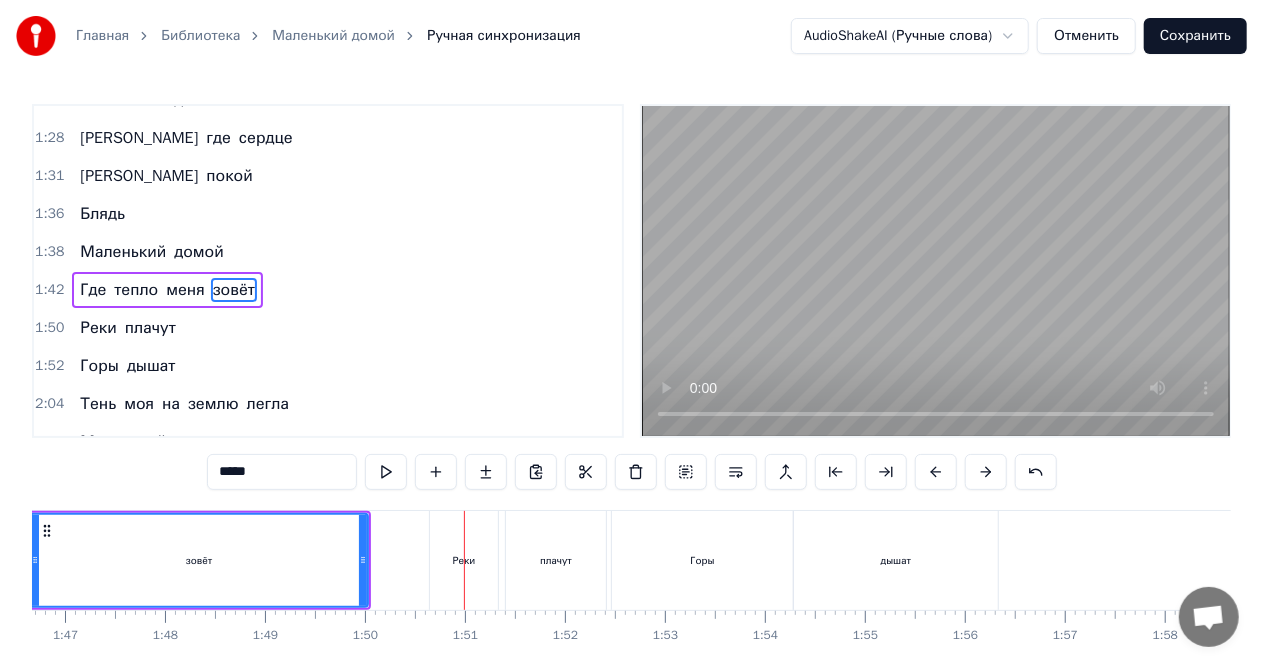 click on "Реки" at bounding box center (464, 560) 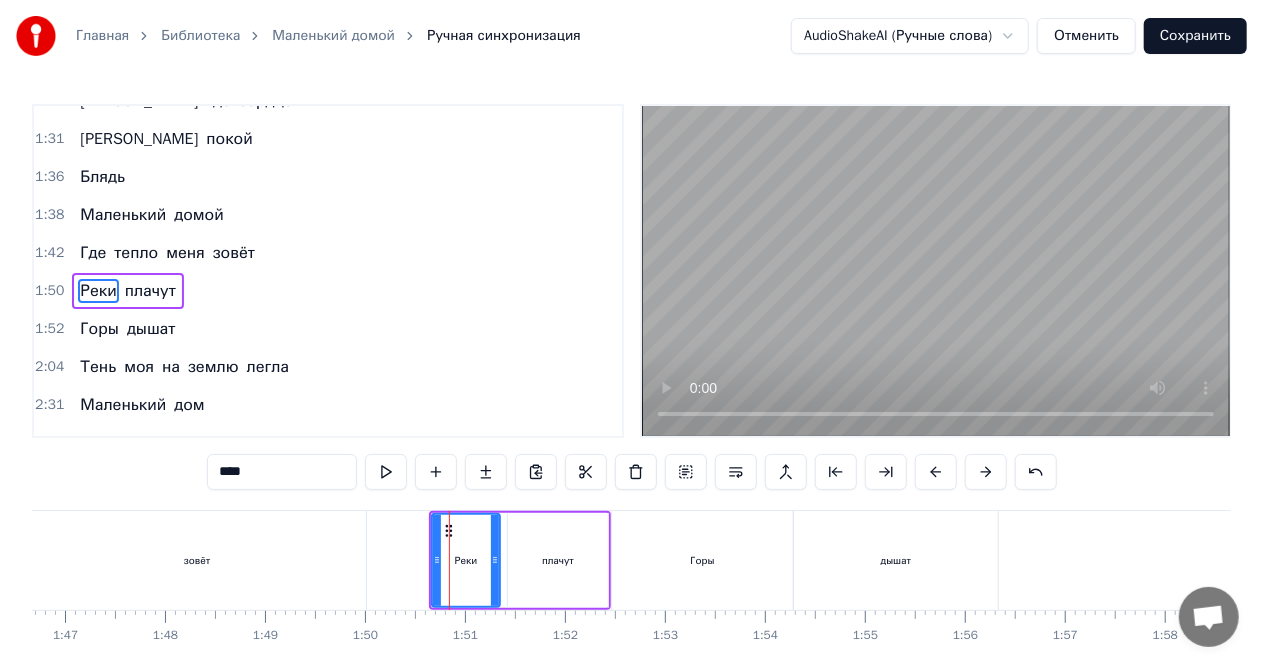 scroll, scrollTop: 936, scrollLeft: 0, axis: vertical 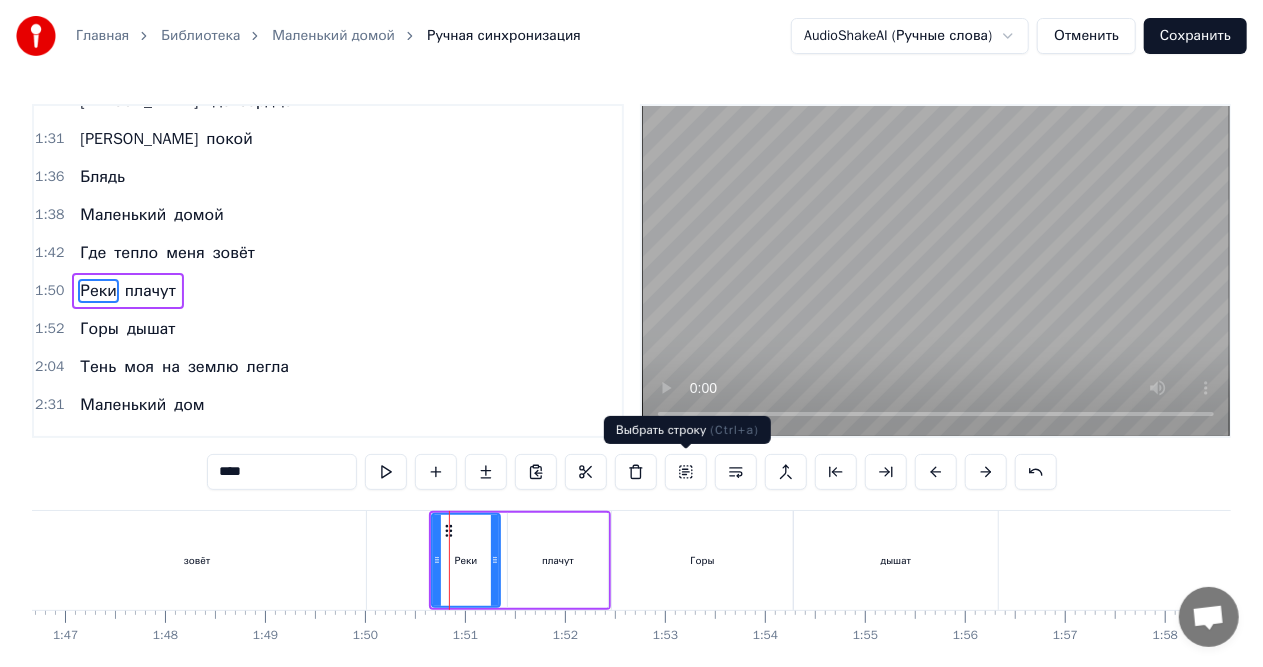 click at bounding box center [686, 472] 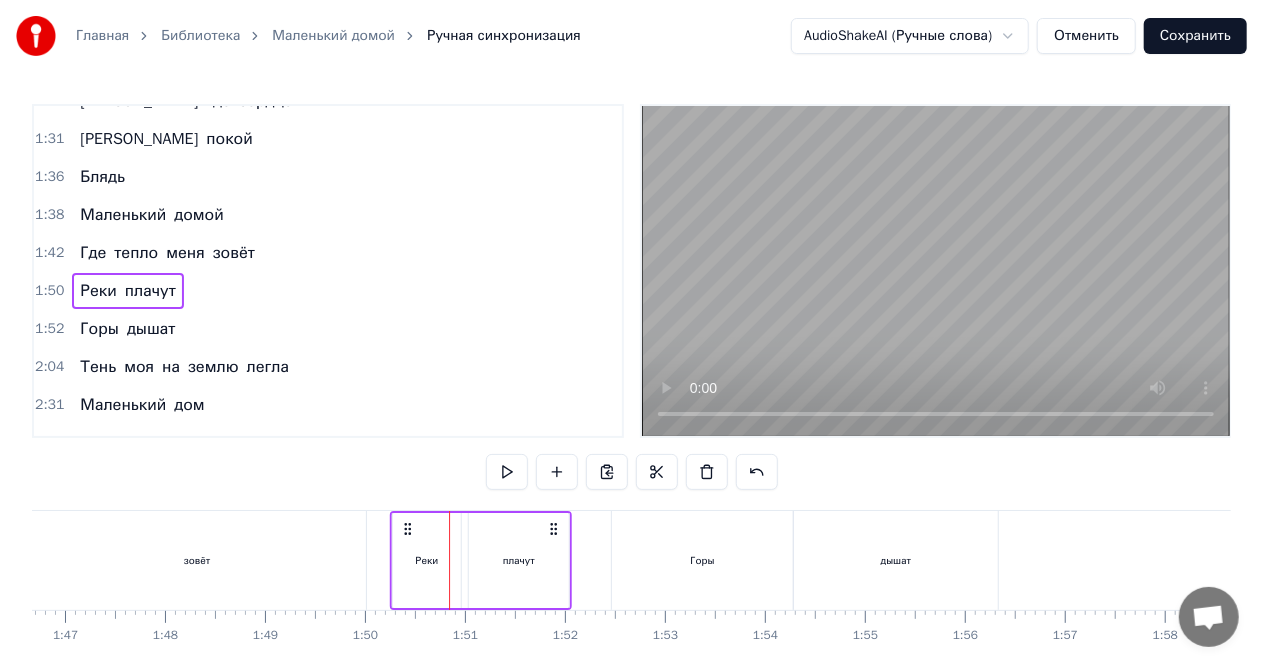 drag, startPoint x: 448, startPoint y: 526, endPoint x: 408, endPoint y: 524, distance: 40.04997 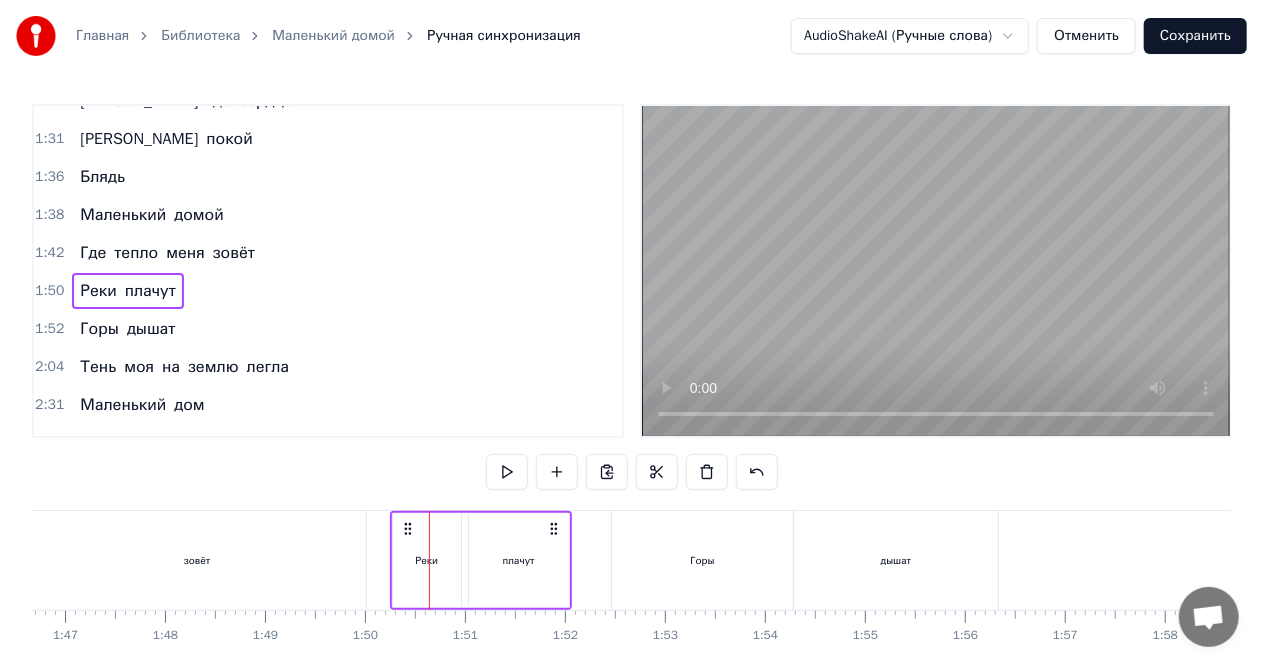 click on "зовёт" at bounding box center [197, 560] 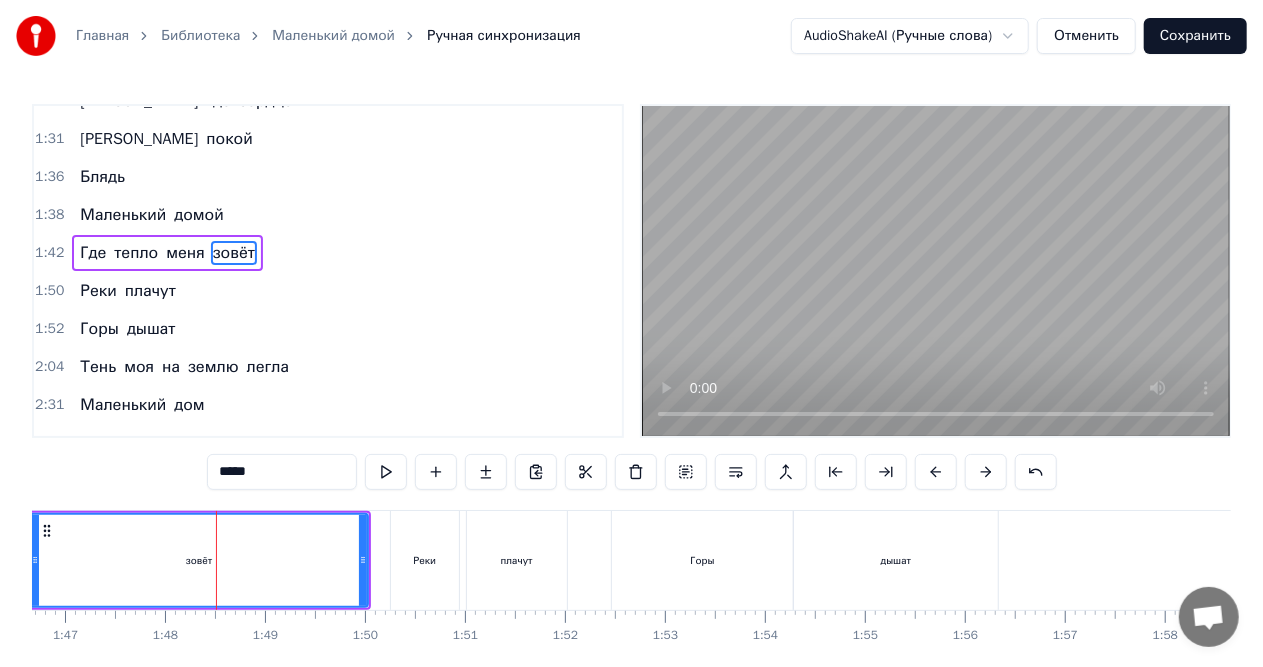 scroll, scrollTop: 899, scrollLeft: 0, axis: vertical 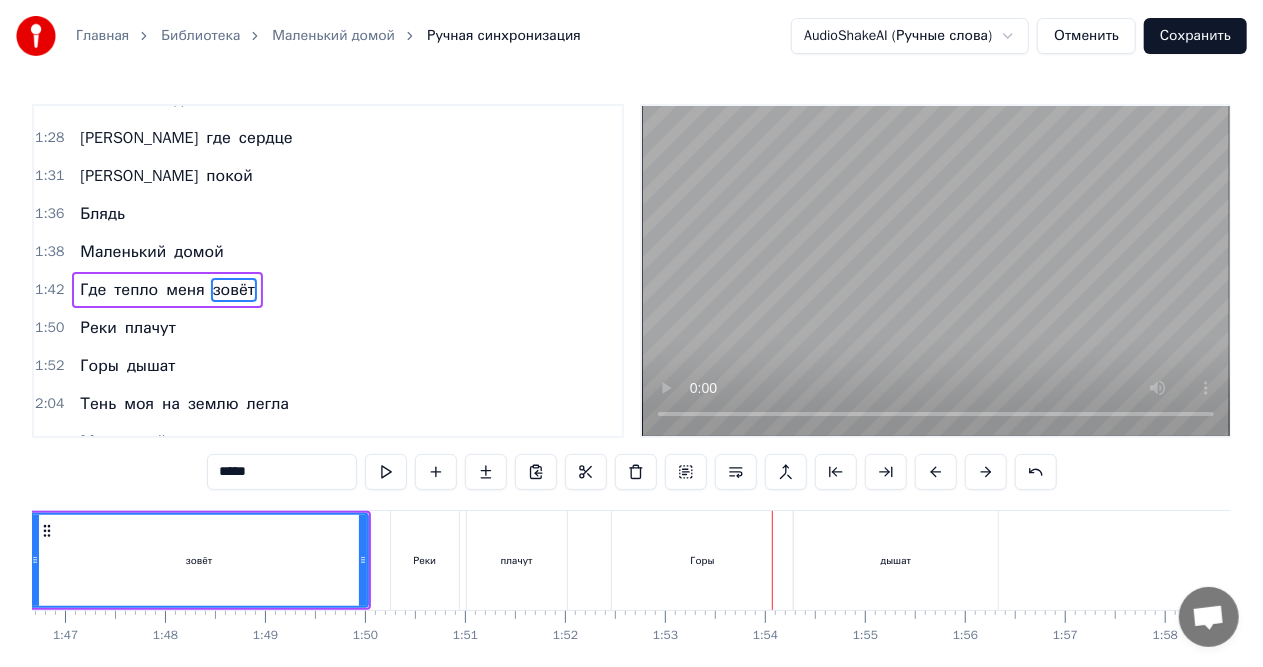 click on "Горы" at bounding box center [702, 560] 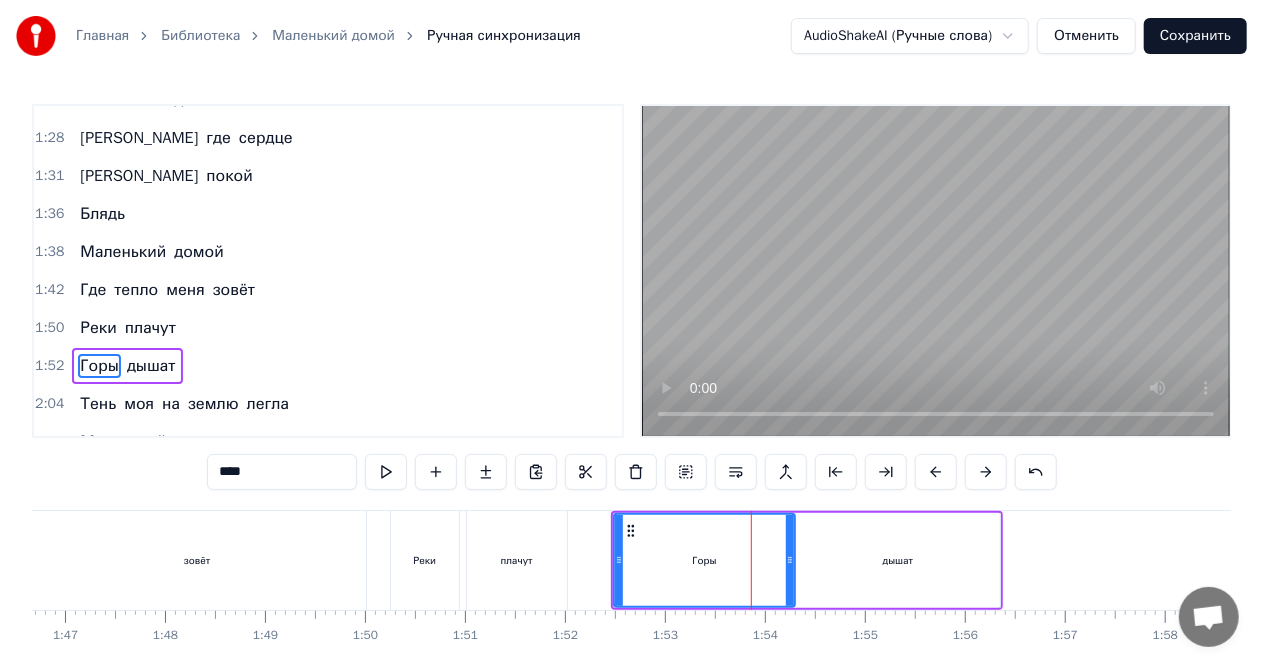 scroll, scrollTop: 939, scrollLeft: 0, axis: vertical 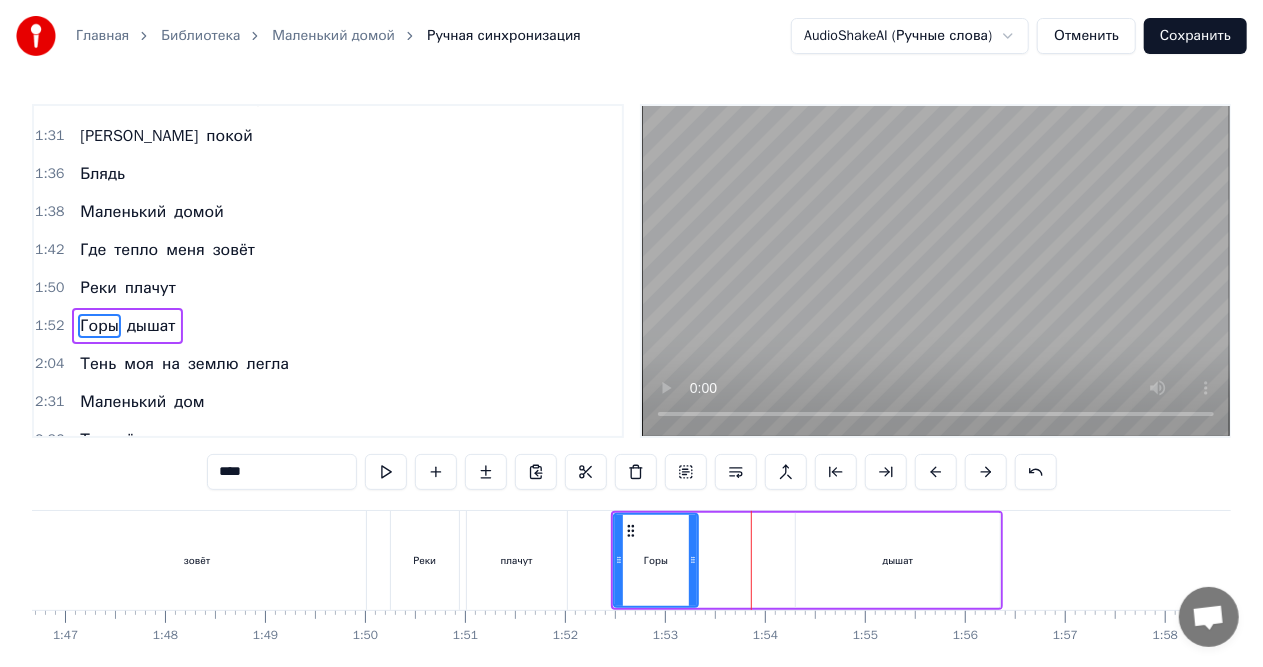 drag, startPoint x: 789, startPoint y: 557, endPoint x: 628, endPoint y: 543, distance: 161.60754 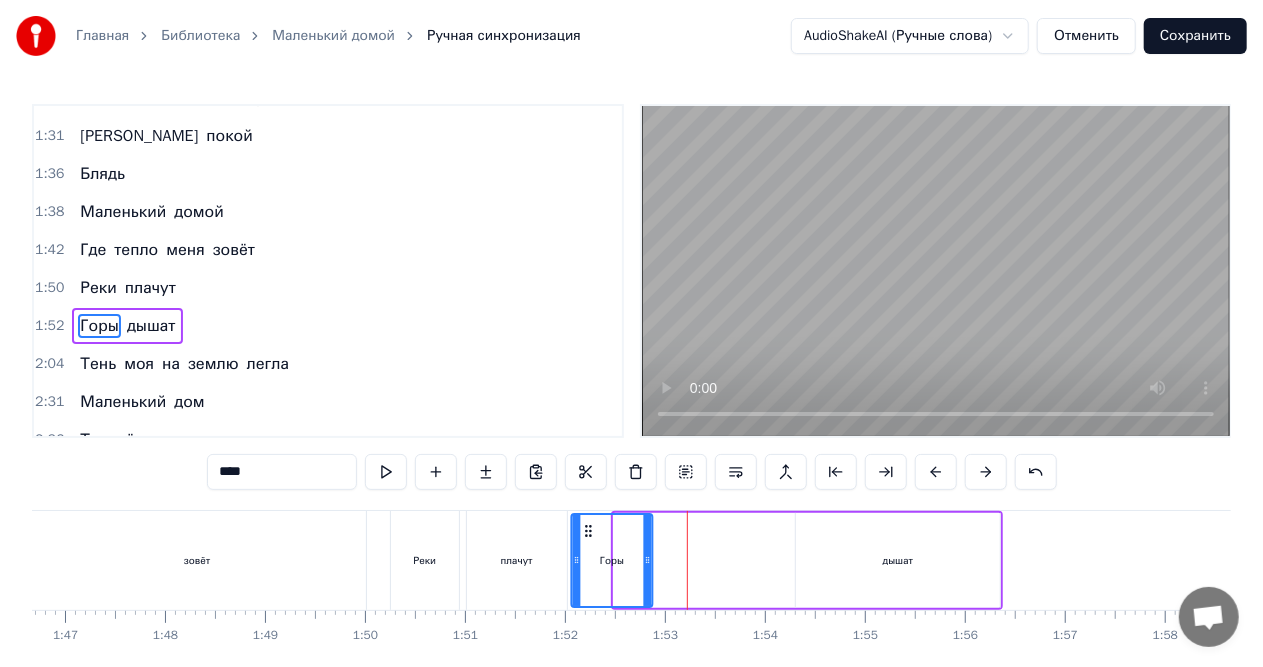 drag, startPoint x: 630, startPoint y: 532, endPoint x: 587, endPoint y: 531, distance: 43.011627 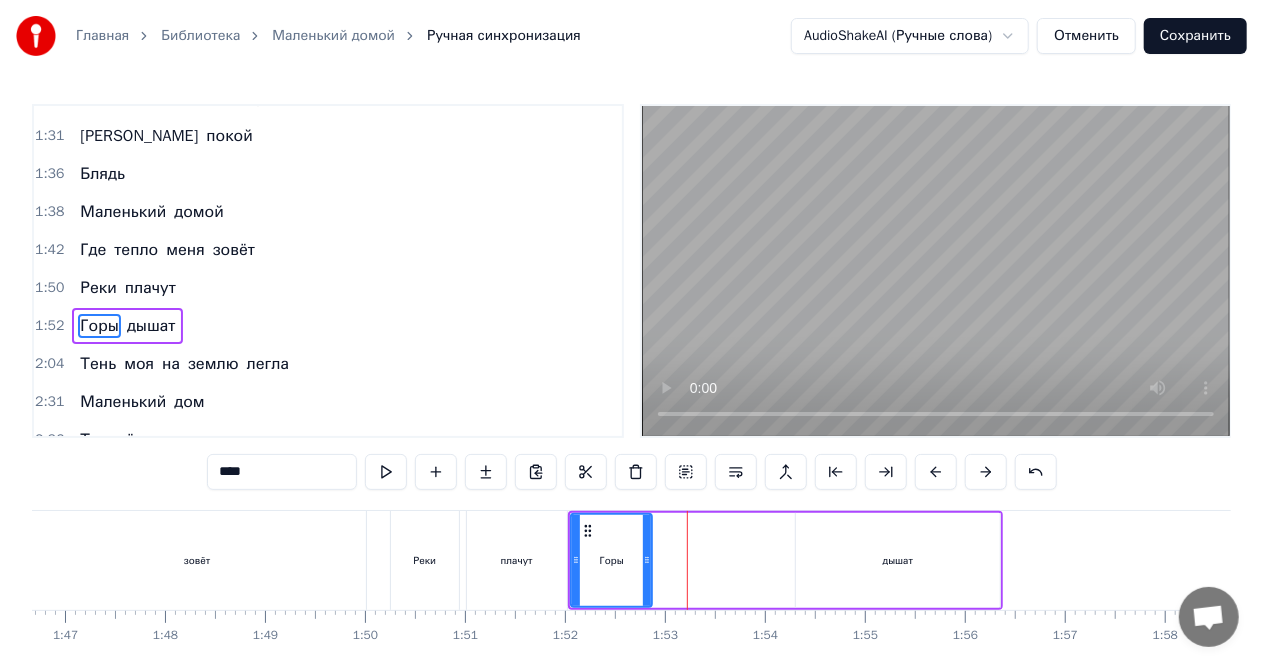 click on "Горы дышат" at bounding box center [785, 560] 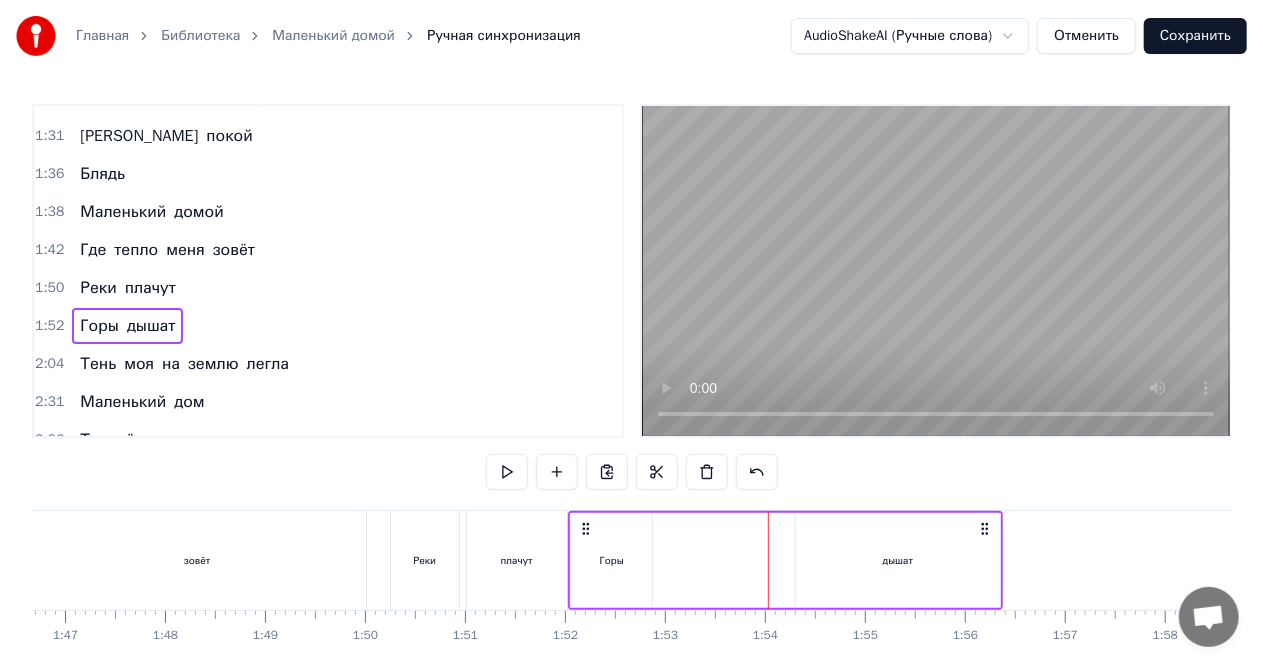 click on "дышат" at bounding box center [898, 560] 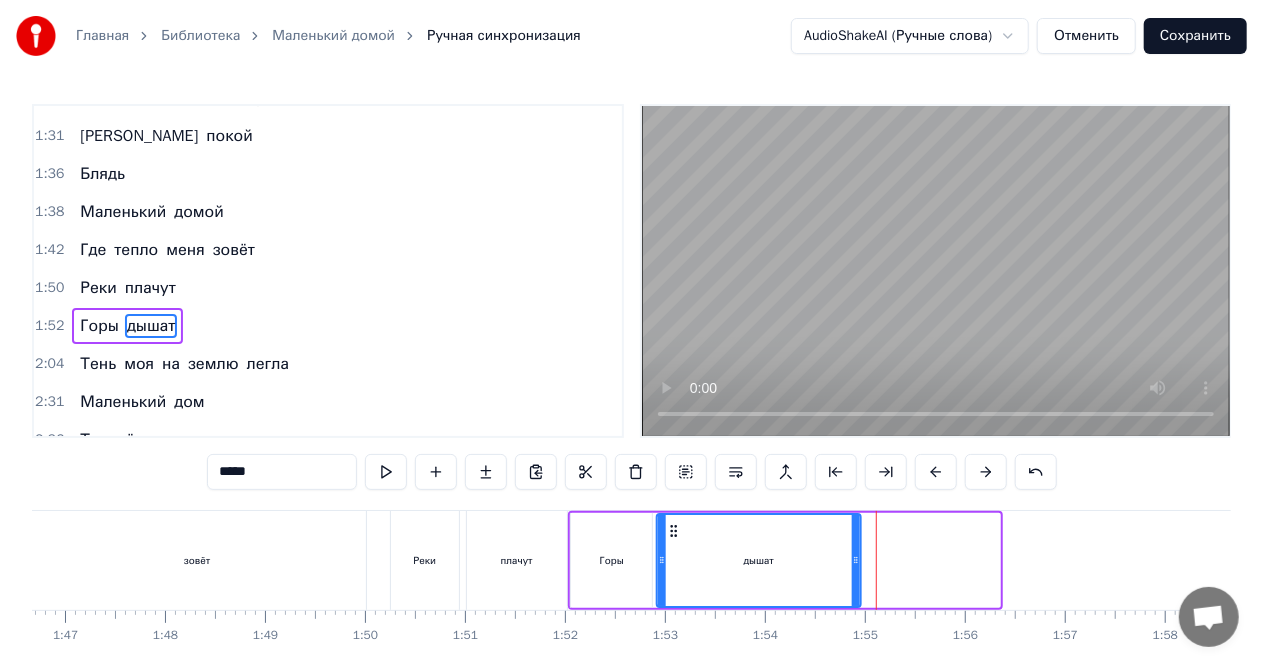 drag, startPoint x: 810, startPoint y: 530, endPoint x: 670, endPoint y: 526, distance: 140.05713 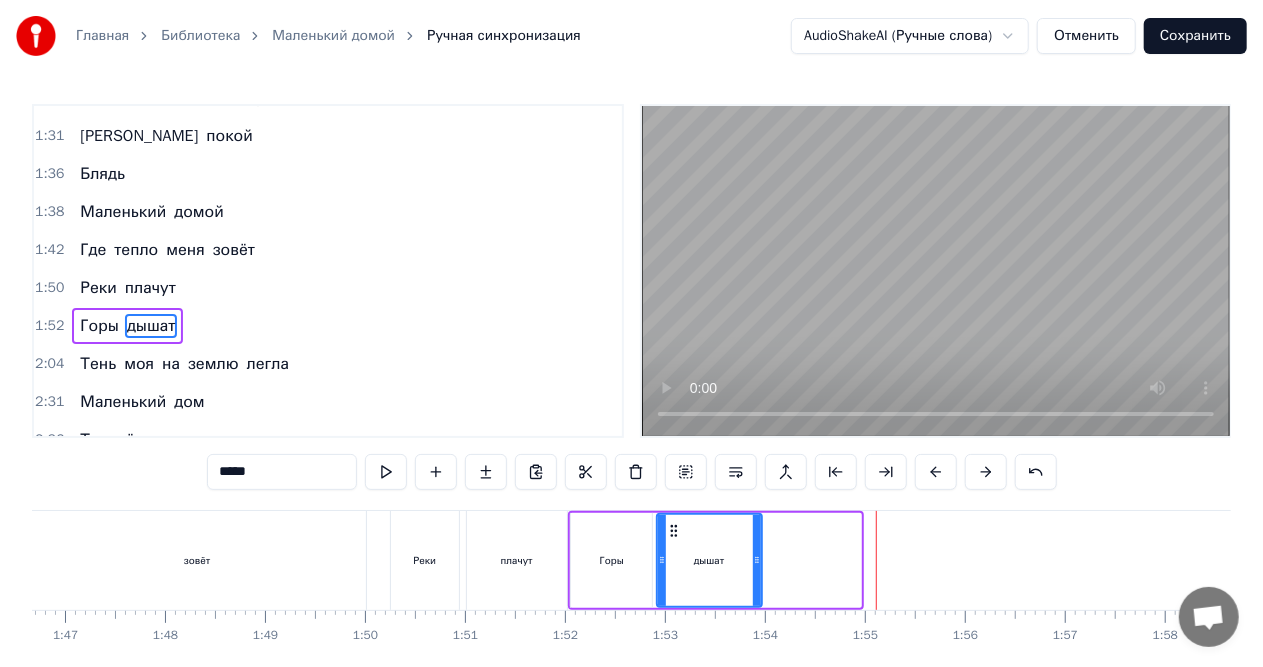 drag, startPoint x: 853, startPoint y: 559, endPoint x: 716, endPoint y: 556, distance: 137.03284 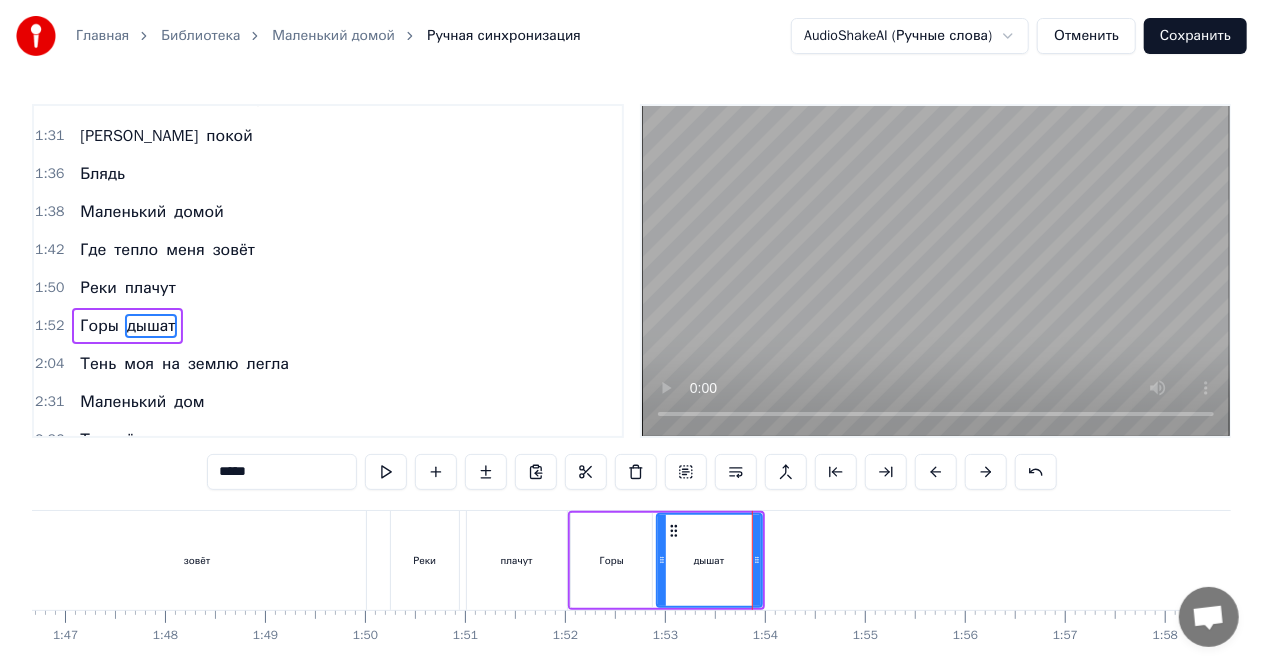 click on "зовёт" at bounding box center (197, 560) 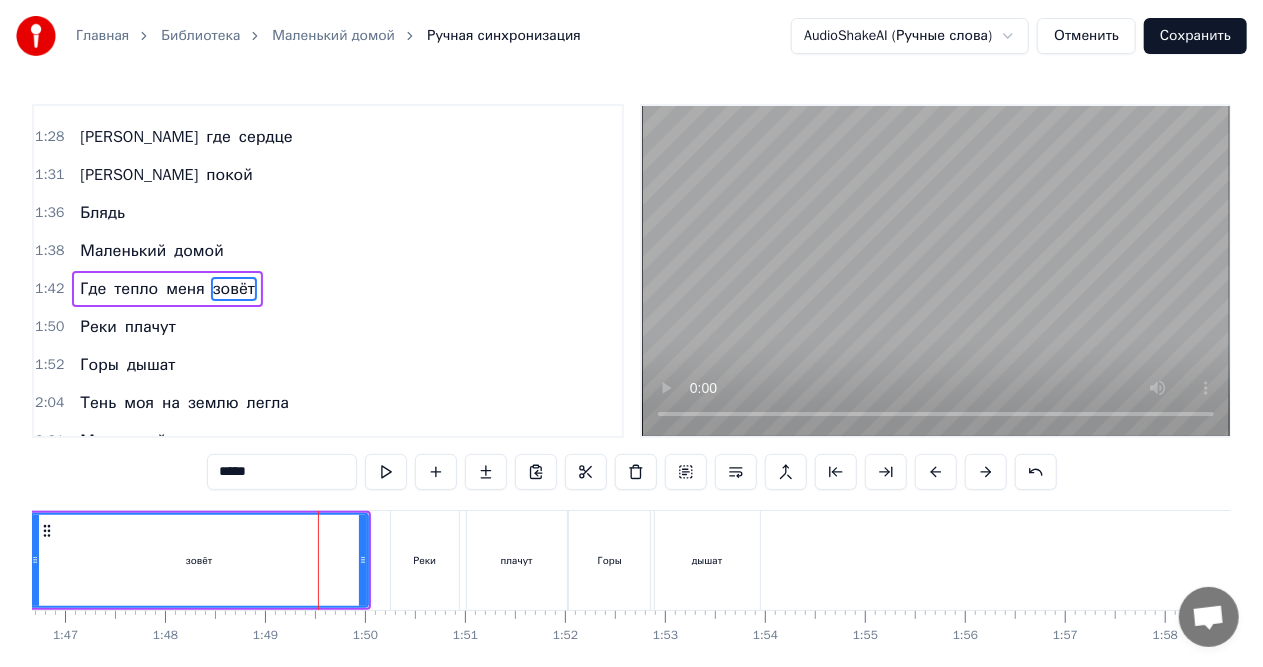 scroll, scrollTop: 899, scrollLeft: 0, axis: vertical 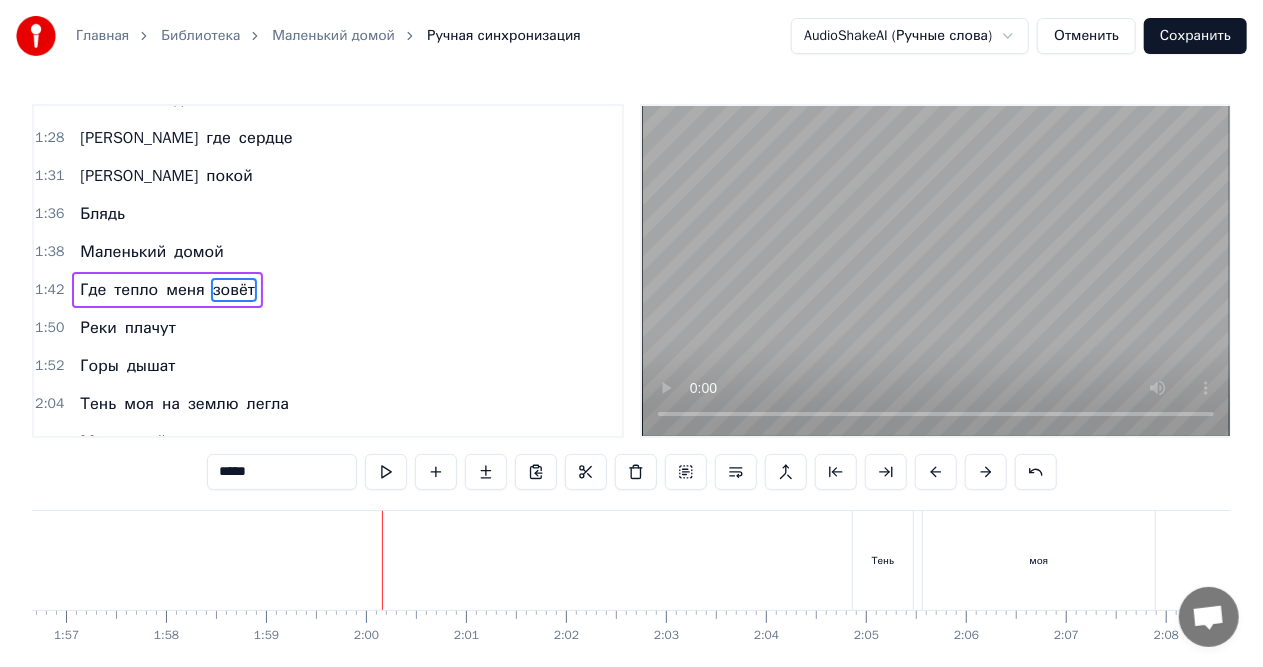click on "землю" at bounding box center (213, 404) 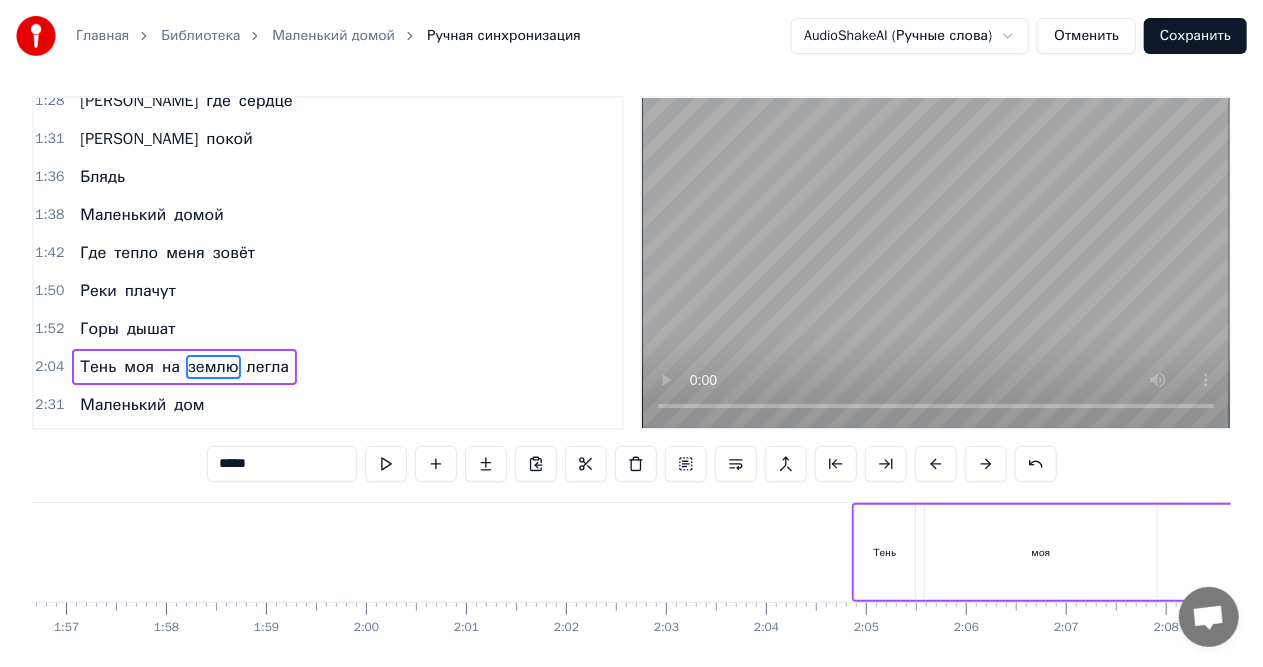 scroll, scrollTop: 939, scrollLeft: 0, axis: vertical 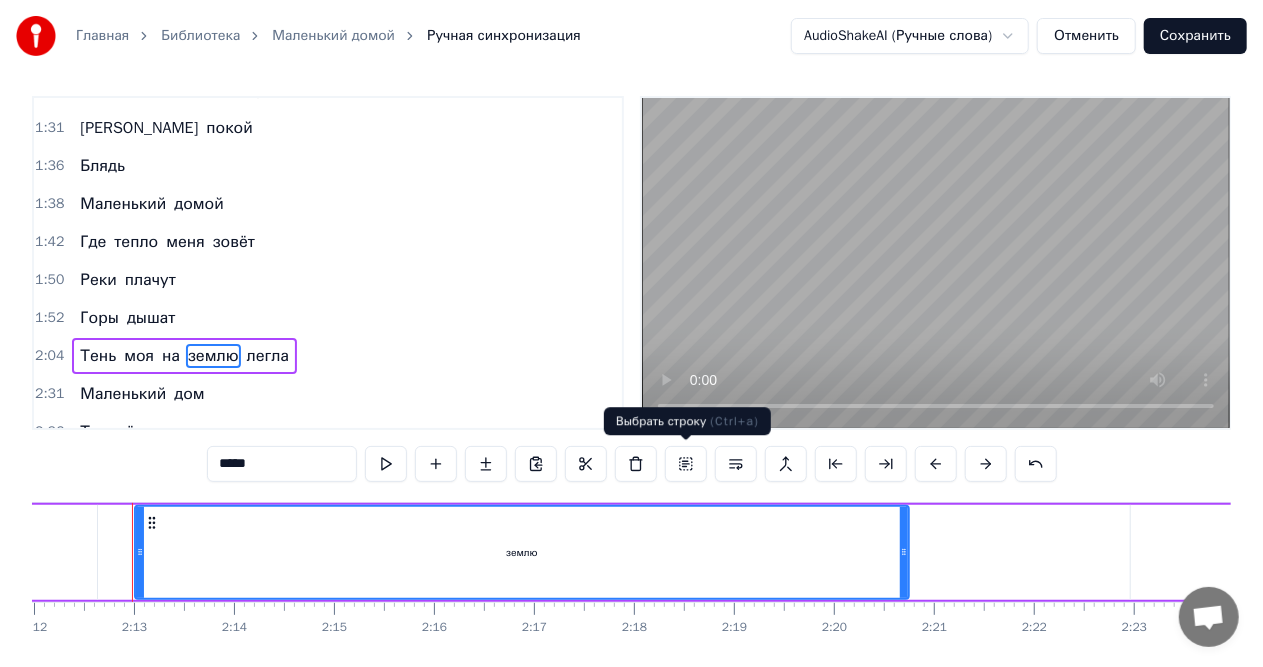 click at bounding box center [686, 464] 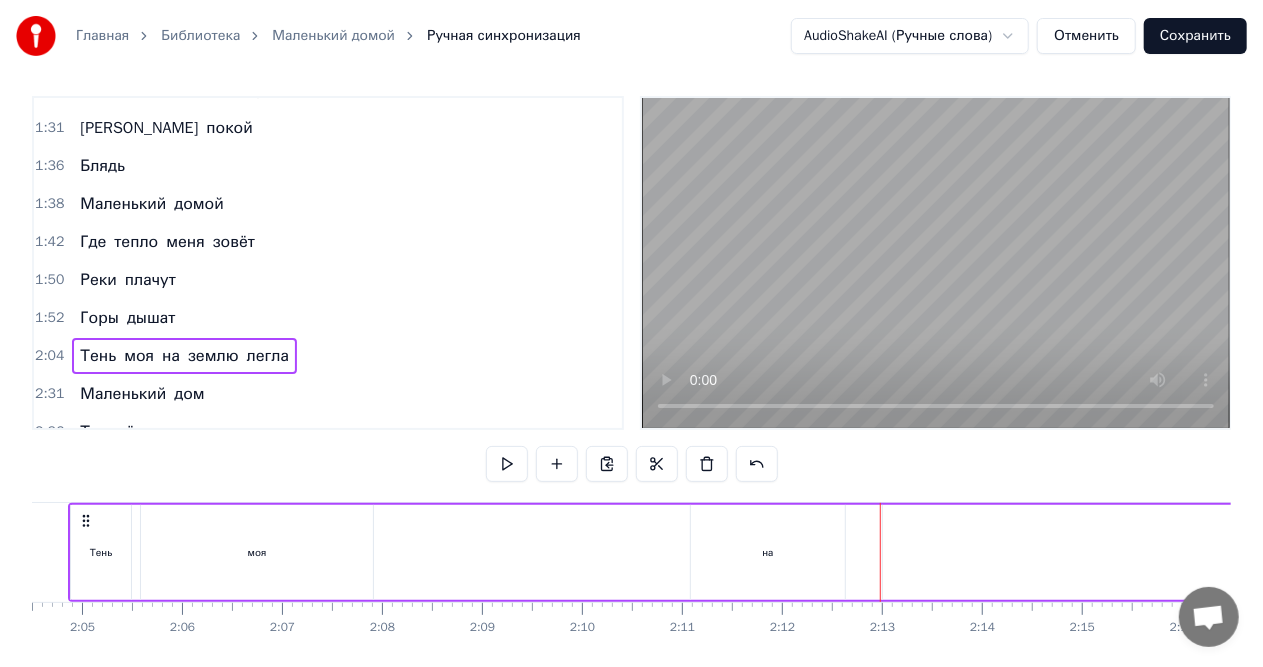 scroll, scrollTop: 0, scrollLeft: 12386, axis: horizontal 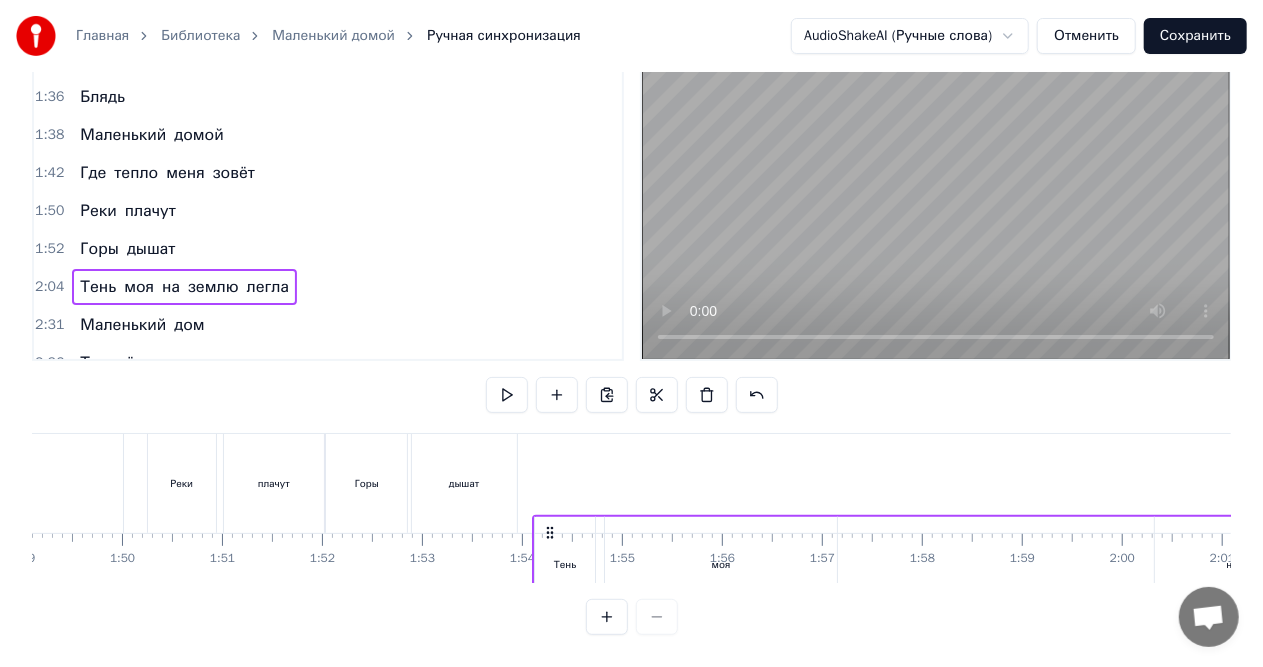 click on "Маленький дом Где свет не гаснет Где время спит Как кот на крыше Пыльный путь меня уносит Но я все слышу Слышу Блядь Маленький домой Там где сердце Там покой Блядь [PERSON_NAME] домой Где тепло меня зовёт Ветер шепчет старым стенам Песни Что хранил веками Я иду Но шаг мой слабый Где ты Мама С руками? Блядь [PERSON_NAME] домой Там где сердце Там покой Блядь [PERSON_NAME] домой Где тепло меня зовёт Реки плачут Горы дышат Тень моя на землю легла [PERSON_NAME] дом Ты всё" at bounding box center [-479, 483] 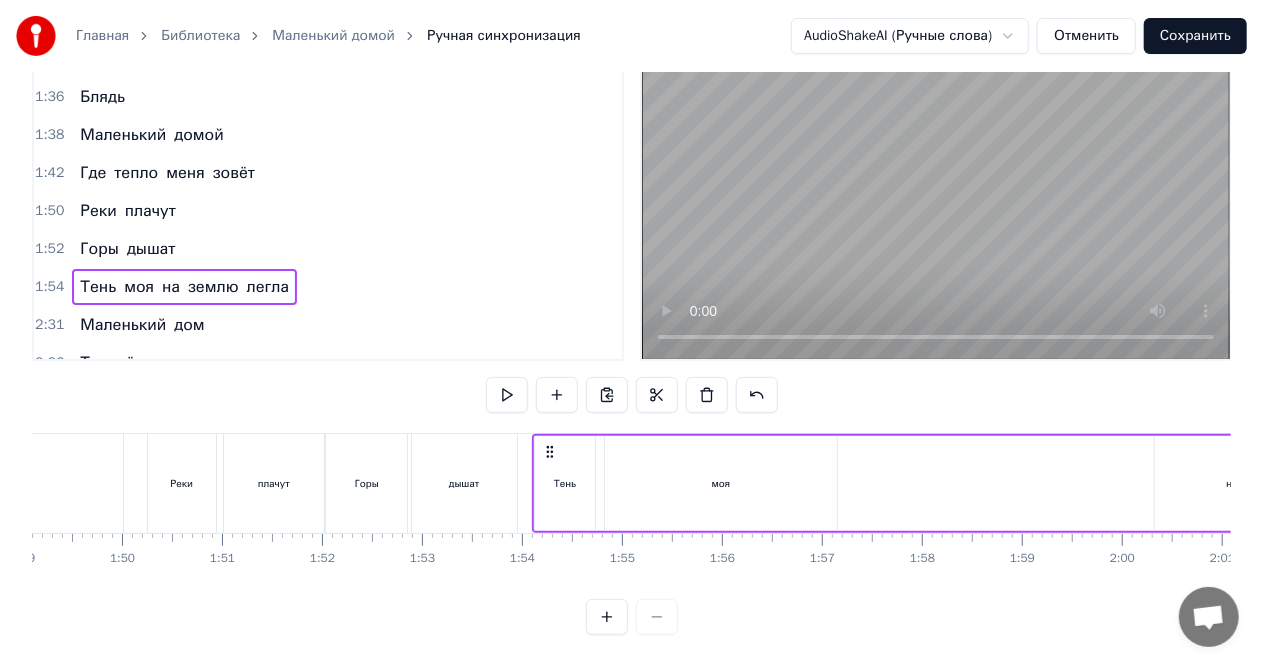 click on "Где тепло меня зовёт" at bounding box center [-258, 483] 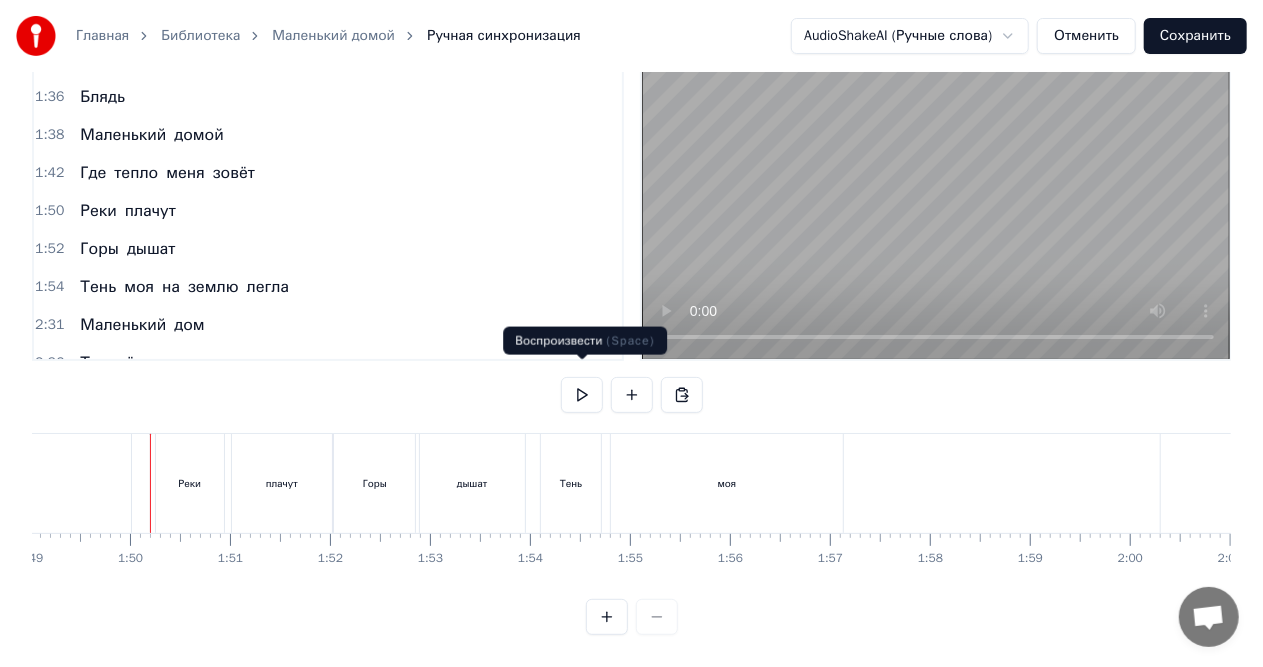 click at bounding box center [582, 395] 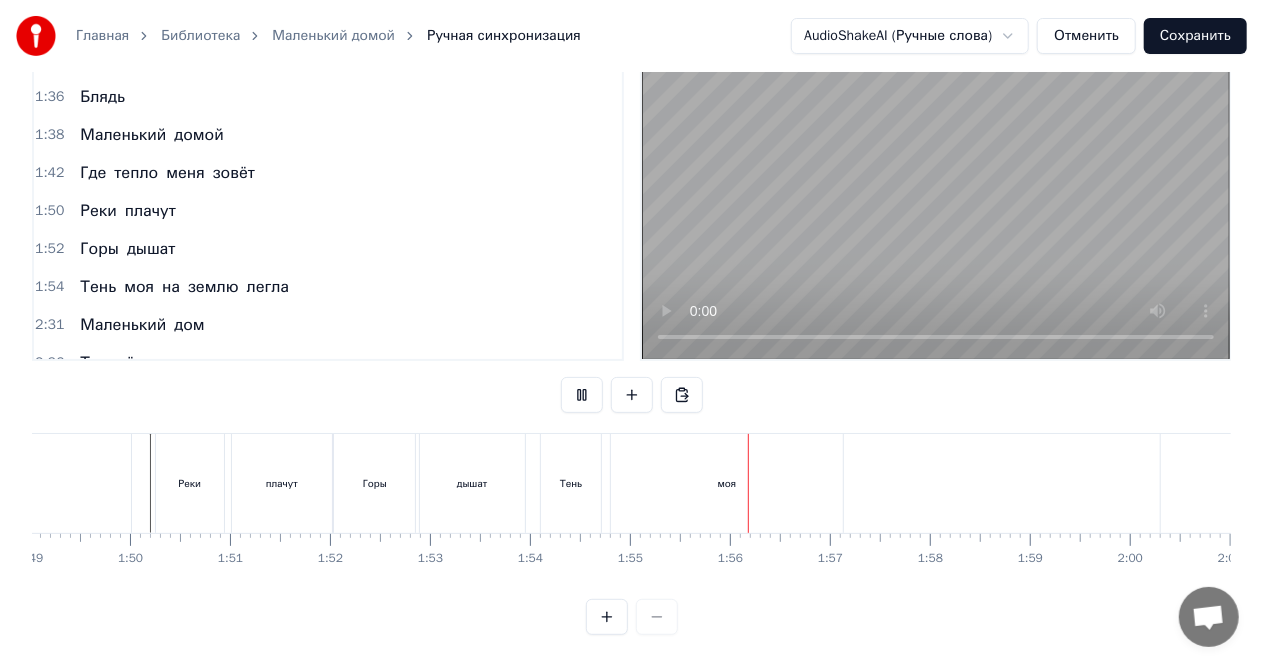 click at bounding box center (582, 395) 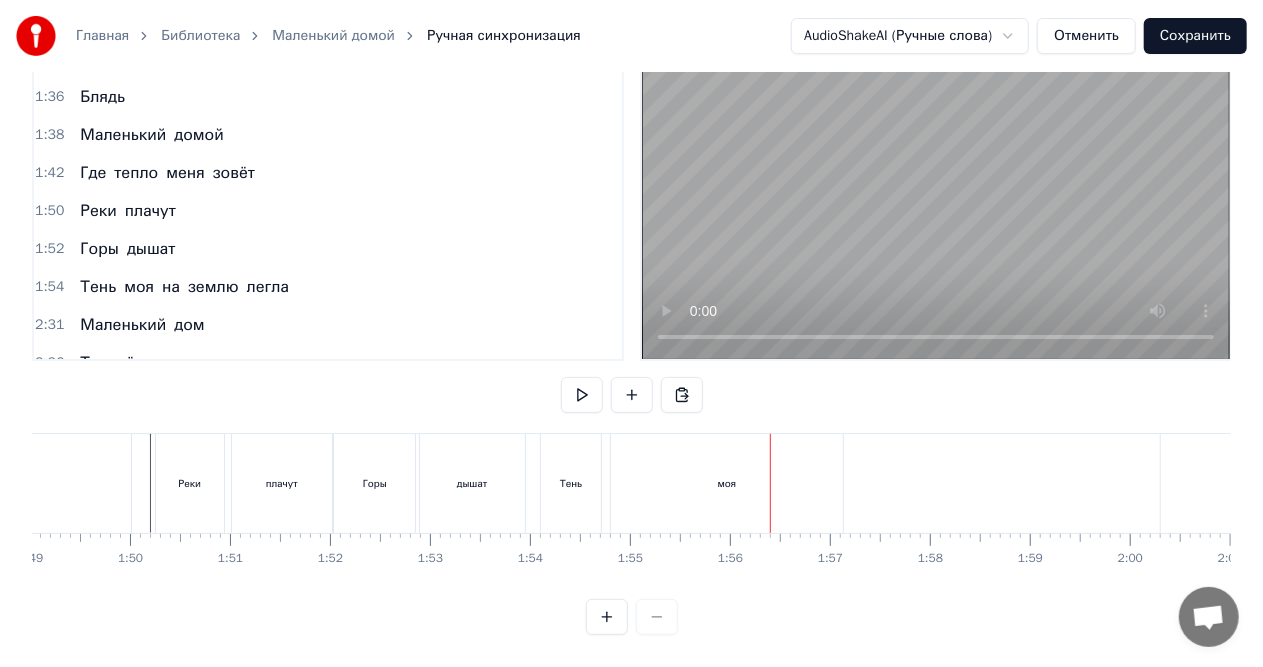 click on "моя" at bounding box center [727, 483] 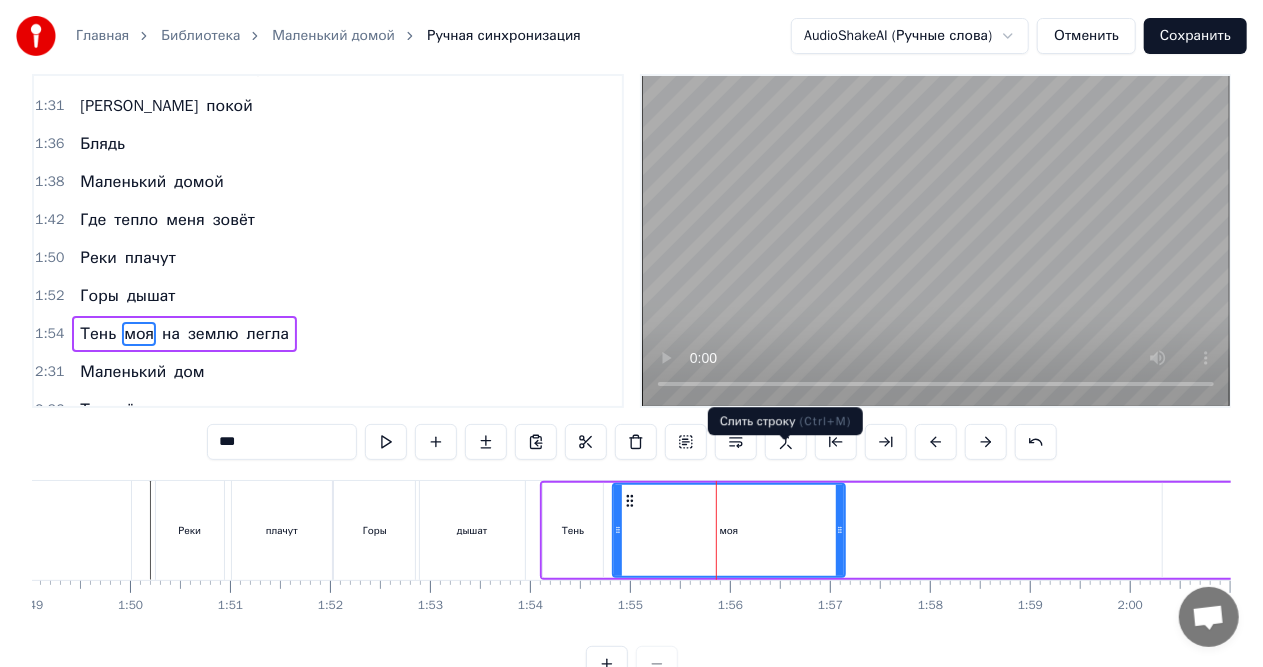 scroll, scrollTop: 8, scrollLeft: 0, axis: vertical 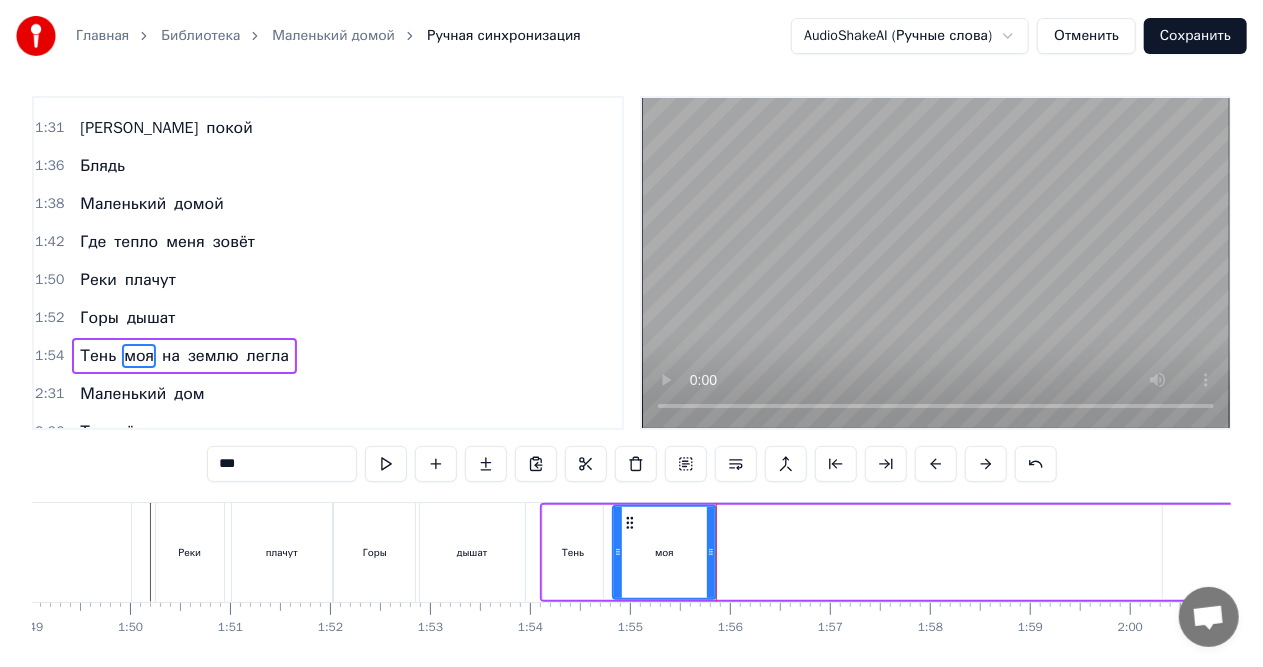 drag, startPoint x: 838, startPoint y: 548, endPoint x: 711, endPoint y: 514, distance: 131.47243 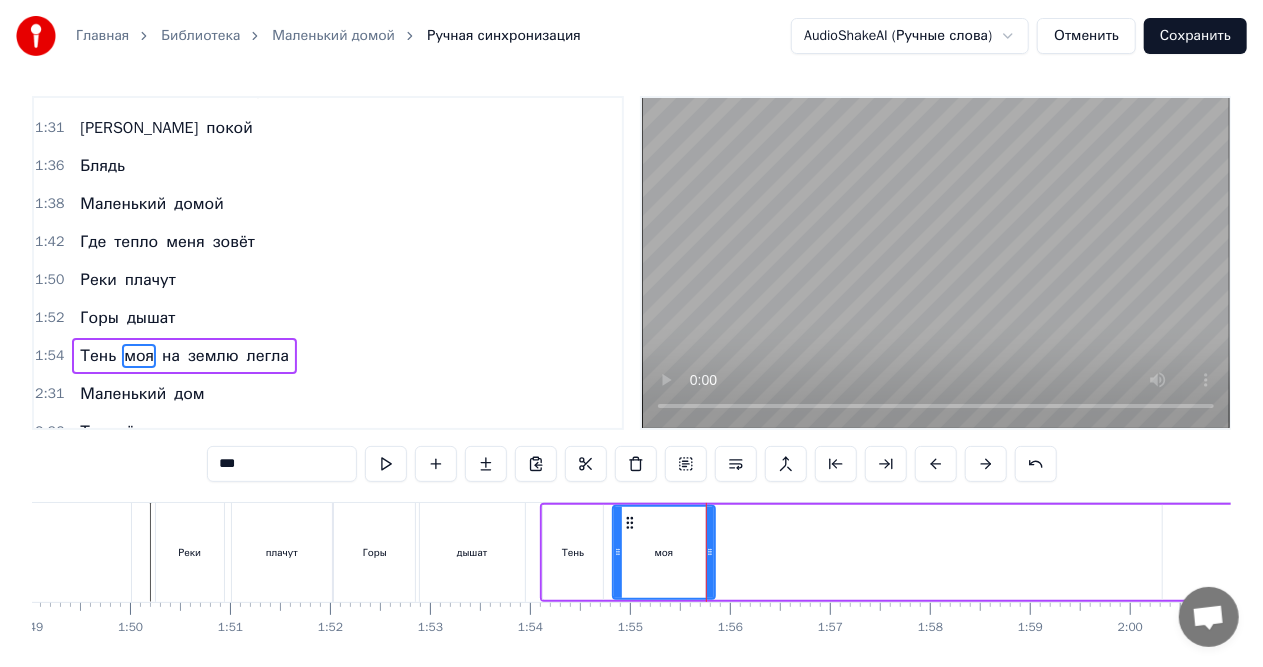 click on "Реки" at bounding box center [190, 552] 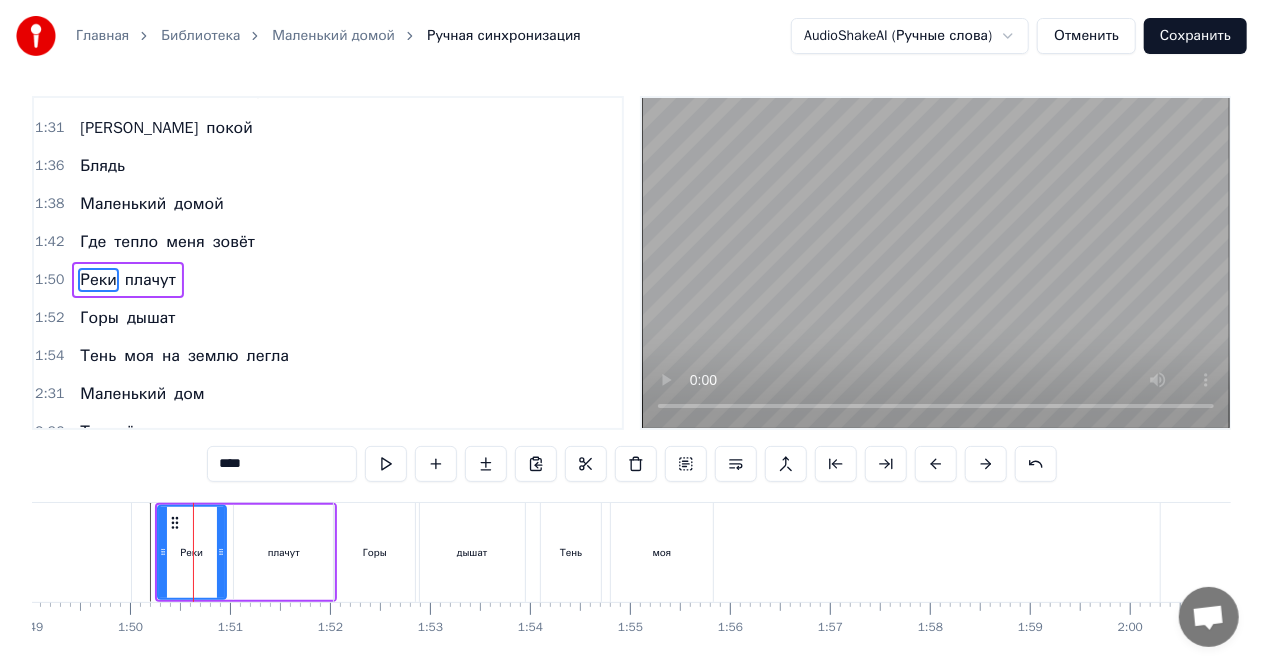 scroll, scrollTop: 0, scrollLeft: 0, axis: both 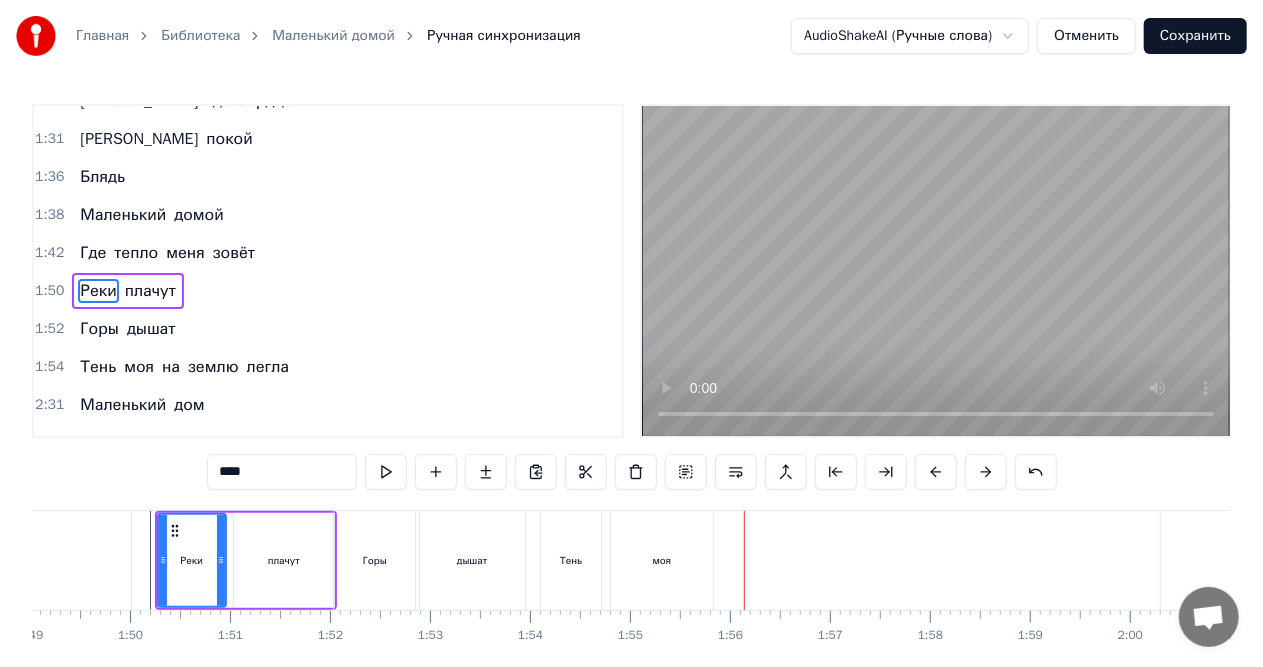 click on "моя" at bounding box center (662, 560) 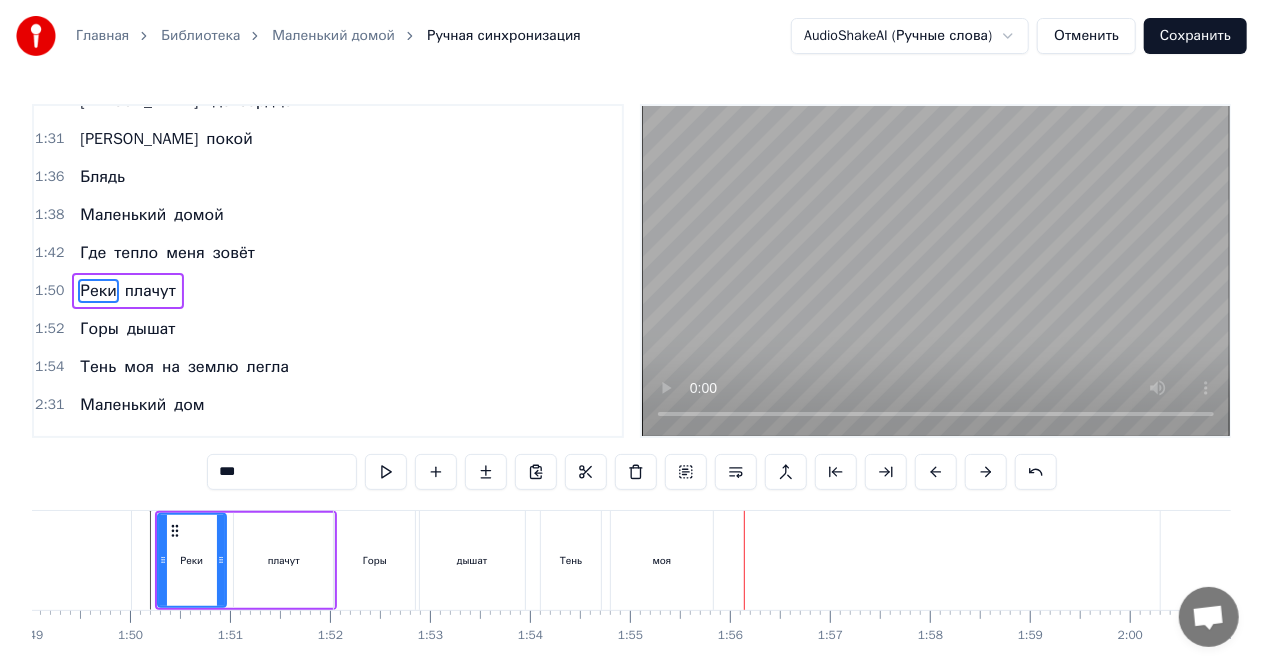 scroll, scrollTop: 8, scrollLeft: 0, axis: vertical 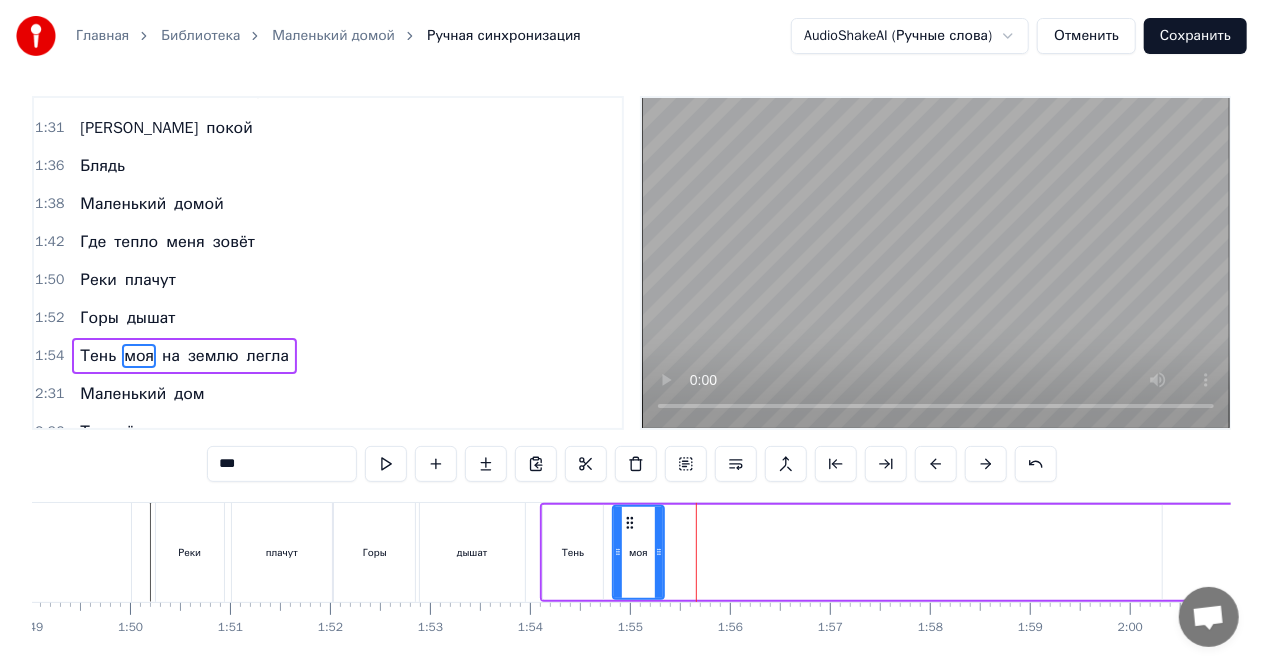 drag, startPoint x: 709, startPoint y: 548, endPoint x: 658, endPoint y: 547, distance: 51.009804 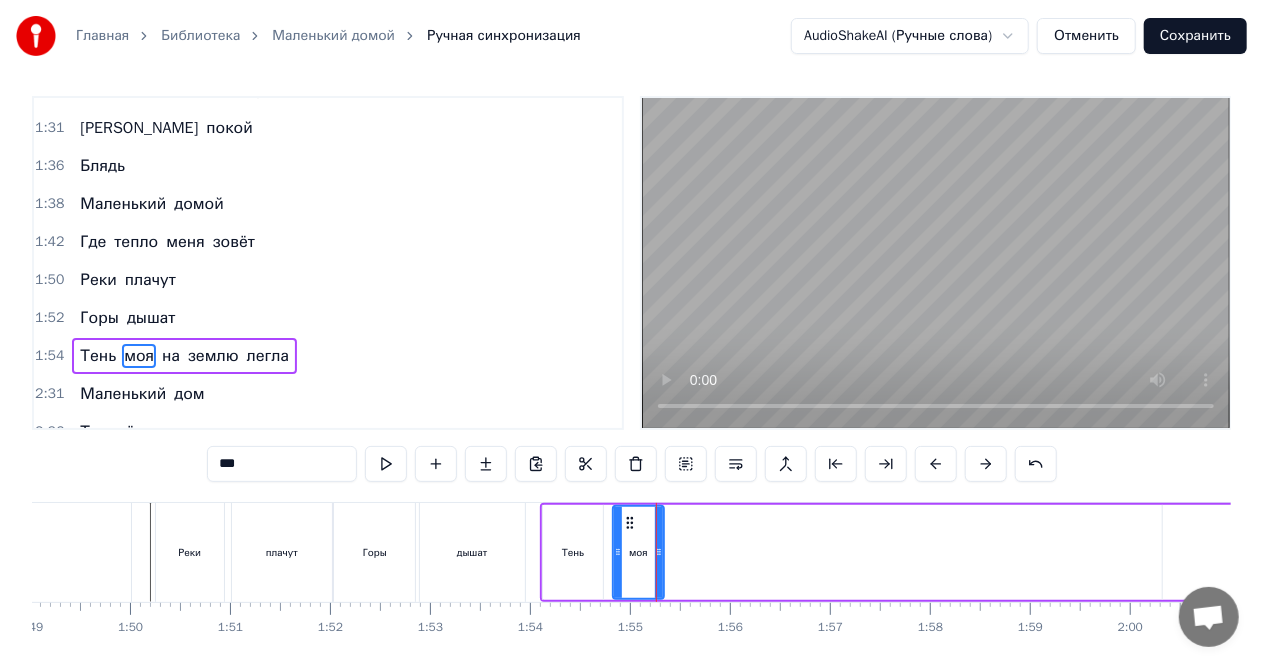 click on "Тень моя на землю легла" at bounding box center [1869, 552] 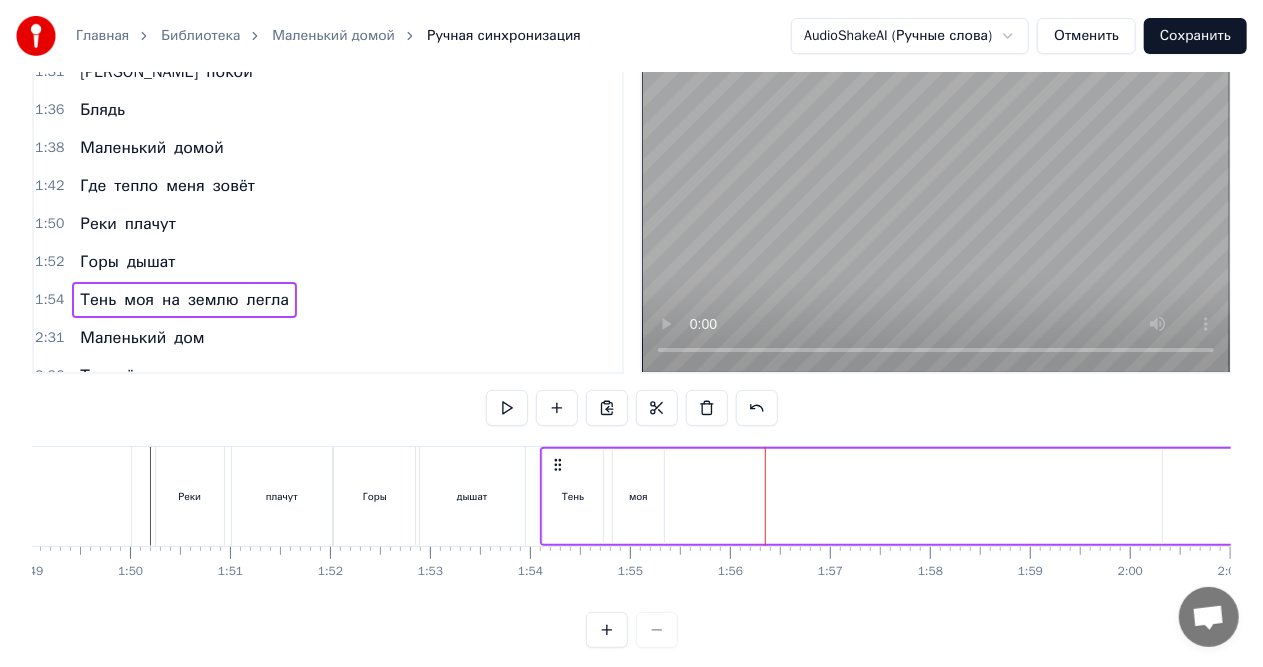 scroll, scrollTop: 93, scrollLeft: 0, axis: vertical 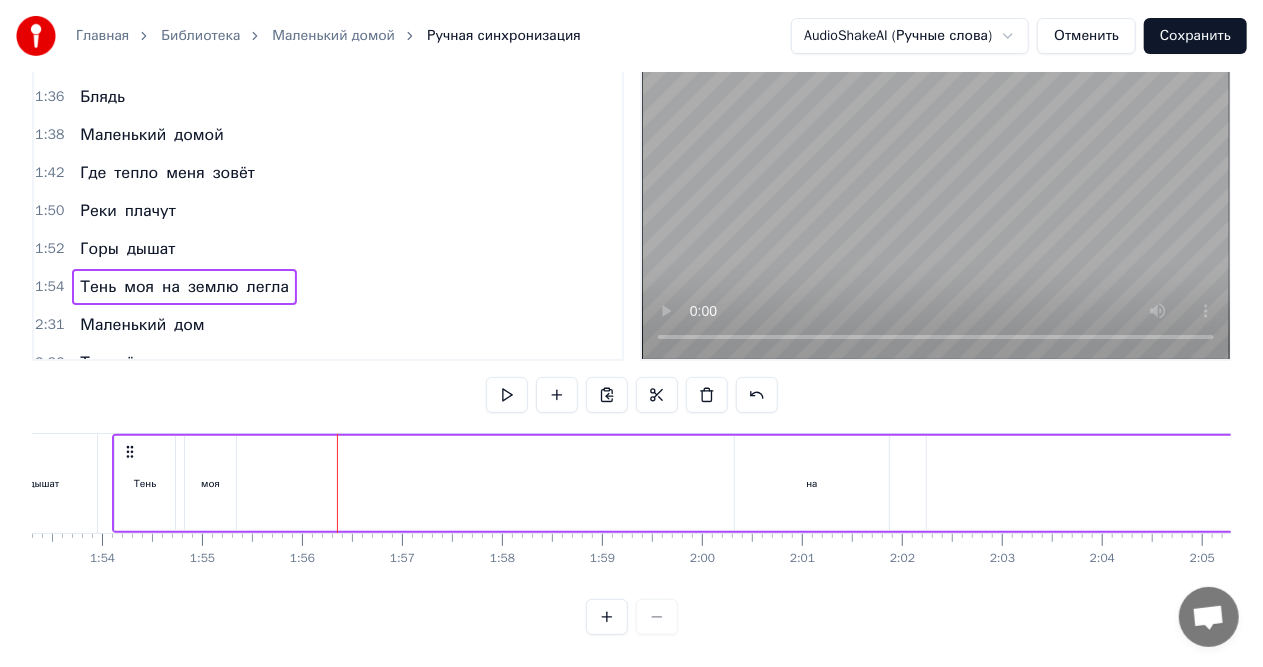 click on "на" at bounding box center (812, 483) 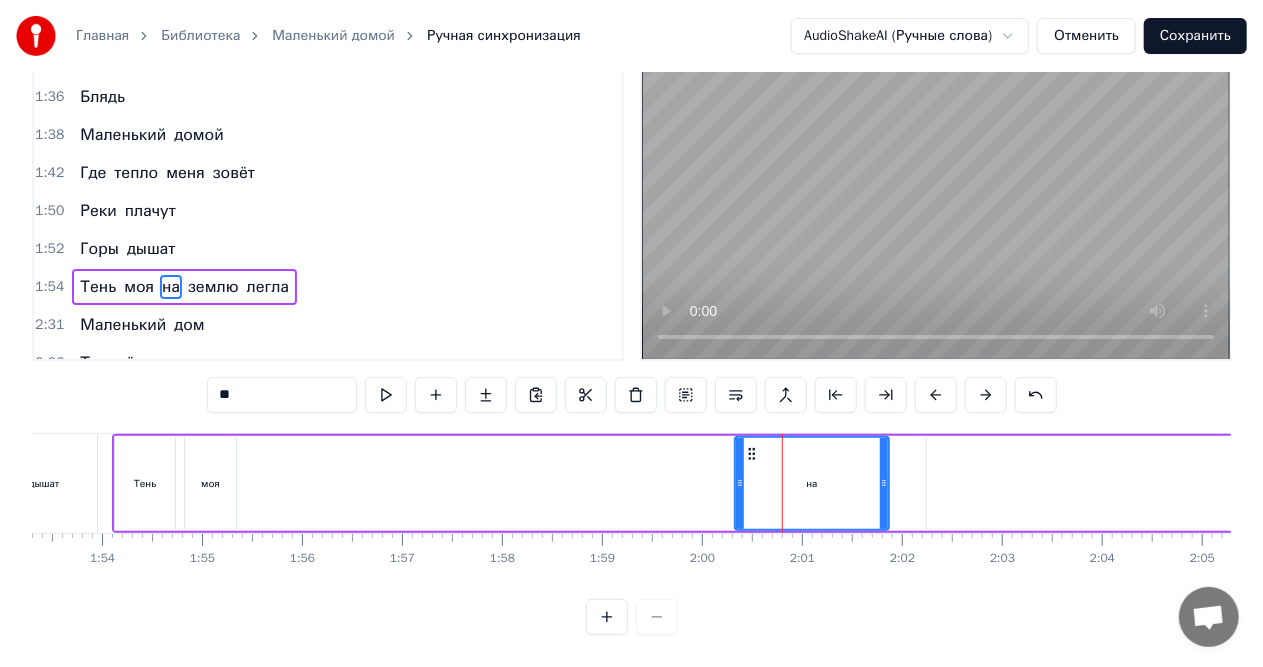 scroll, scrollTop: 8, scrollLeft: 0, axis: vertical 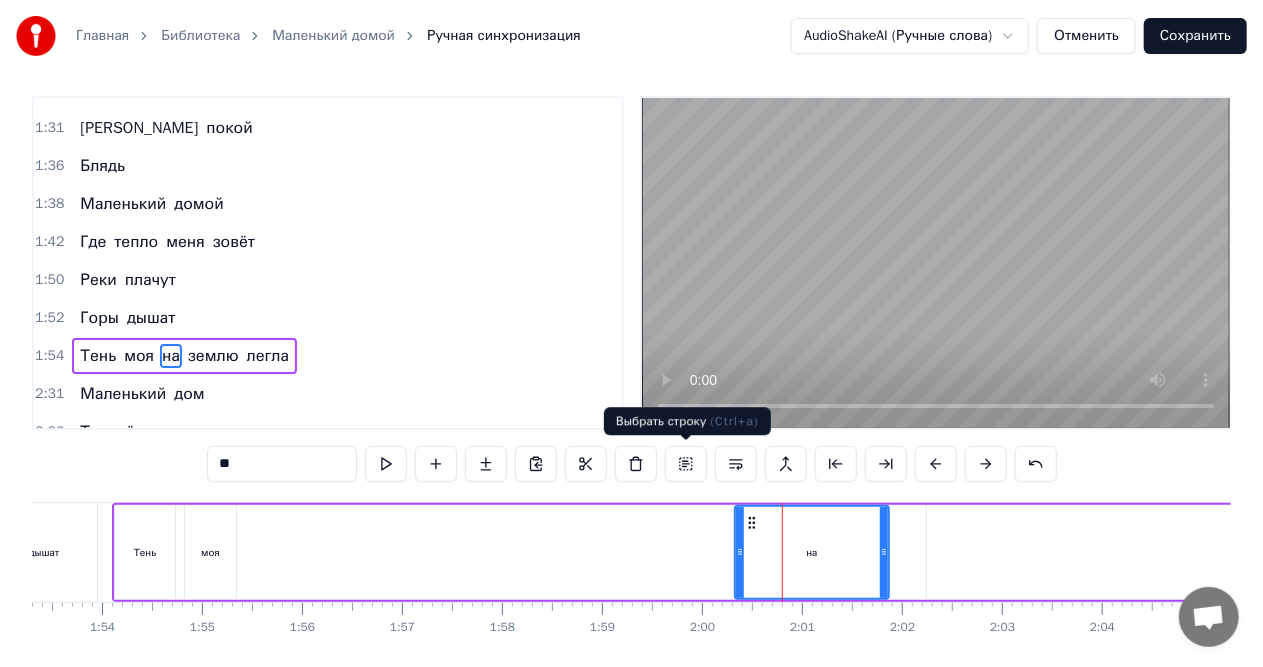click at bounding box center (686, 464) 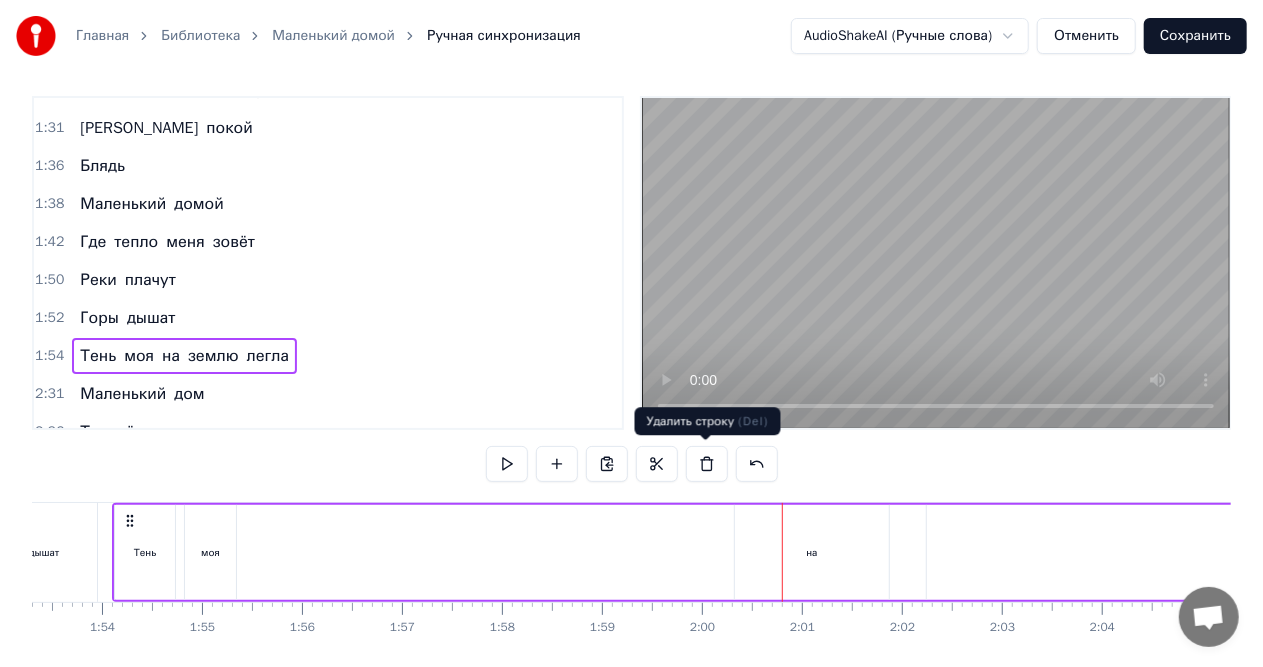 scroll, scrollTop: 0, scrollLeft: 11310, axis: horizontal 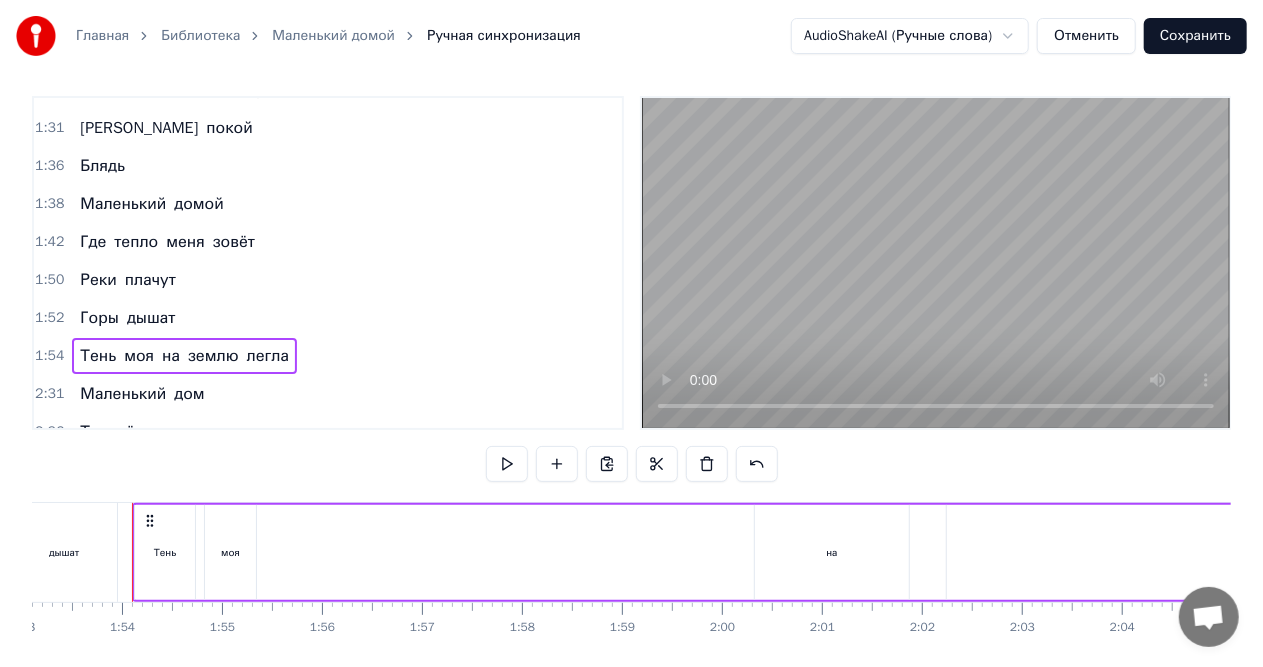 click on "0:13 Маленький дом 0:15 Где свет не гаснет 0:17 Где время спит 0:18 Как кот на крыше 0:21 Пыльный путь меня уносит 0:24 Но я все слышу 0:26 Слышу 0:28 Блядь 0:30 Маленький домой 0:34 Там где сердце 0:38 Там покой 0:42 Блядь 0:44 Маленький домой 0:49 Где тепло меня зовёт 0:57 Ветер шепчет старым стенам 1:00 Песни 1:01 Что хранил веками 1:04 Я иду 1:06 Но шаг мой слабый 1:11 Где ты 1:15 Мама 1:18 С руками? 1:22 Блядь 1:23 Маленький домой 1:28 Там где сердце 1:31 Там покой 1:36 Блядь 1:38 Маленький домой 1:42 Где тепло меня зовёт 1:50 Реки плачут 1:52 Горы дышат 1:54 Тень моя на землю легла 2:31 Маленький дом 2:36 Ты всё Маленький дом 0" at bounding box center [631, 400] 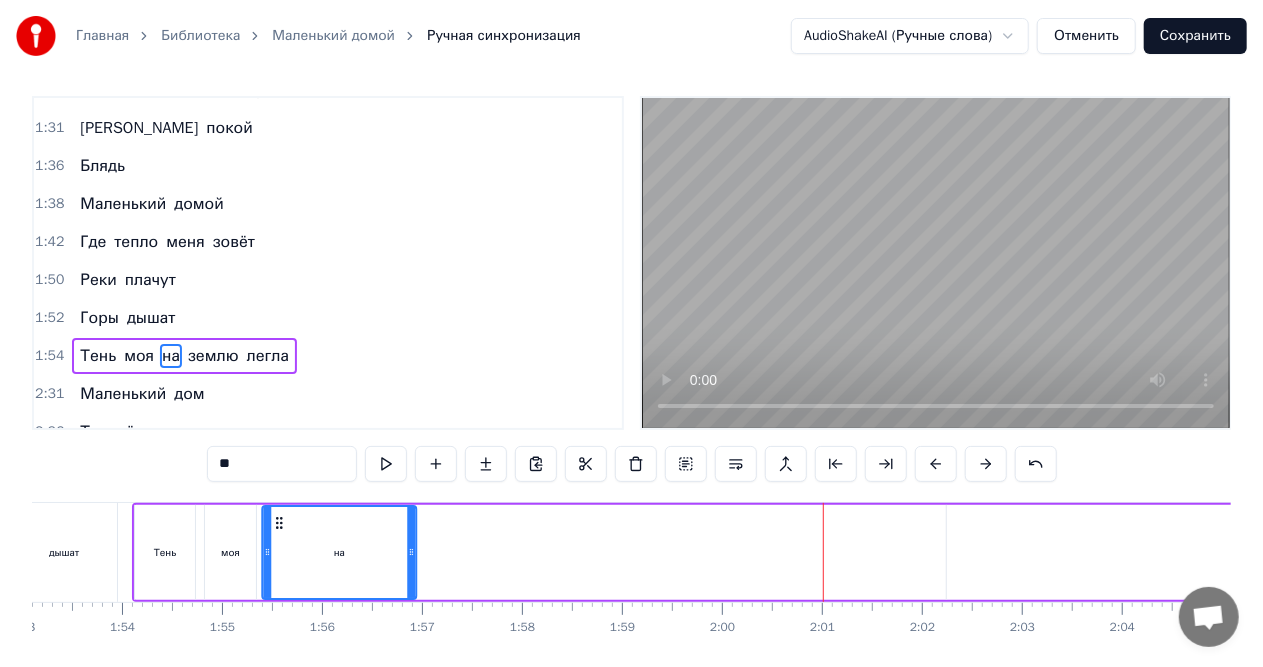 drag, startPoint x: 769, startPoint y: 519, endPoint x: 323, endPoint y: 544, distance: 446.70013 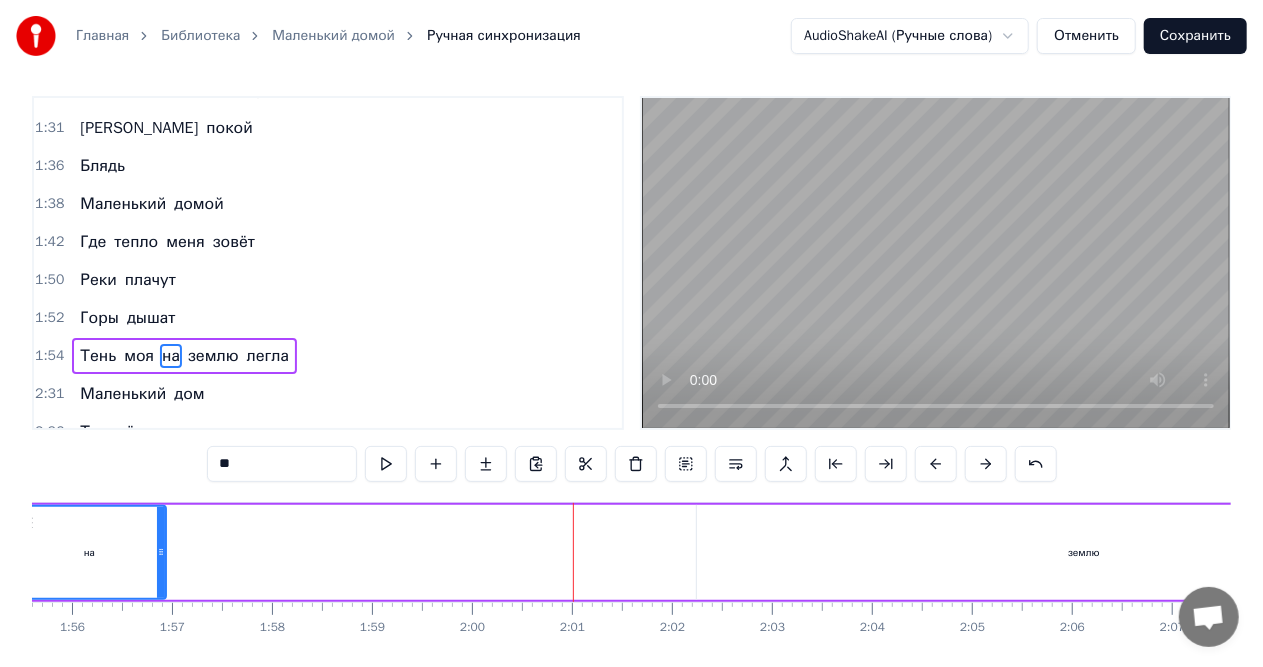 scroll, scrollTop: 0, scrollLeft: 11571, axis: horizontal 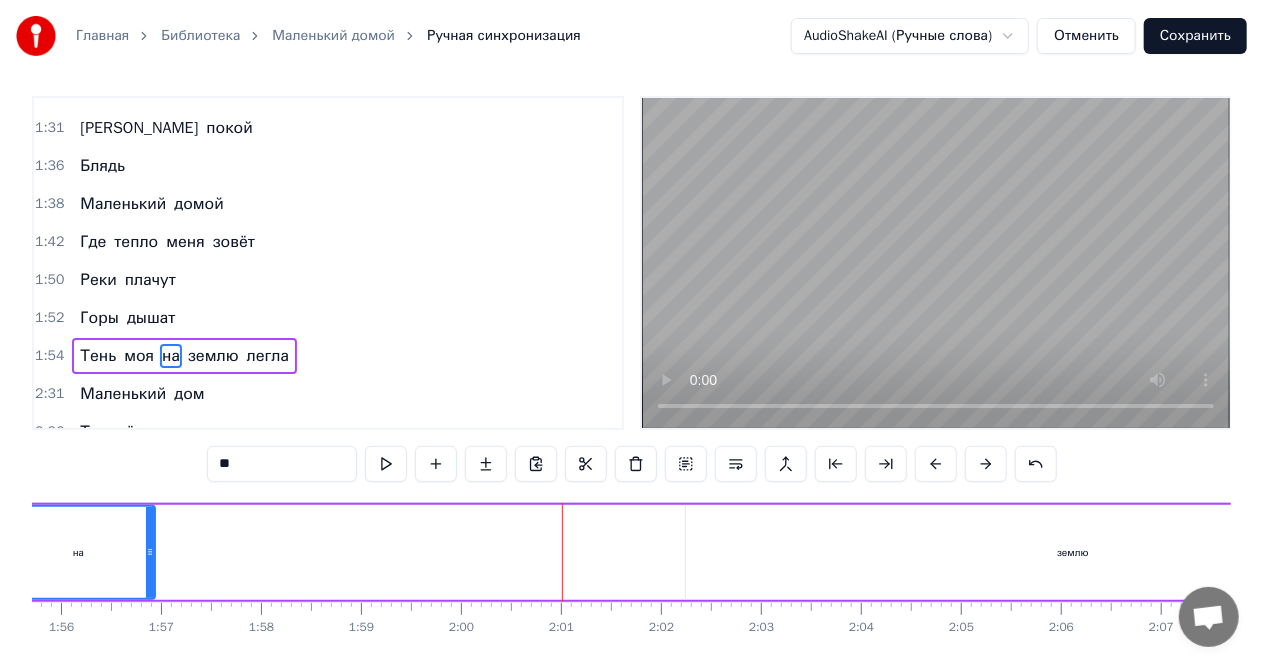 click on "Тень моя на землю легла" at bounding box center (1200, 552) 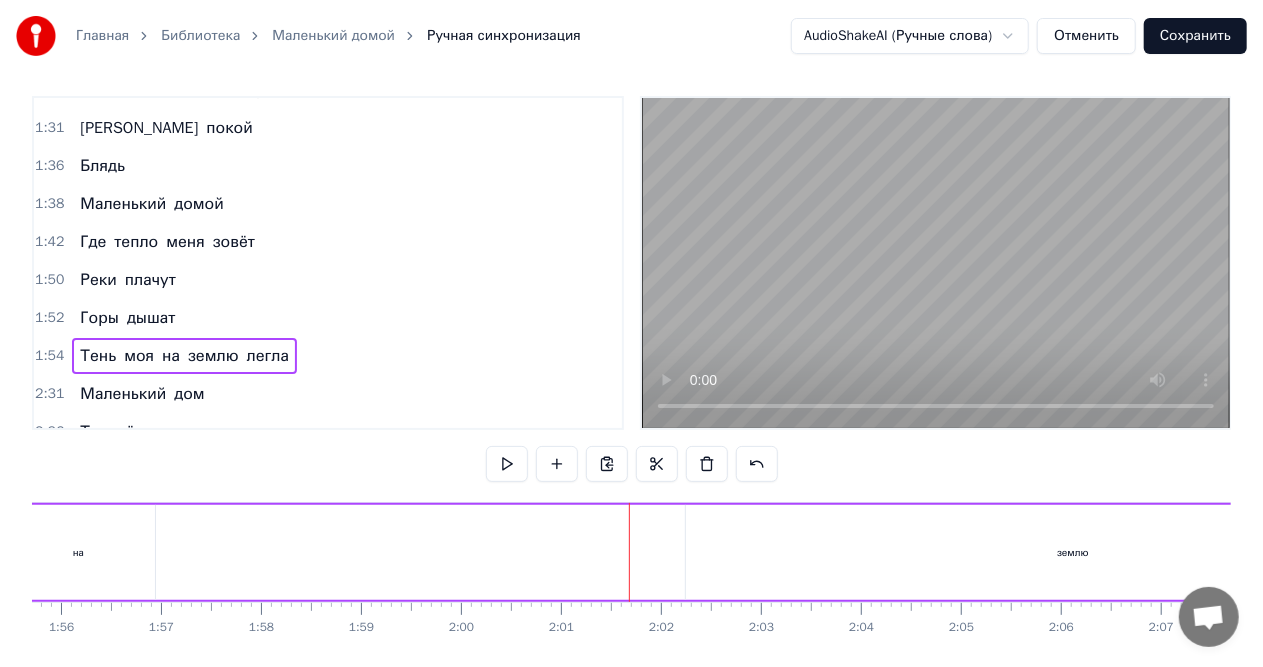 click on "землю" at bounding box center [1073, 552] 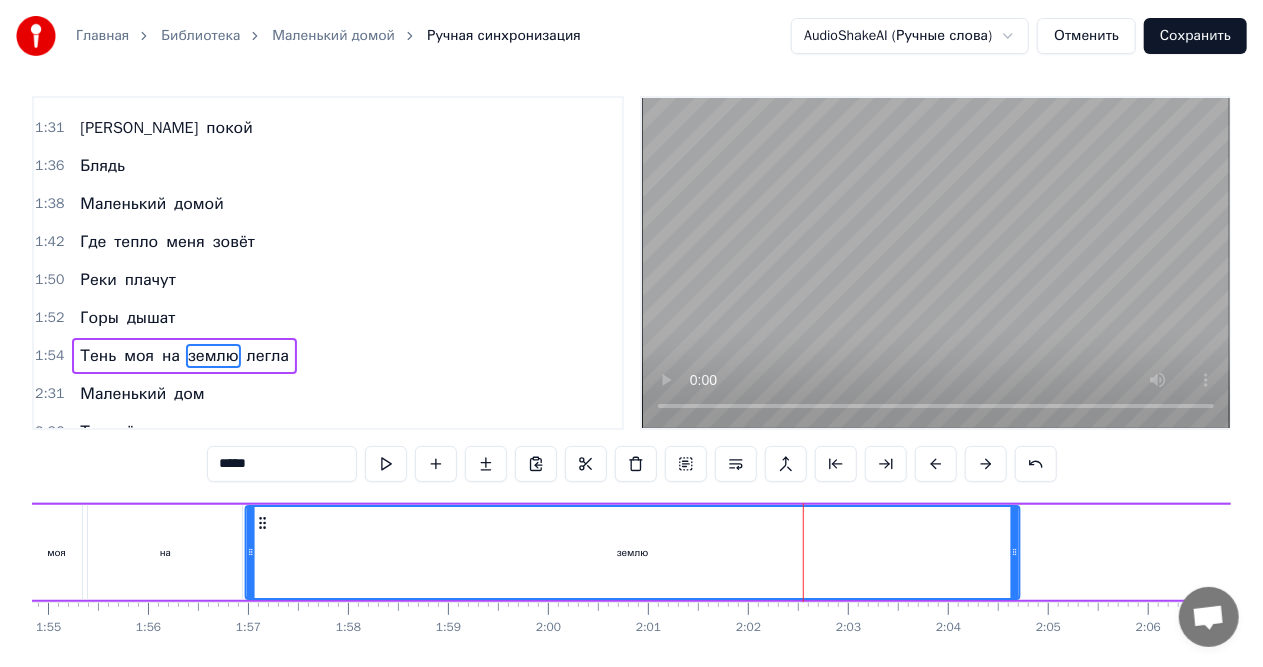 scroll, scrollTop: 0, scrollLeft: 11482, axis: horizontal 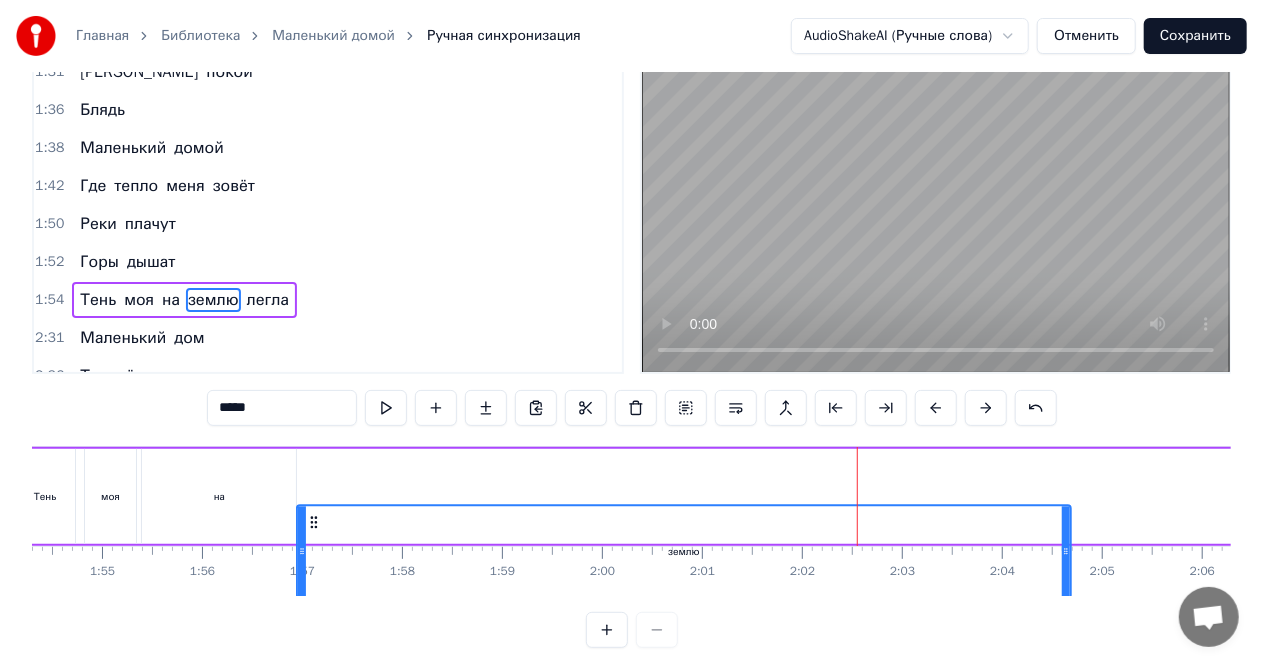 drag, startPoint x: 701, startPoint y: 521, endPoint x: 312, endPoint y: 476, distance: 391.59418 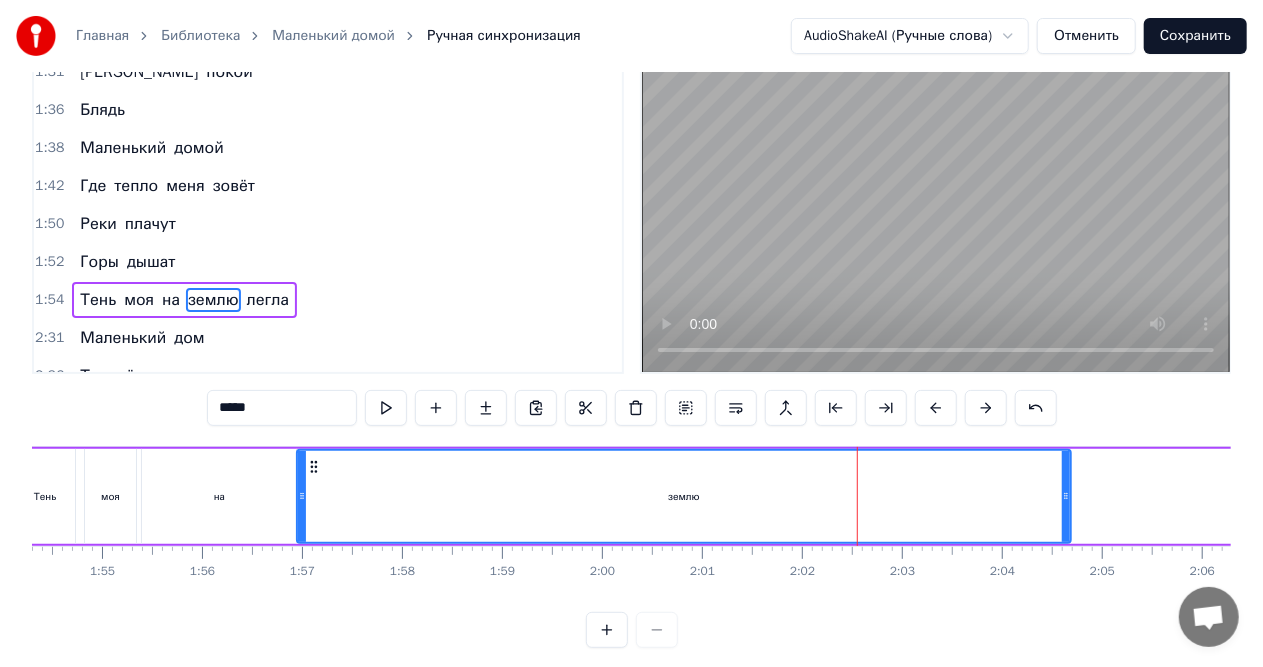 click on "на" at bounding box center [219, 496] 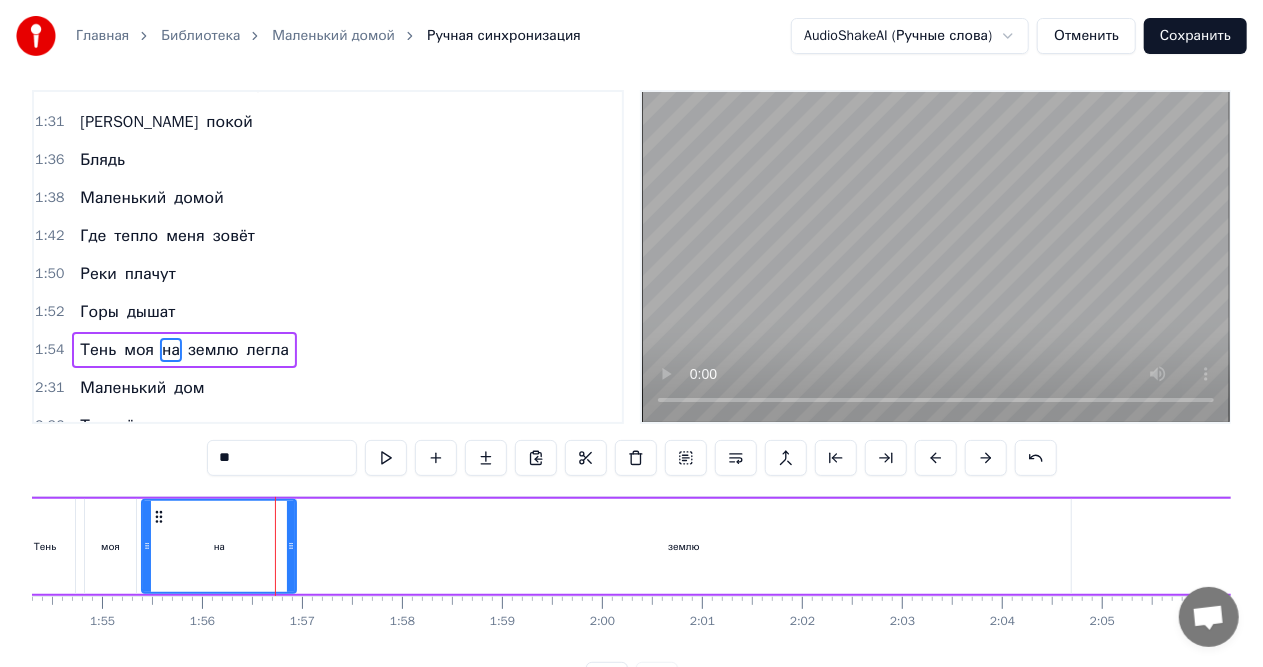scroll, scrollTop: 8, scrollLeft: 0, axis: vertical 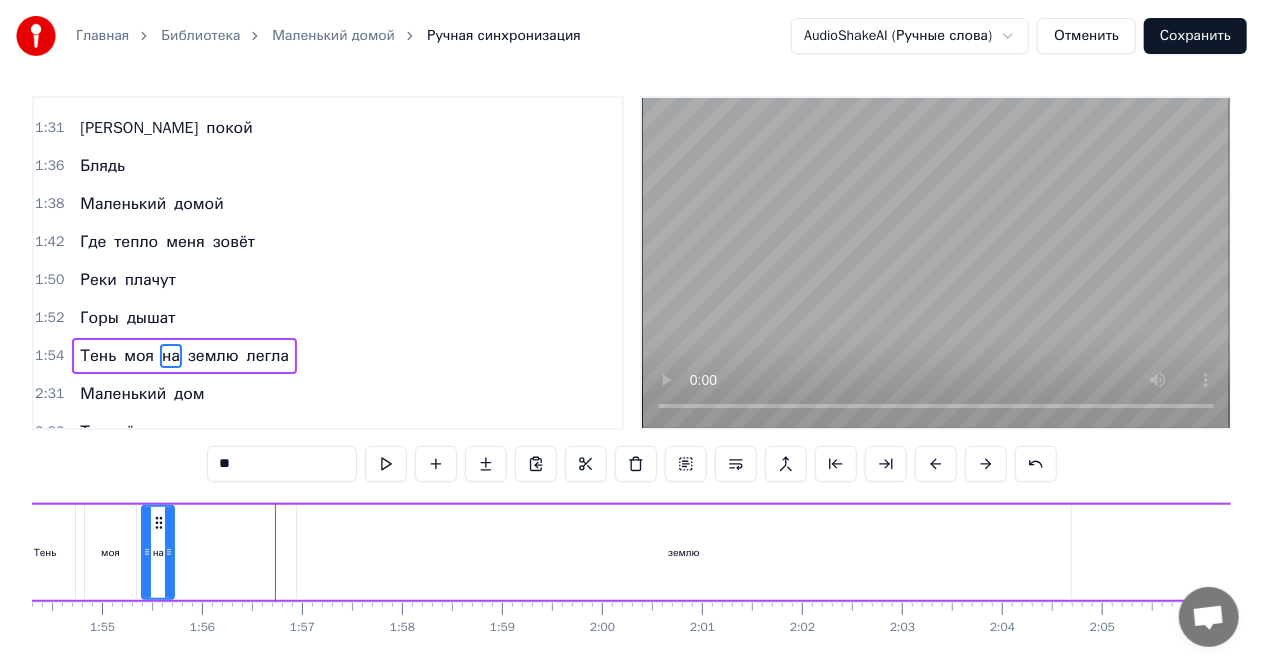 drag, startPoint x: 292, startPoint y: 554, endPoint x: 170, endPoint y: 559, distance: 122.10242 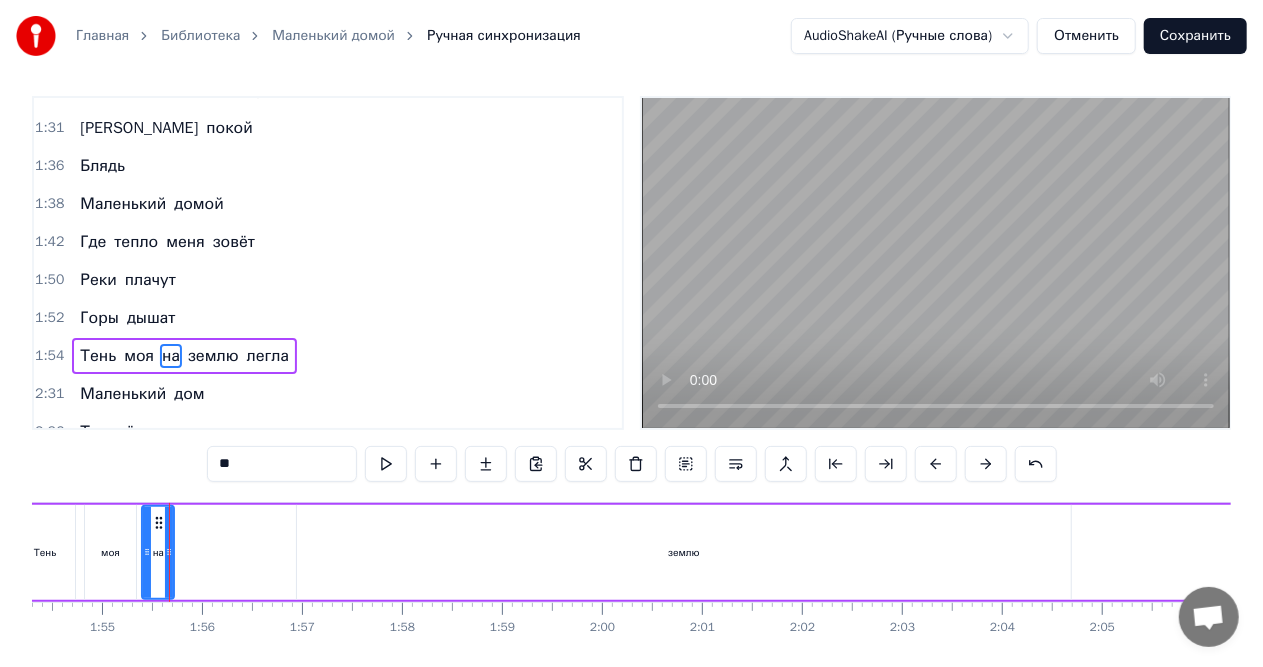 click on "землю" at bounding box center [684, 552] 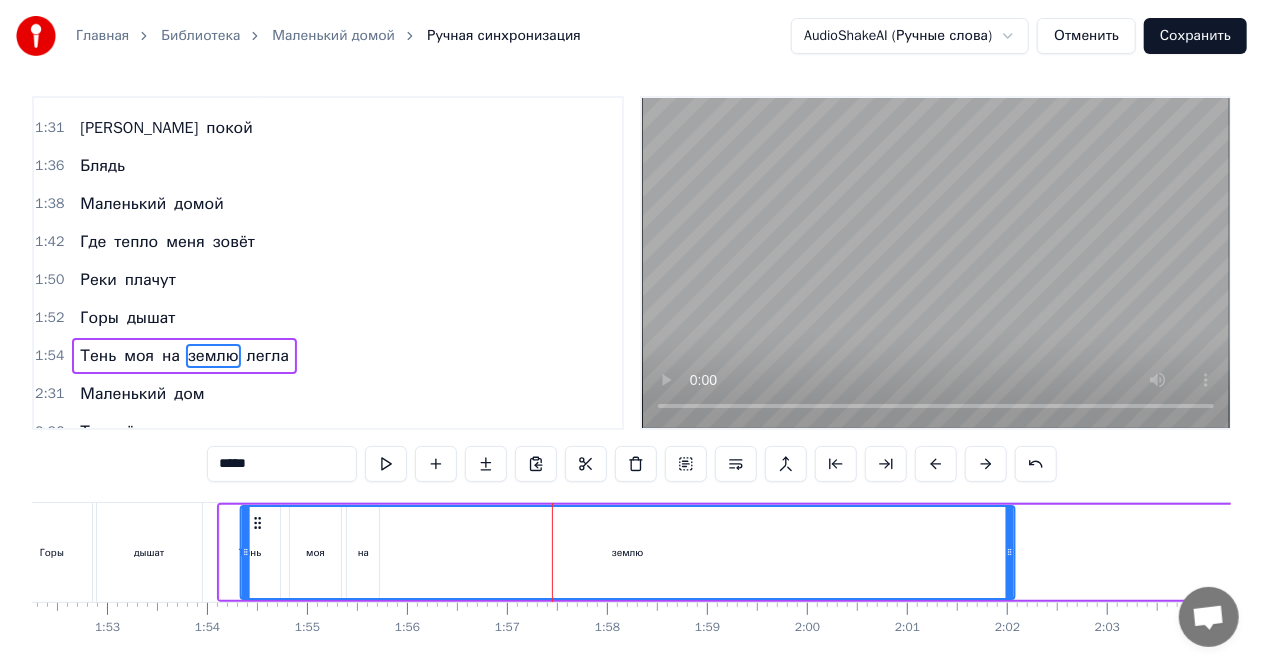 scroll, scrollTop: 0, scrollLeft: 11222, axis: horizontal 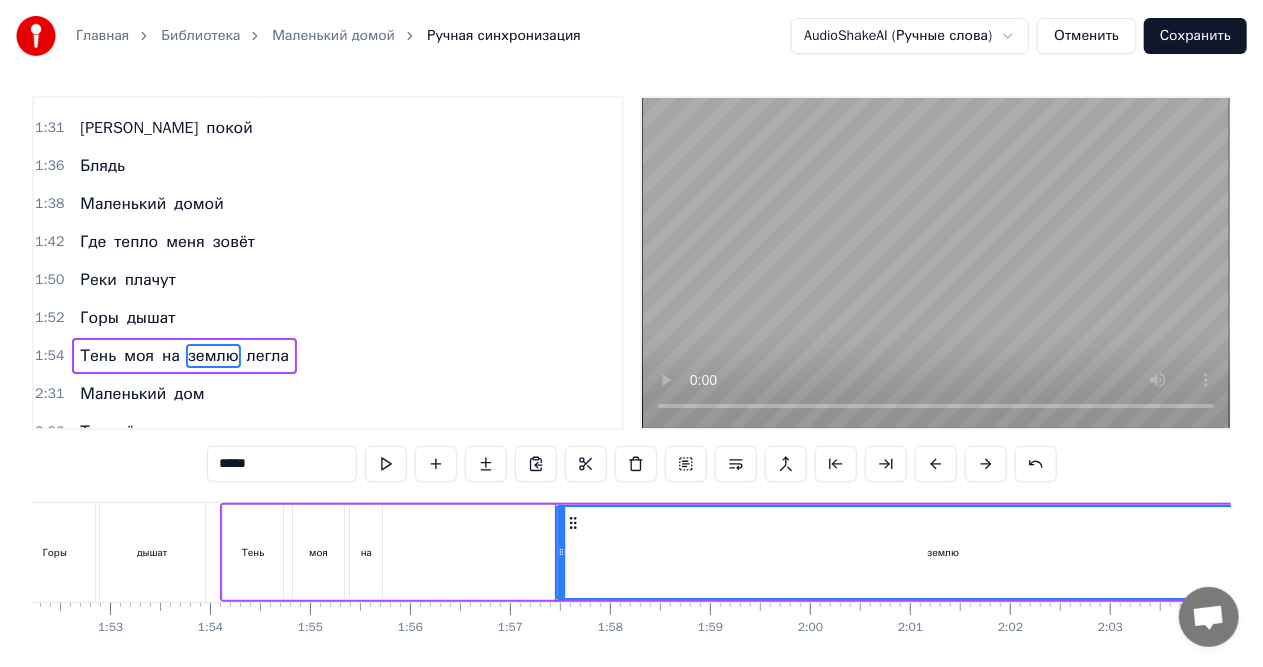 drag, startPoint x: 308, startPoint y: 521, endPoint x: 574, endPoint y: 536, distance: 266.4226 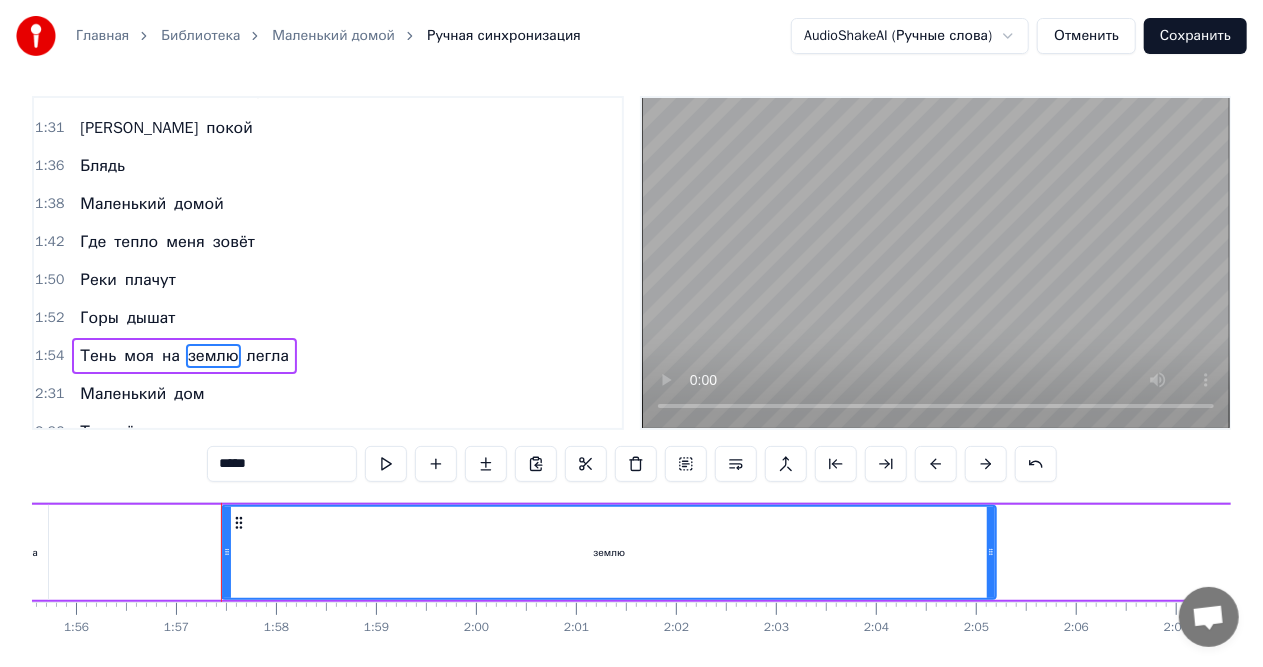 scroll, scrollTop: 0, scrollLeft: 11734, axis: horizontal 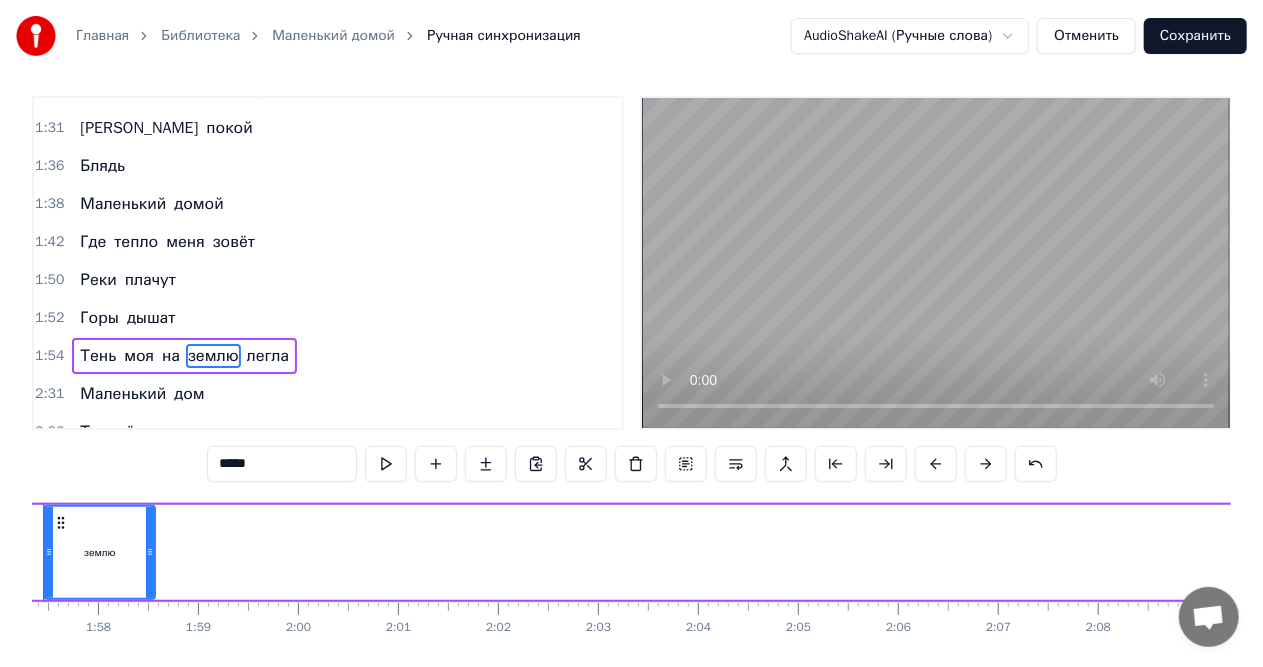 drag, startPoint x: 813, startPoint y: 550, endPoint x: 251, endPoint y: 548, distance: 562.00354 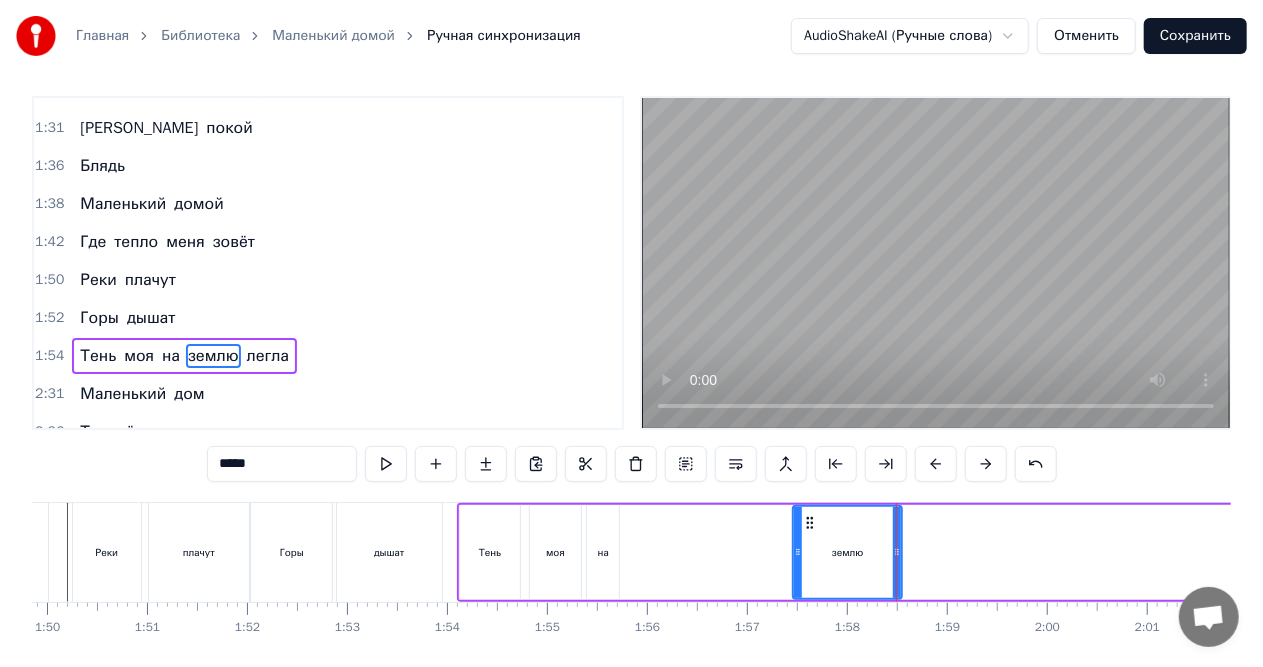 scroll, scrollTop: 0, scrollLeft: 10925, axis: horizontal 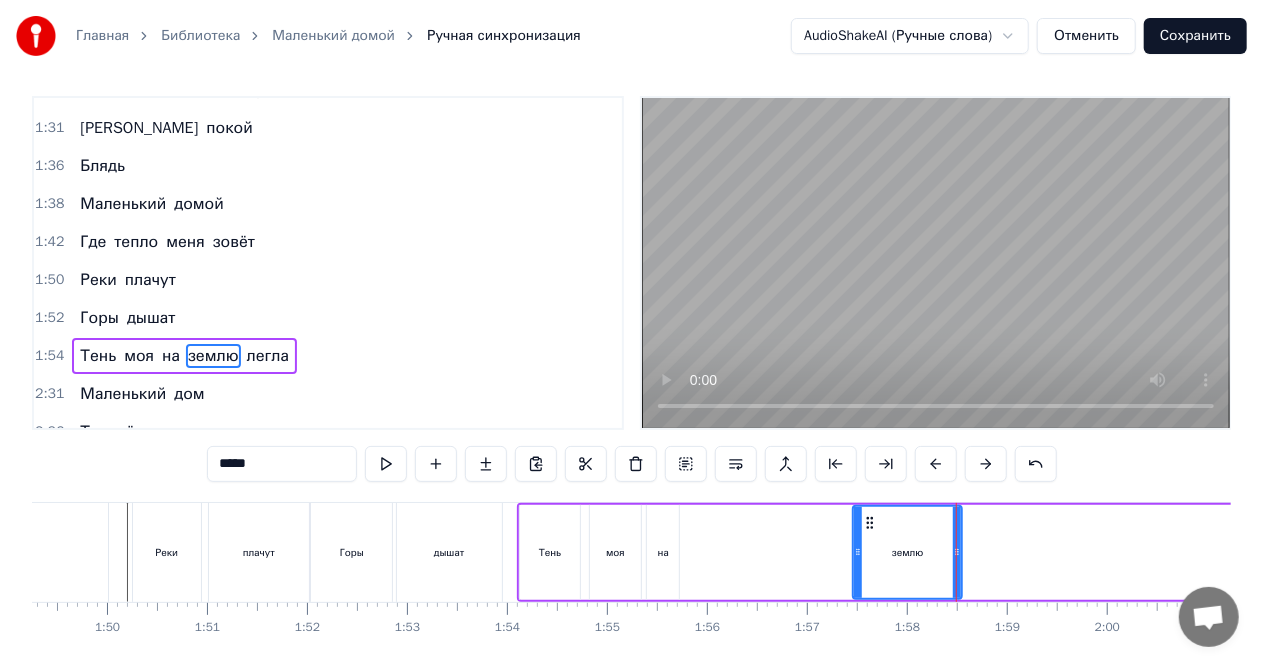 click on "плачут" at bounding box center [259, 552] 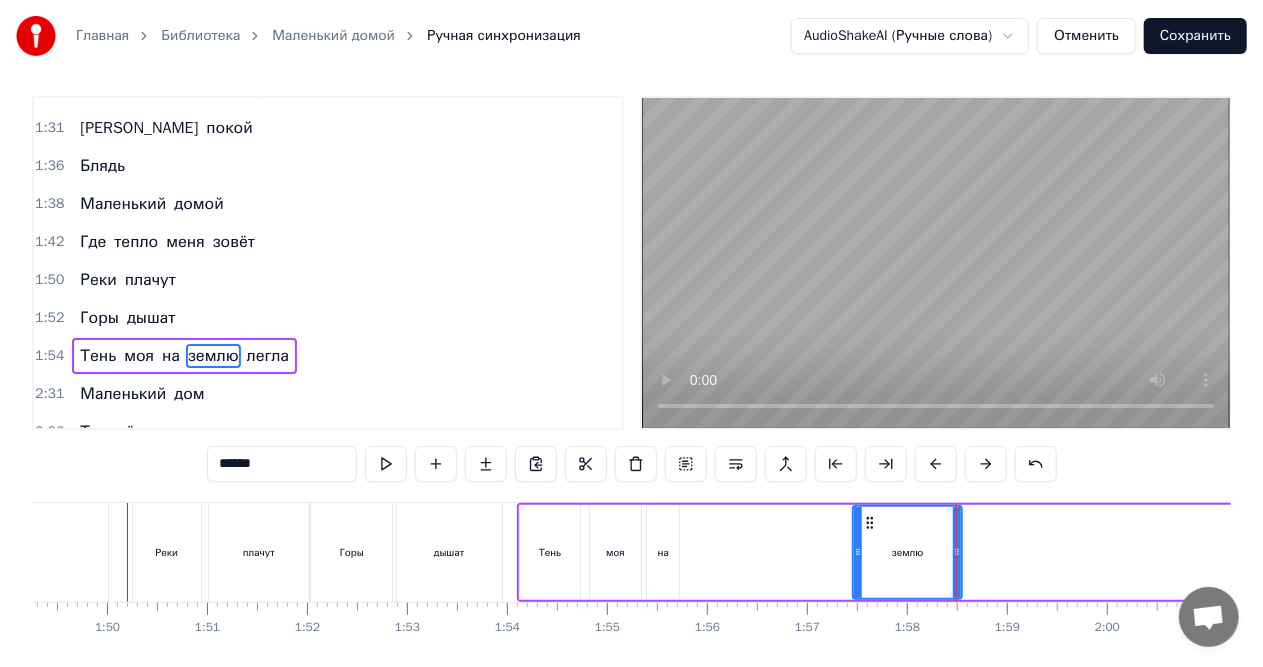 scroll, scrollTop: 0, scrollLeft: 0, axis: both 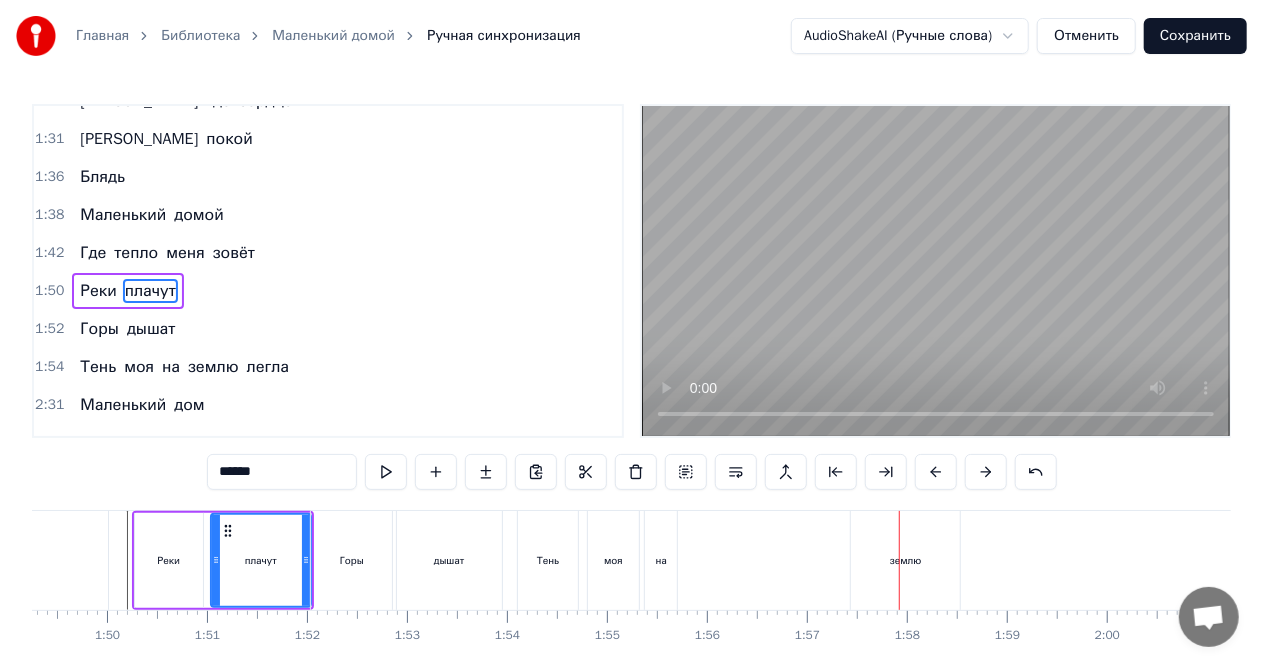 click on "землю" at bounding box center (905, 560) 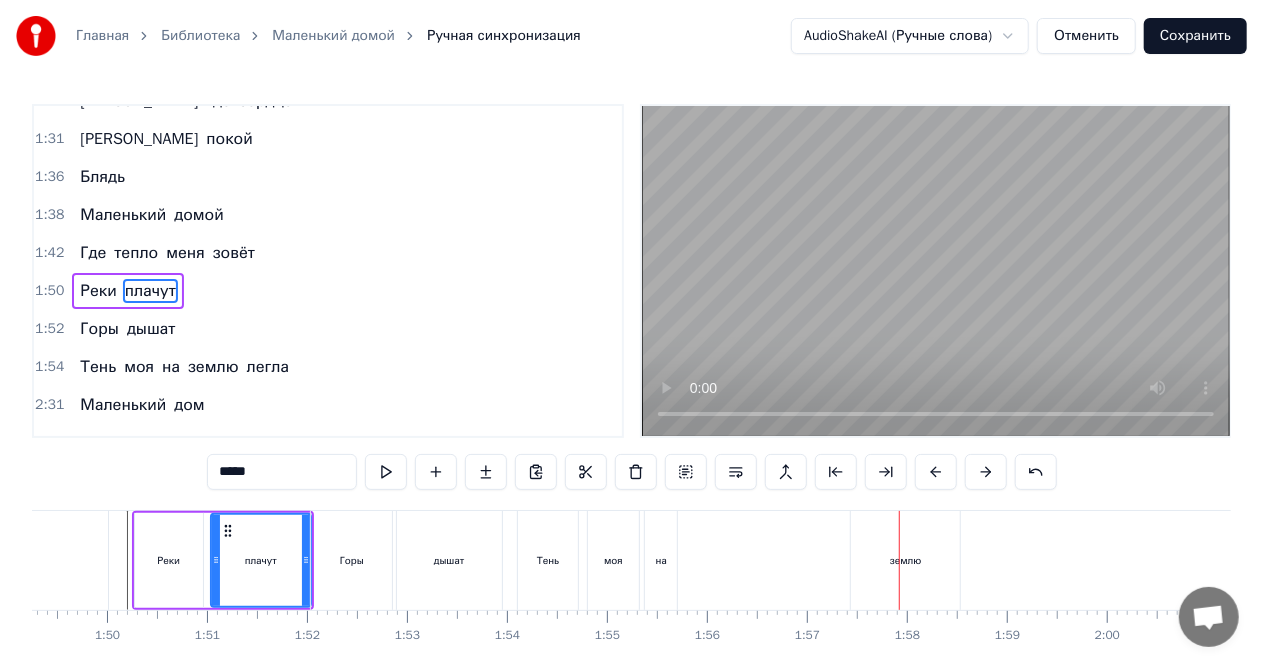 scroll, scrollTop: 8, scrollLeft: 0, axis: vertical 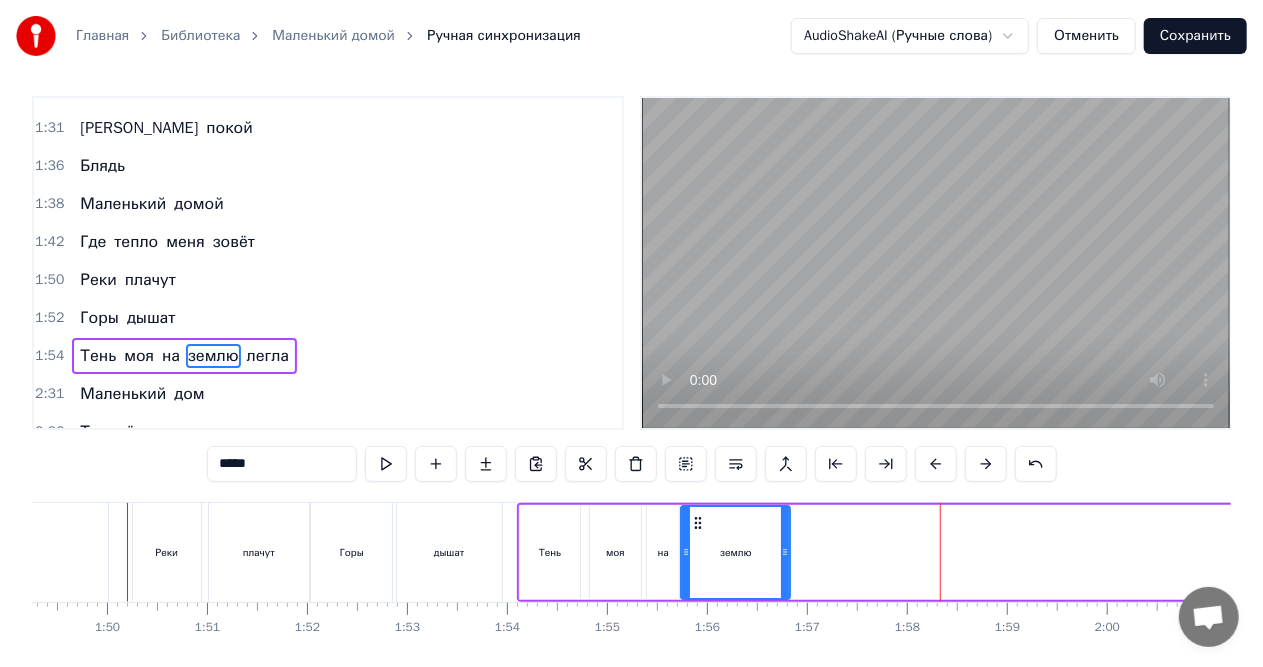 drag, startPoint x: 870, startPoint y: 522, endPoint x: 698, endPoint y: 524, distance: 172.01163 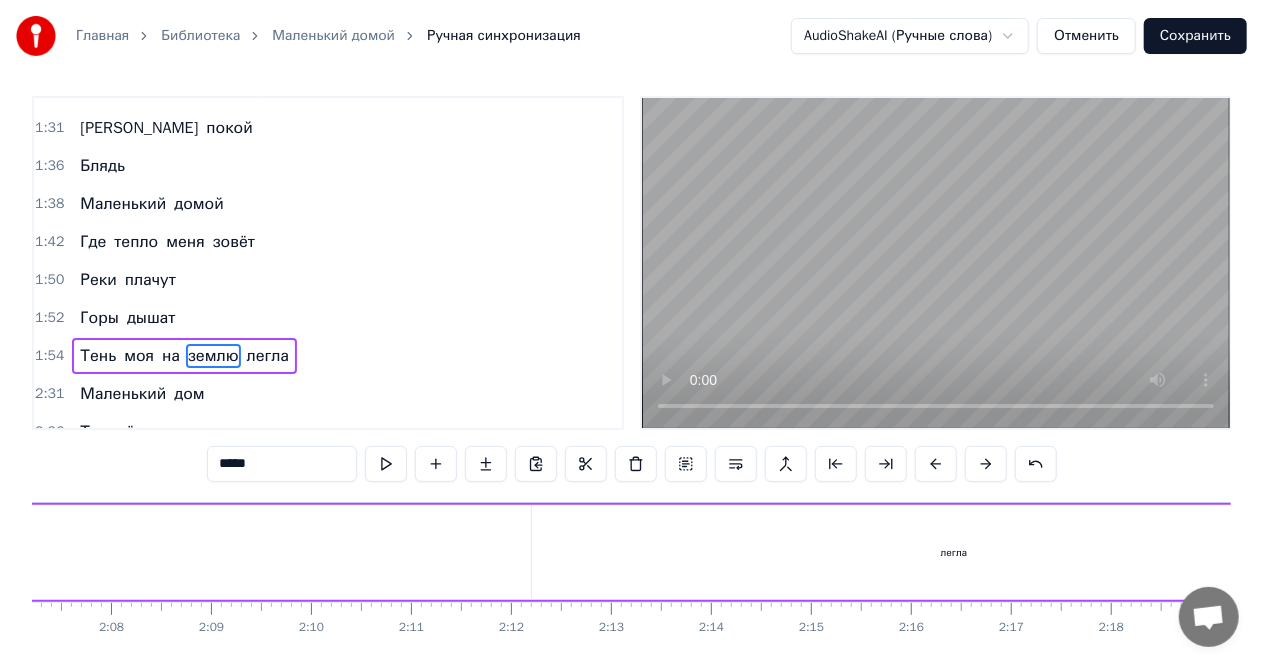 scroll, scrollTop: 0, scrollLeft: 12840, axis: horizontal 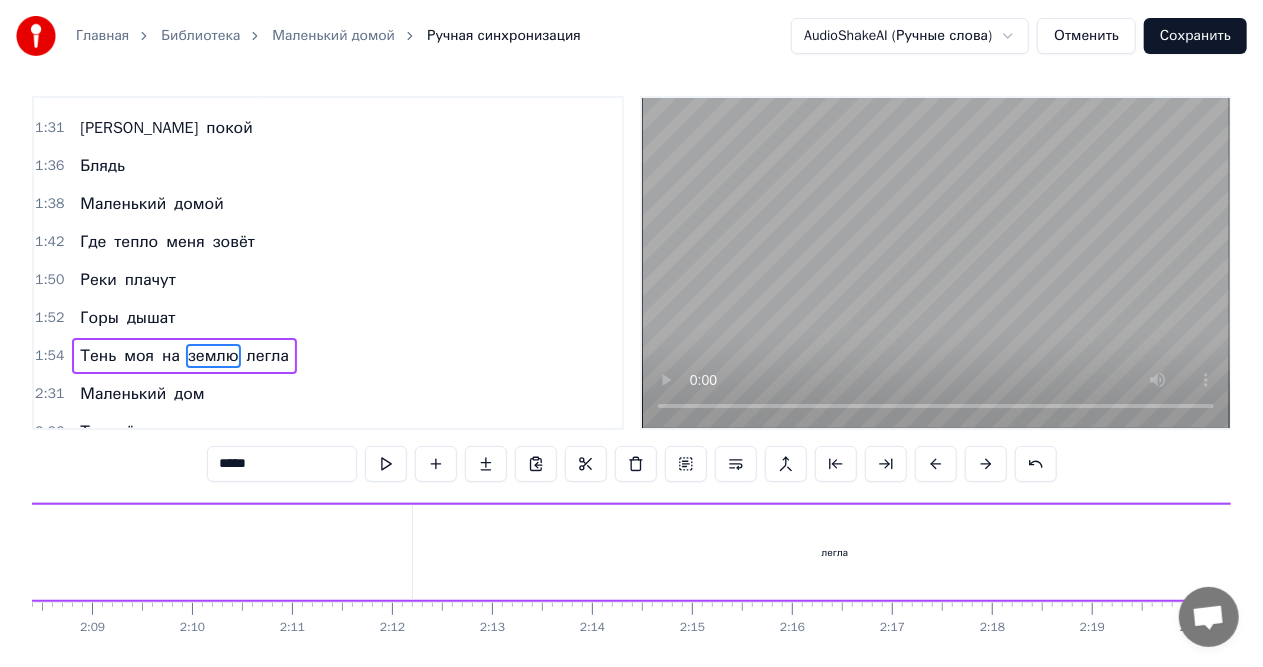 click on "легла" at bounding box center [835, 552] 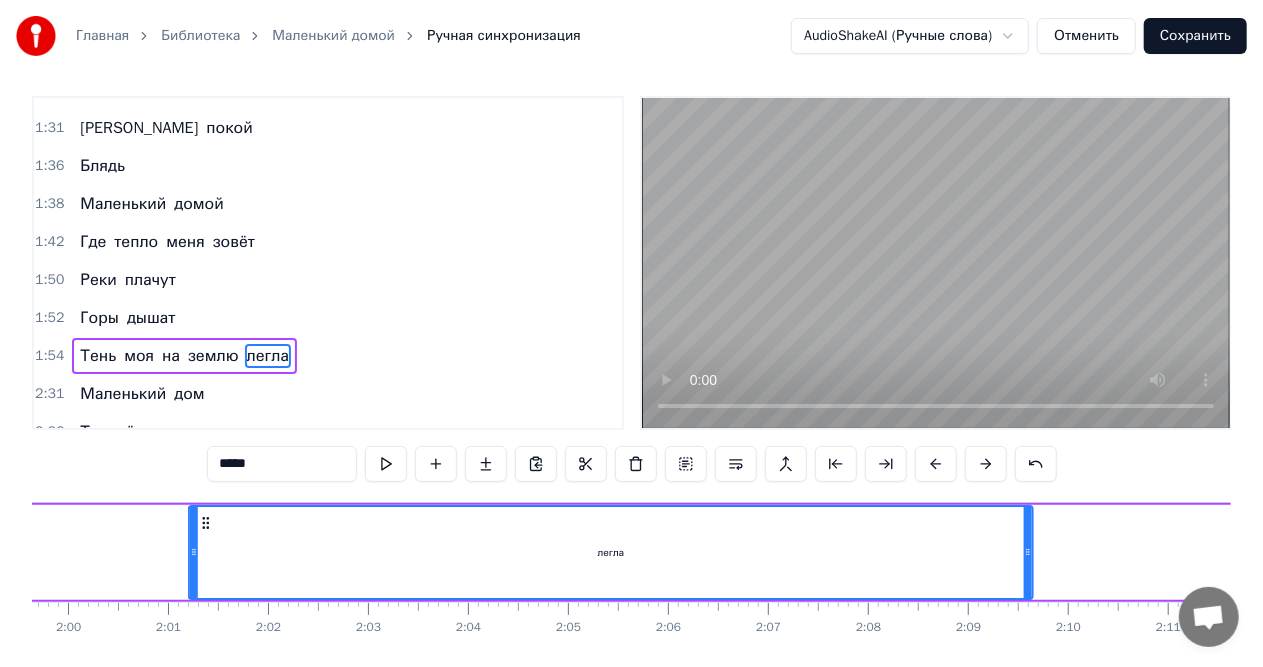 scroll, scrollTop: 0, scrollLeft: 11926, axis: horizontal 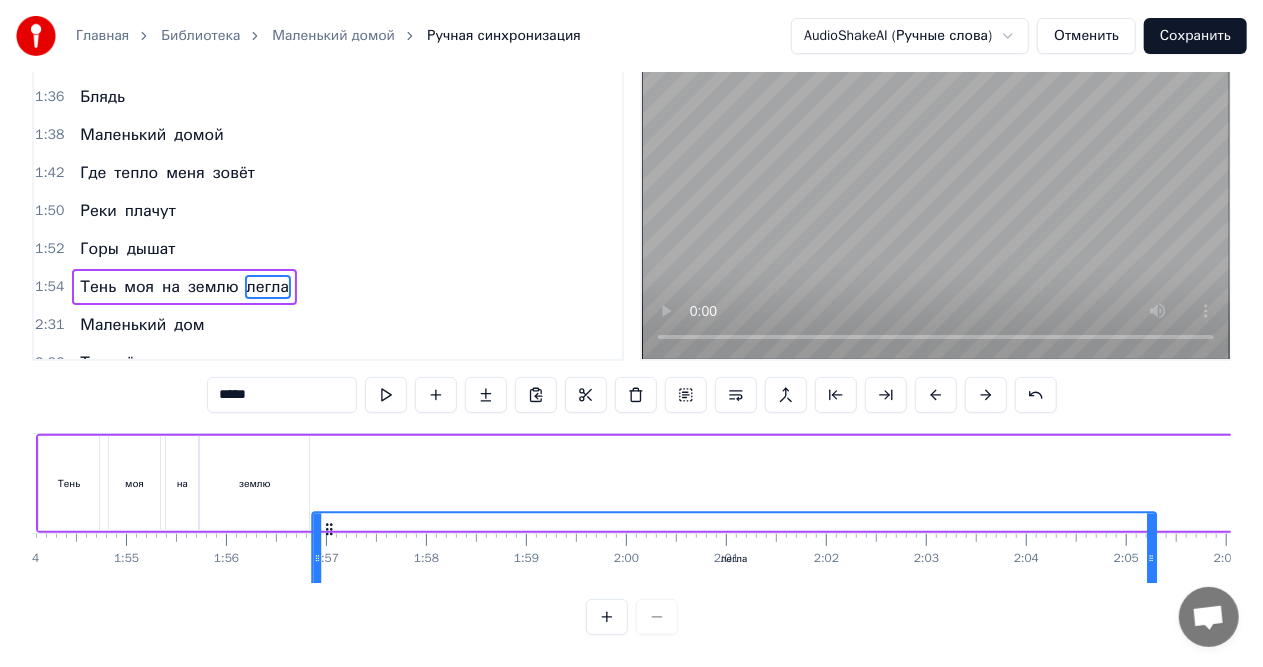 drag, startPoint x: 430, startPoint y: 522, endPoint x: 330, endPoint y: 454, distance: 120.92973 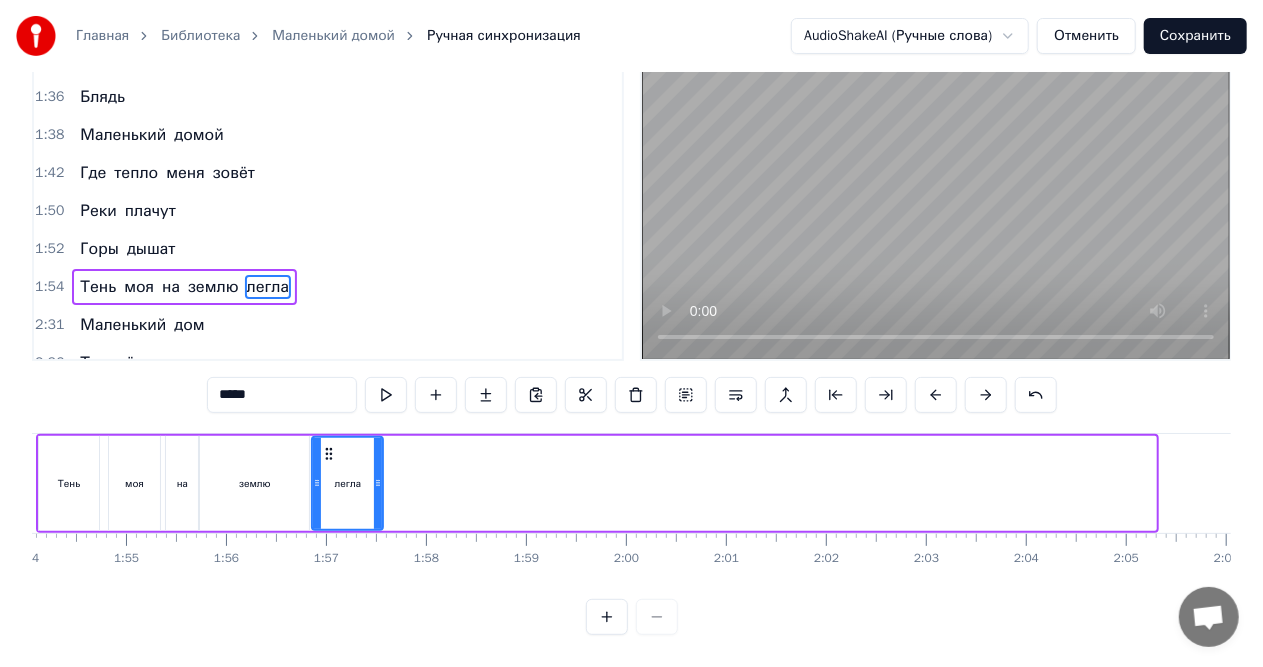 drag, startPoint x: 1154, startPoint y: 480, endPoint x: 381, endPoint y: 474, distance: 773.0233 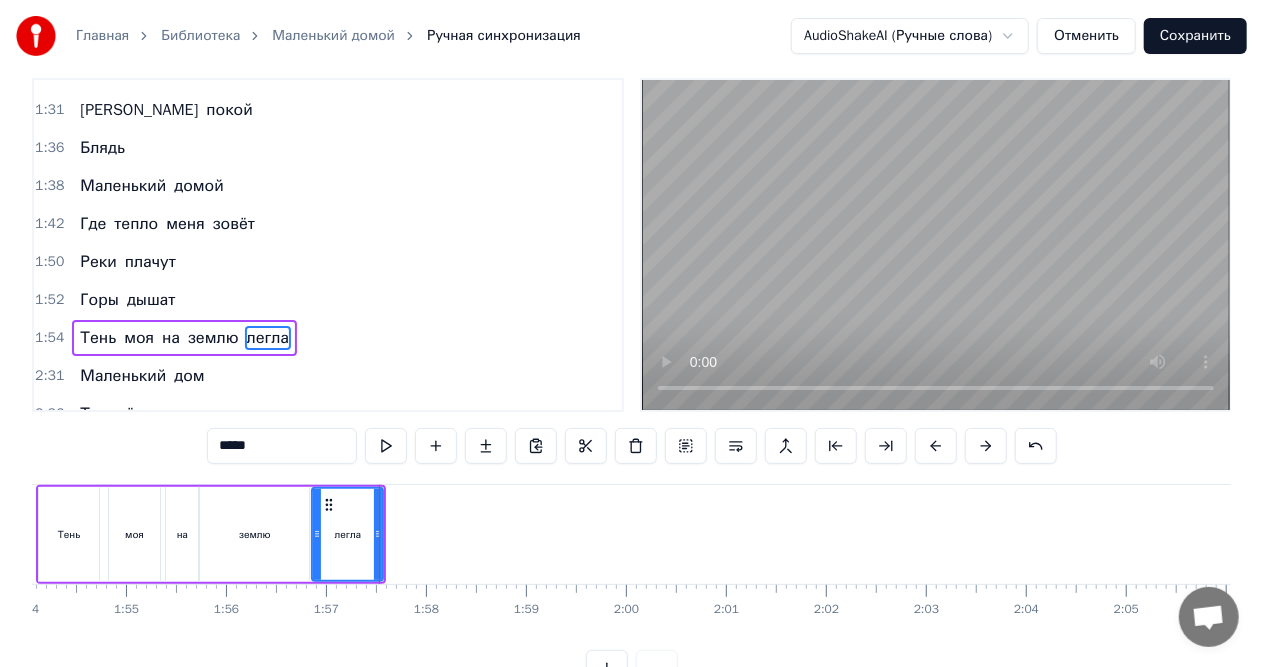 scroll, scrollTop: 8, scrollLeft: 0, axis: vertical 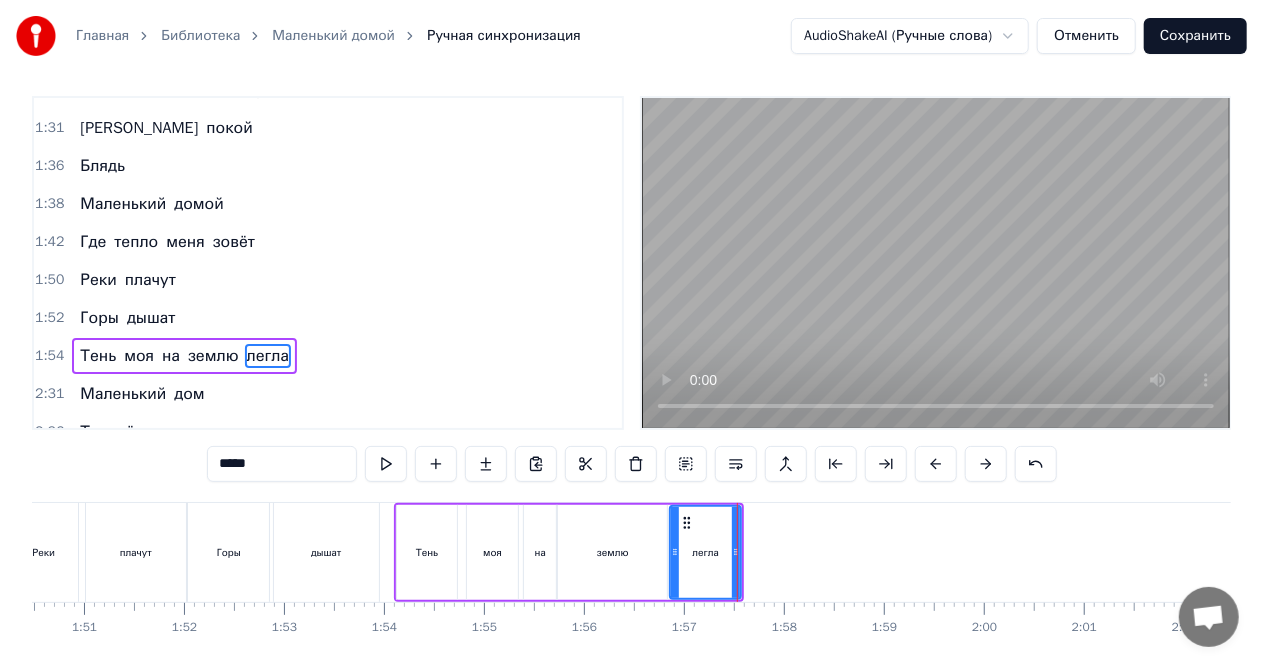 click on "землю" at bounding box center (612, 552) 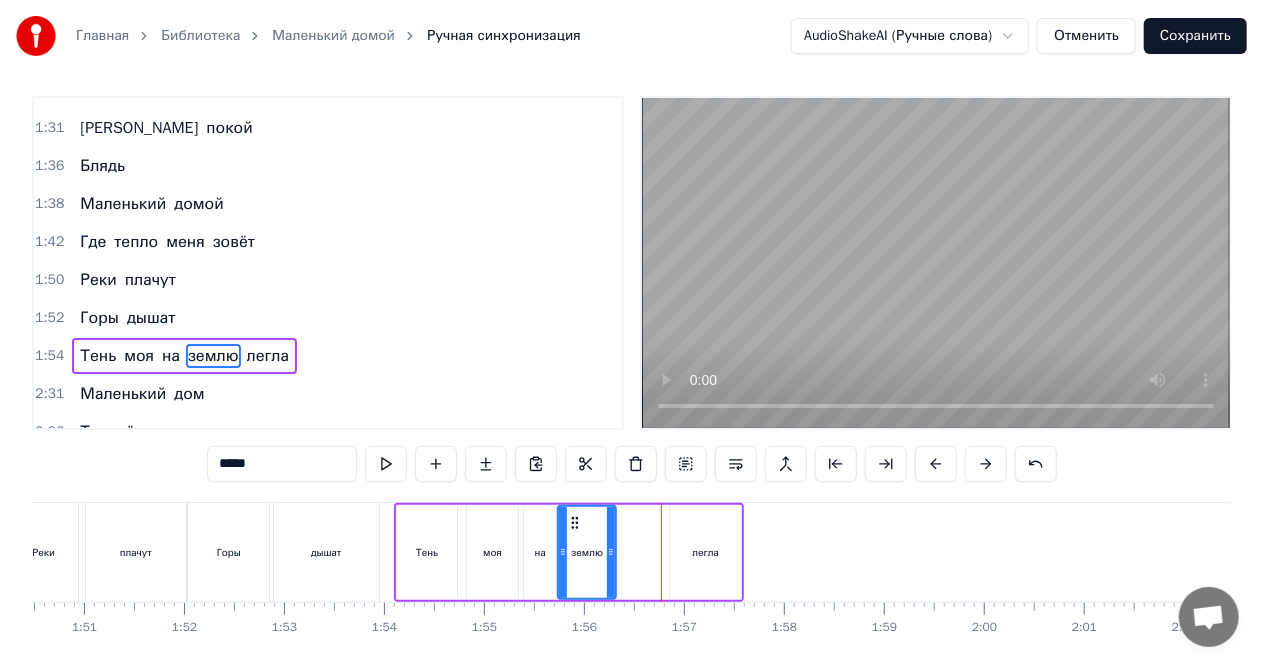drag, startPoint x: 661, startPoint y: 553, endPoint x: 677, endPoint y: 554, distance: 16.03122 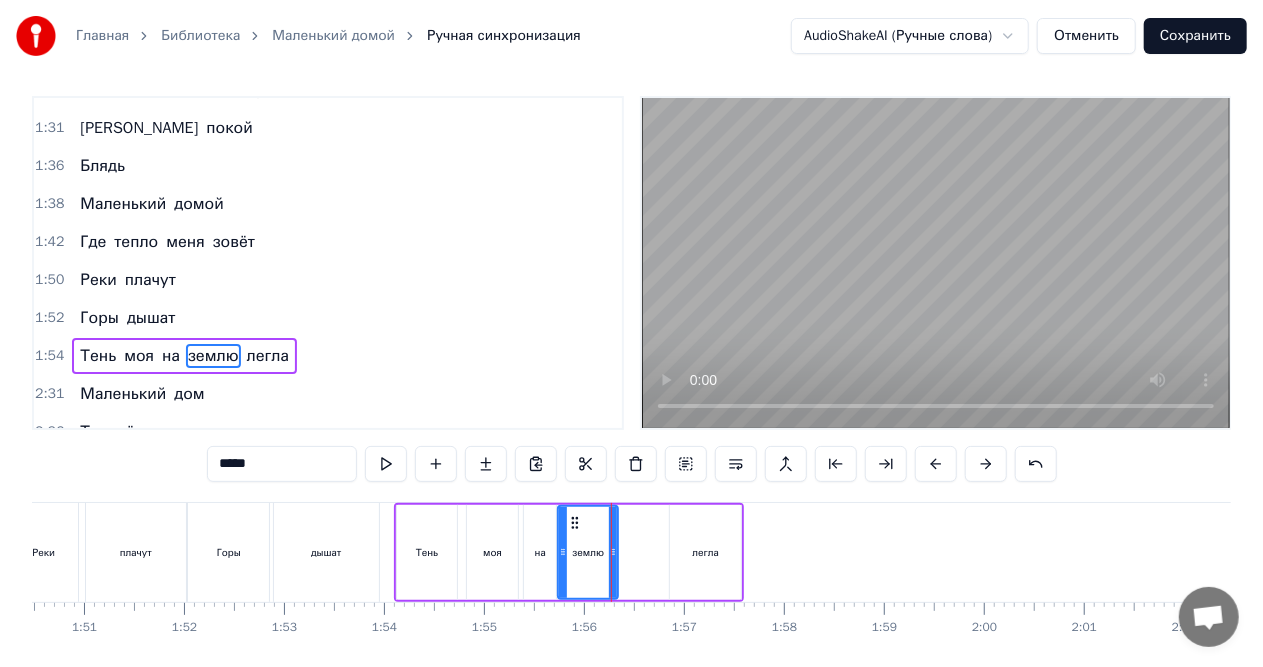 click on "легла" at bounding box center [706, 552] 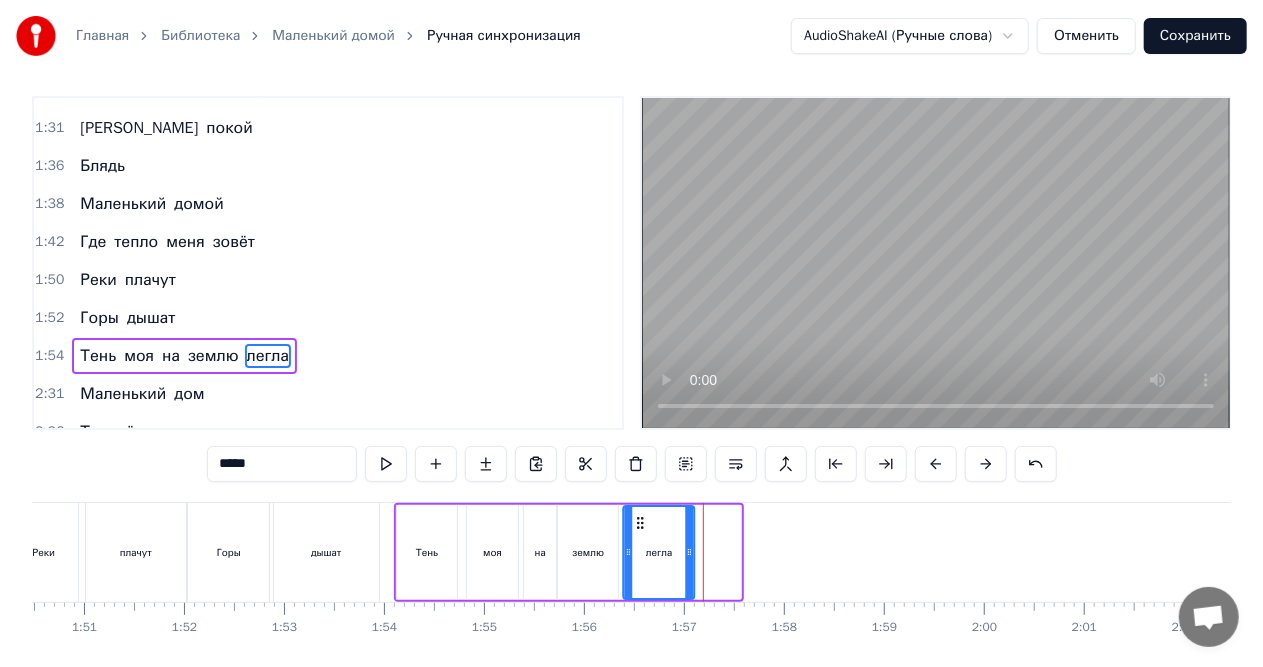 drag, startPoint x: 686, startPoint y: 521, endPoint x: 641, endPoint y: 522, distance: 45.01111 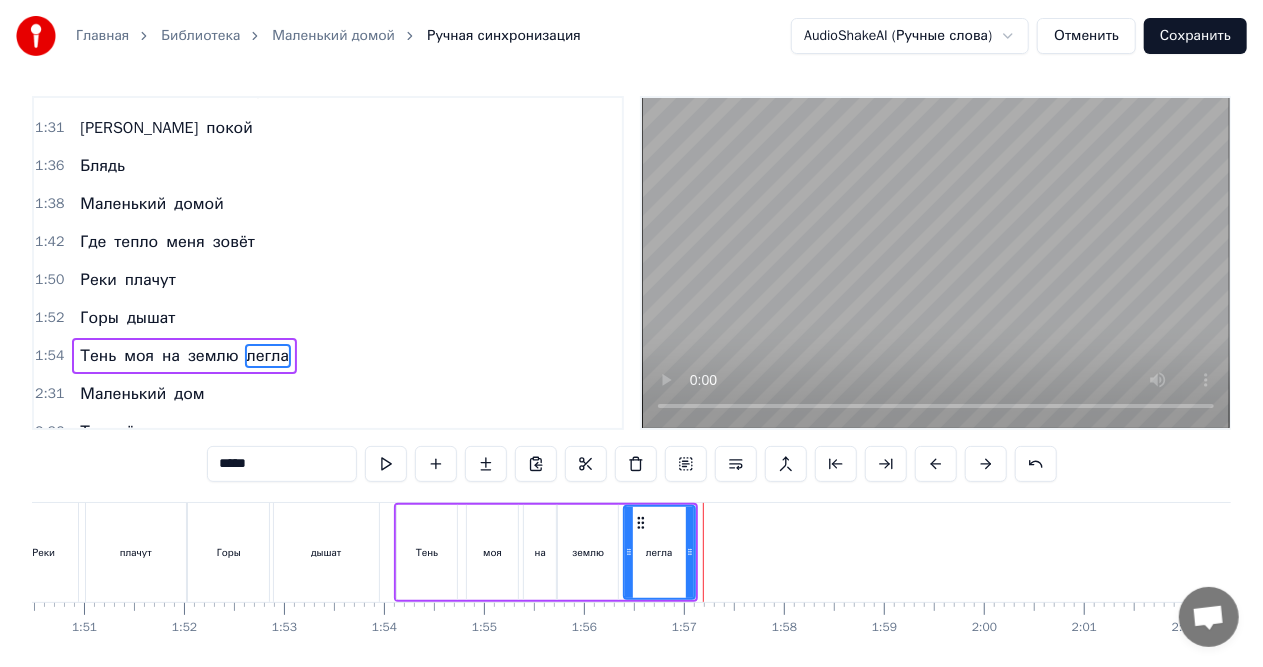 click on "Горы" at bounding box center [228, 552] 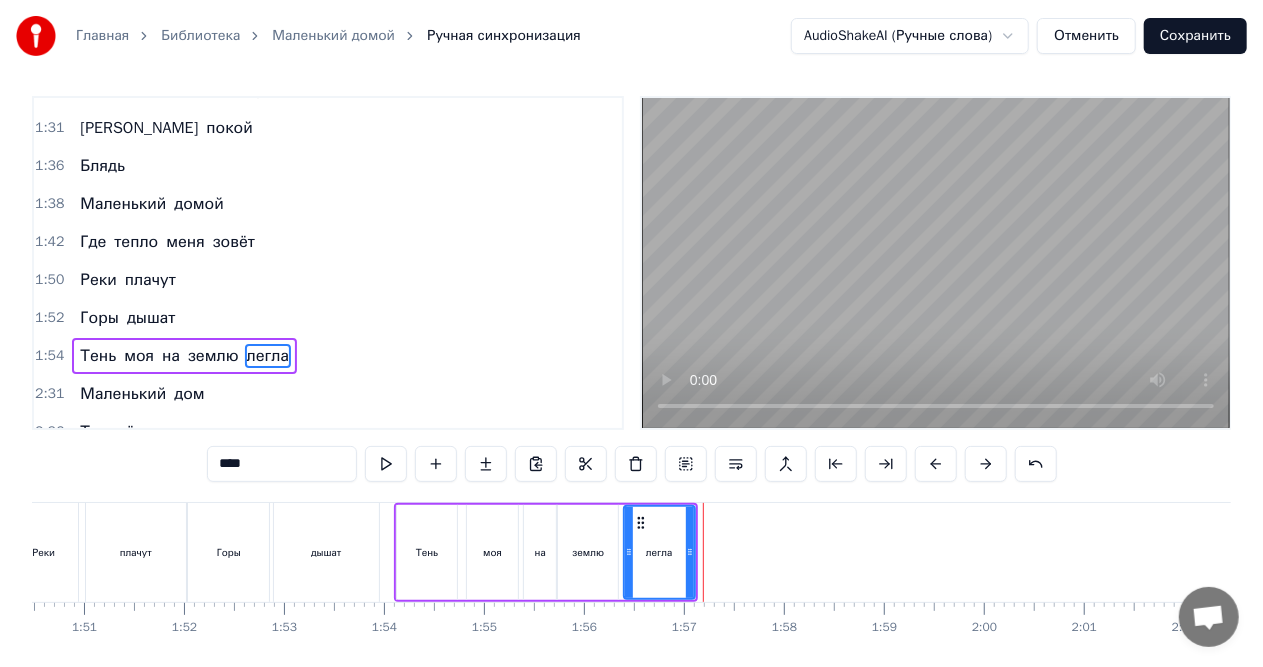 scroll, scrollTop: 0, scrollLeft: 0, axis: both 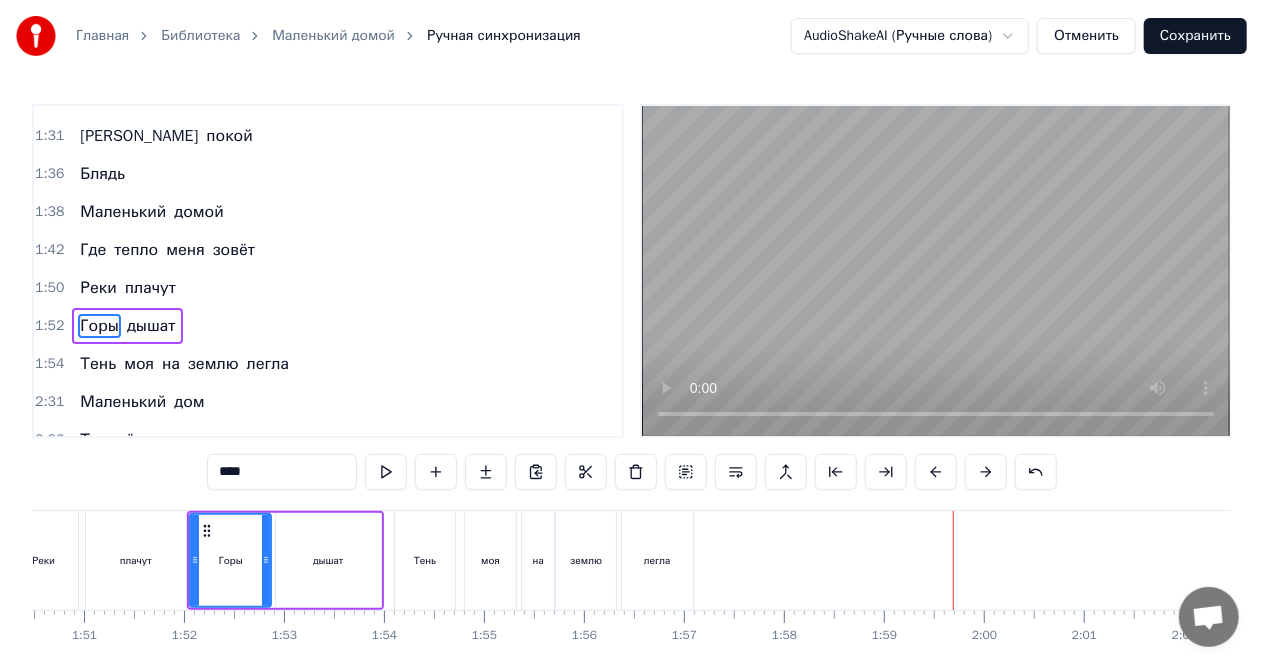click on "Маленький дом" at bounding box center (142, 402) 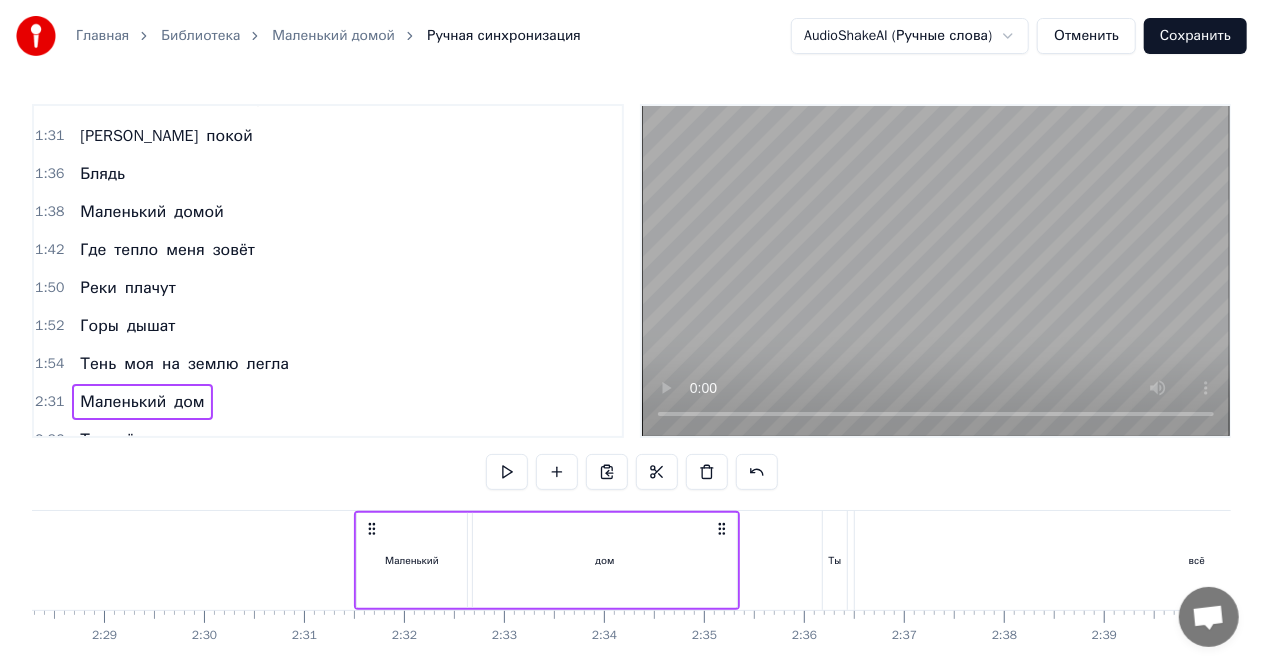 scroll, scrollTop: 0, scrollLeft: 15050, axis: horizontal 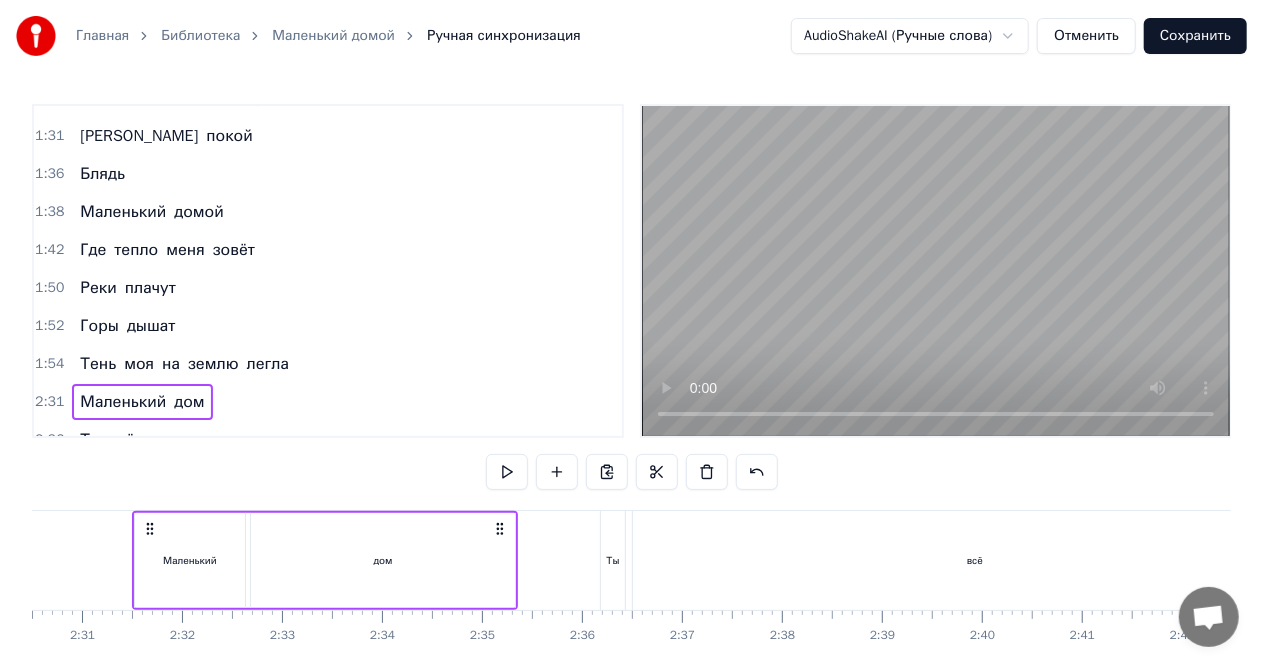 click on "Маленький" at bounding box center (190, 560) 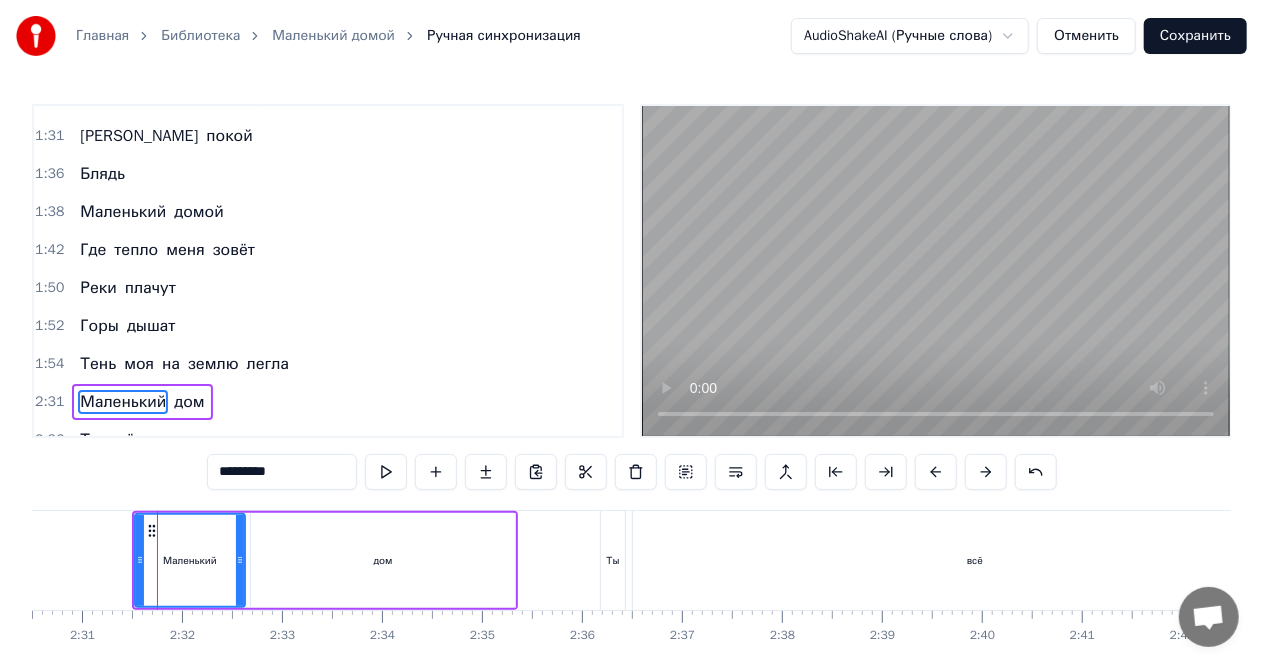 scroll, scrollTop: 46, scrollLeft: 0, axis: vertical 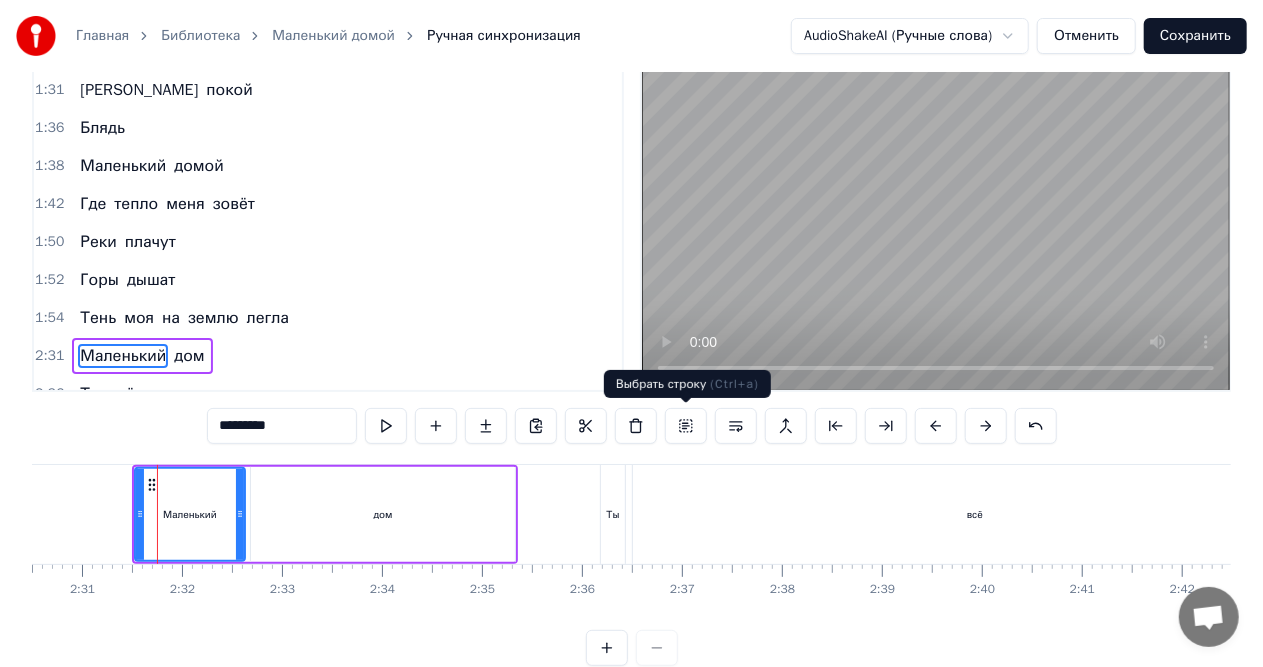 click at bounding box center (686, 426) 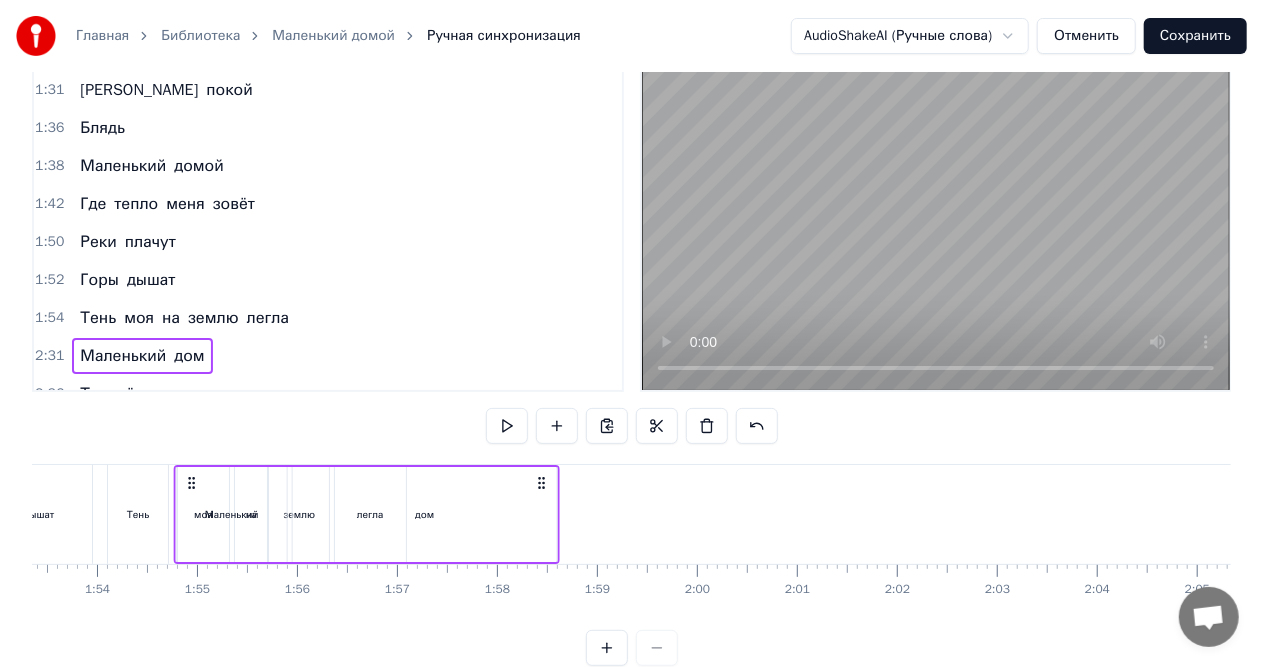 scroll, scrollTop: 0, scrollLeft: 11322, axis: horizontal 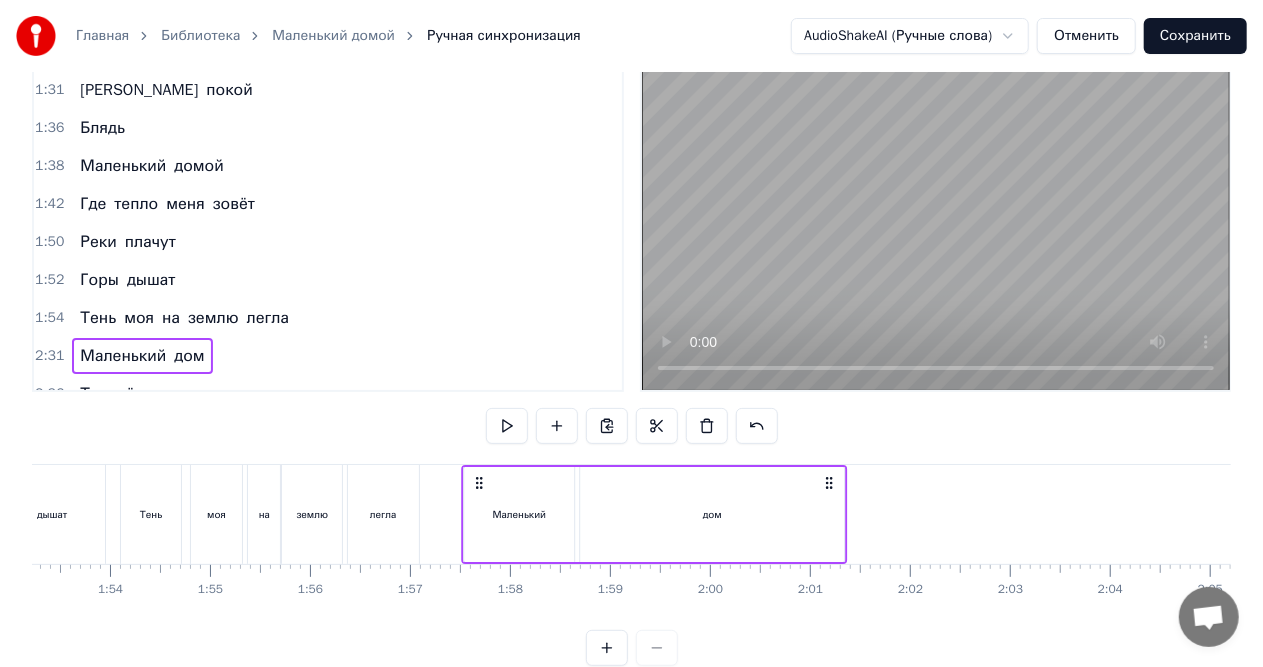 drag, startPoint x: 150, startPoint y: 483, endPoint x: 357, endPoint y: 518, distance: 209.93808 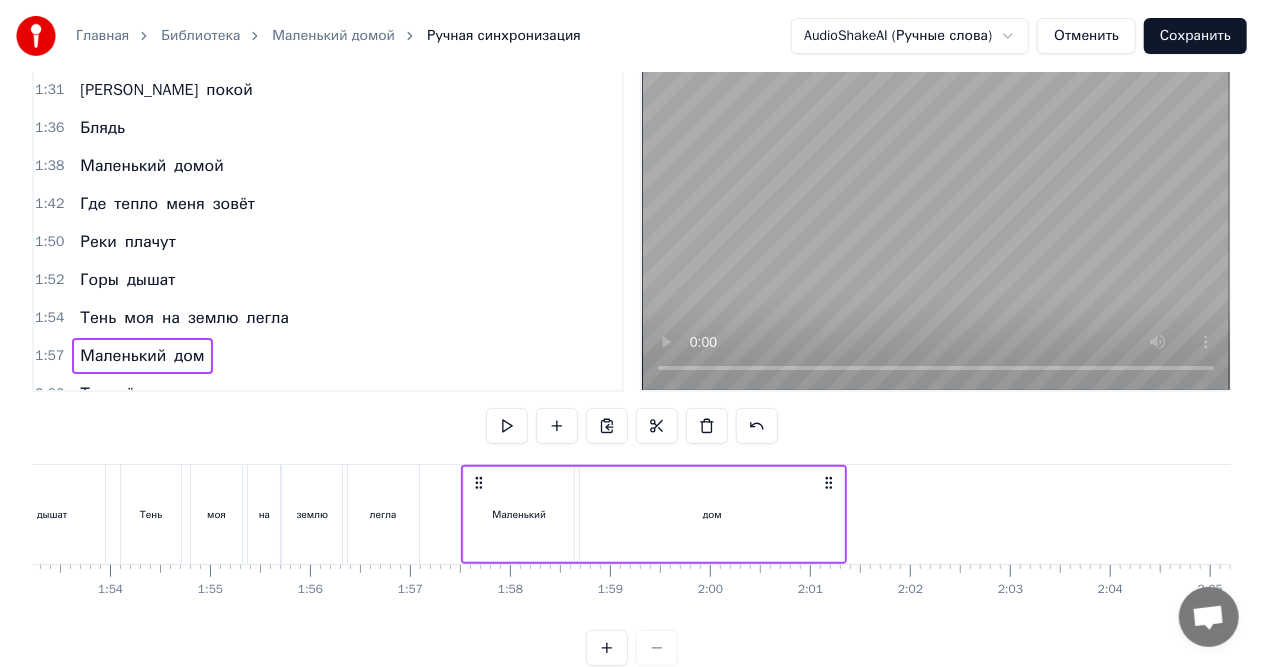 click on "Горы дышат" at bounding box center (11, 514) 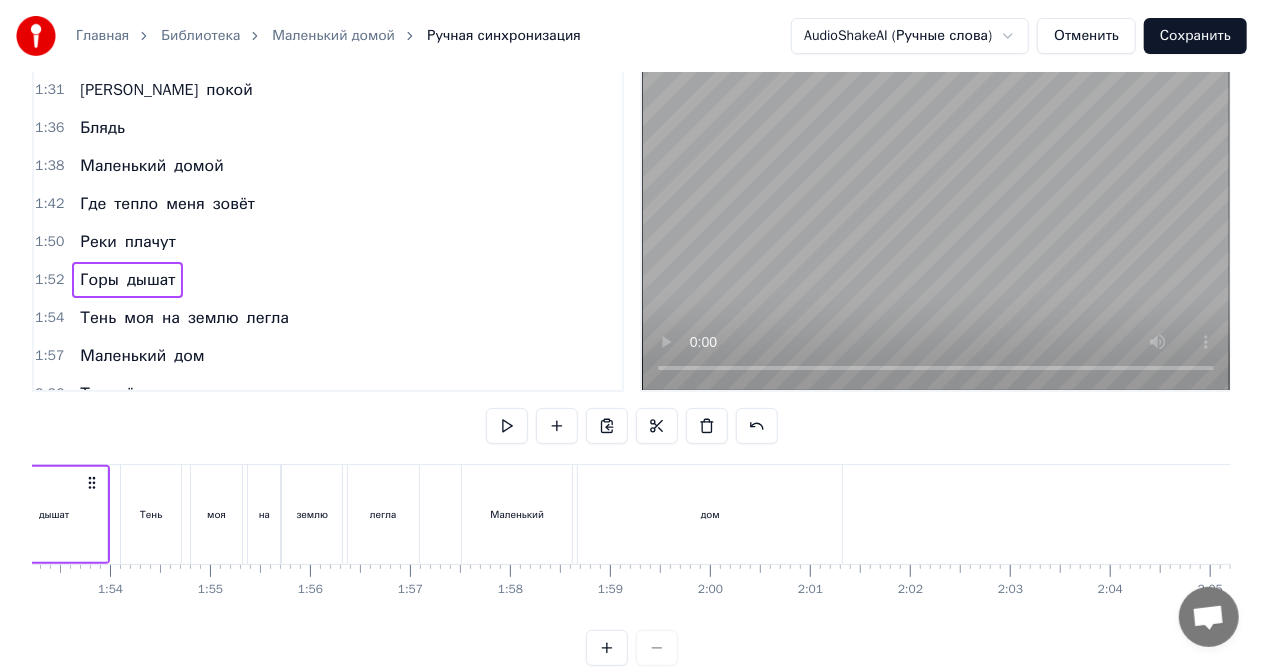 scroll, scrollTop: 0, scrollLeft: 11296, axis: horizontal 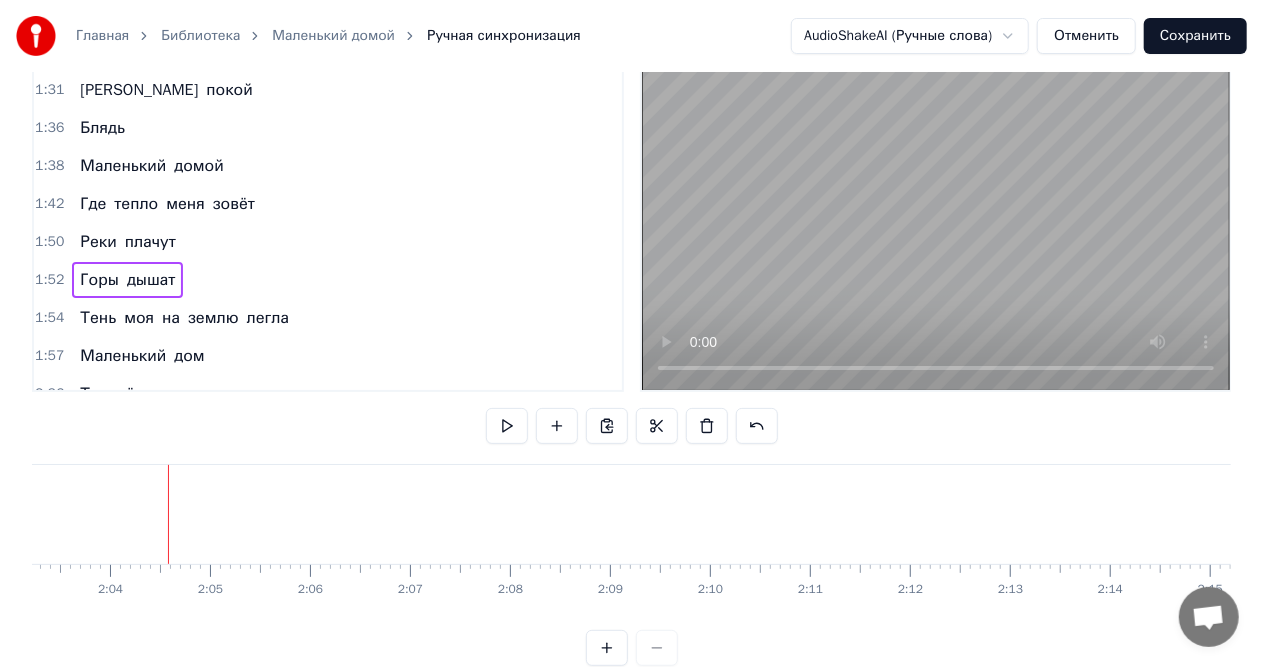 click on "всё" at bounding box center (122, 394) 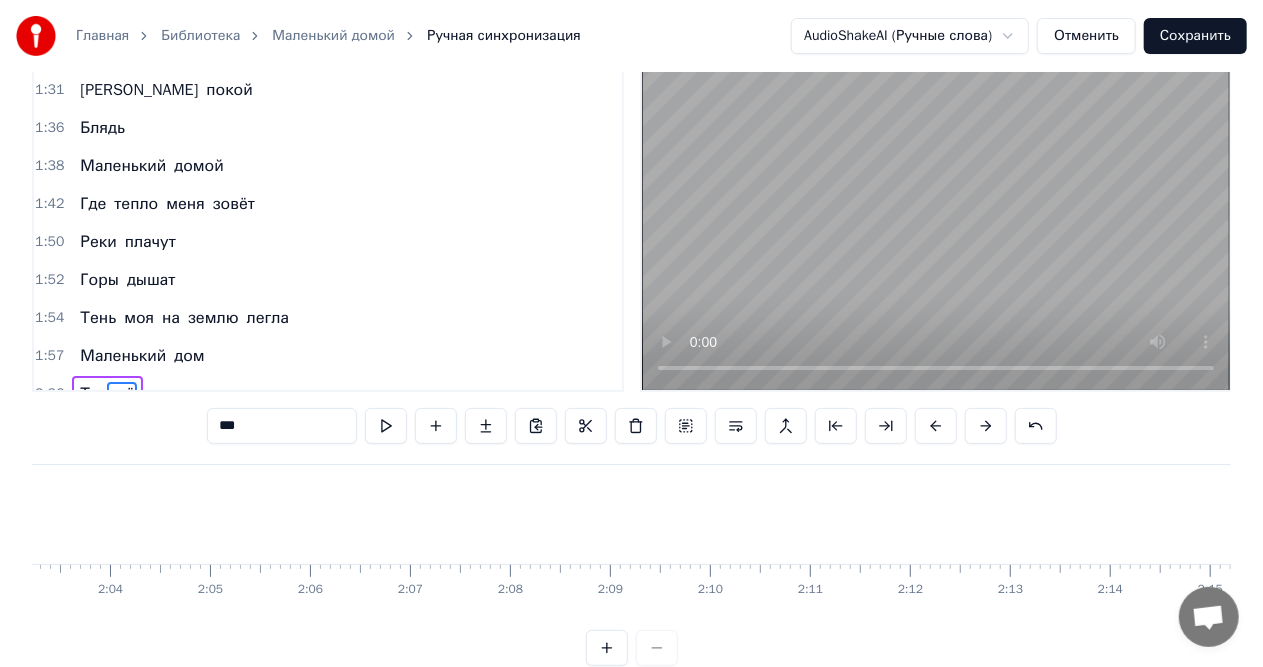scroll, scrollTop: 83, scrollLeft: 0, axis: vertical 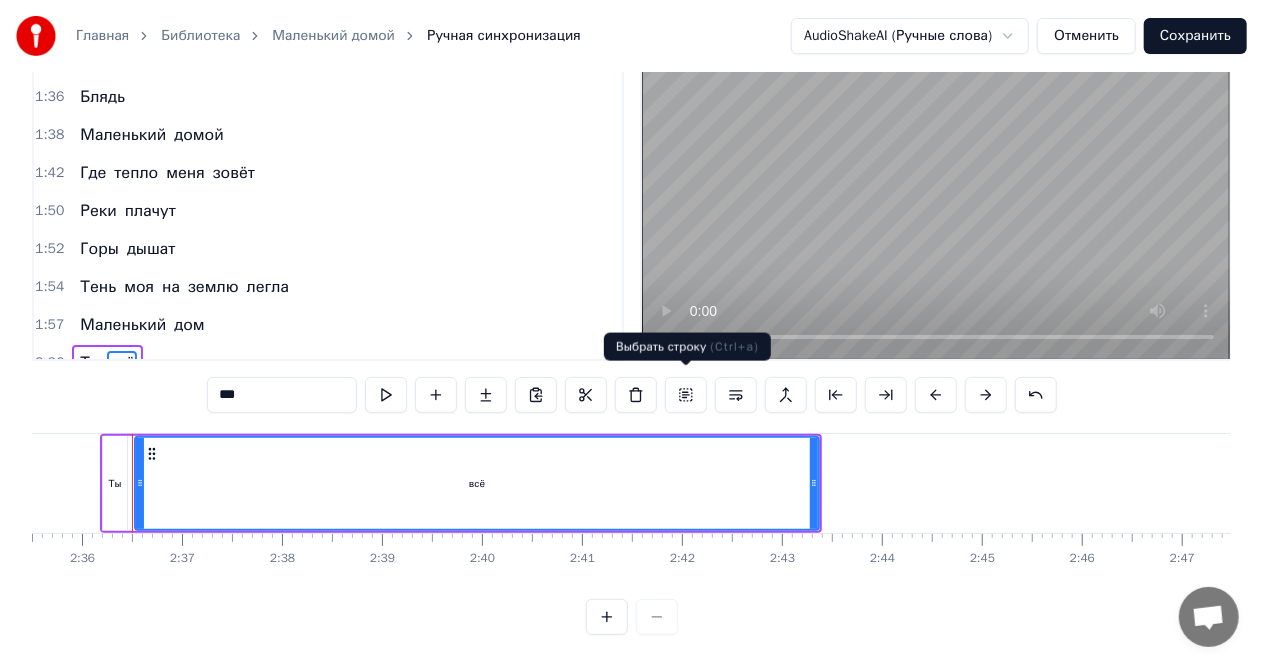 click at bounding box center [686, 395] 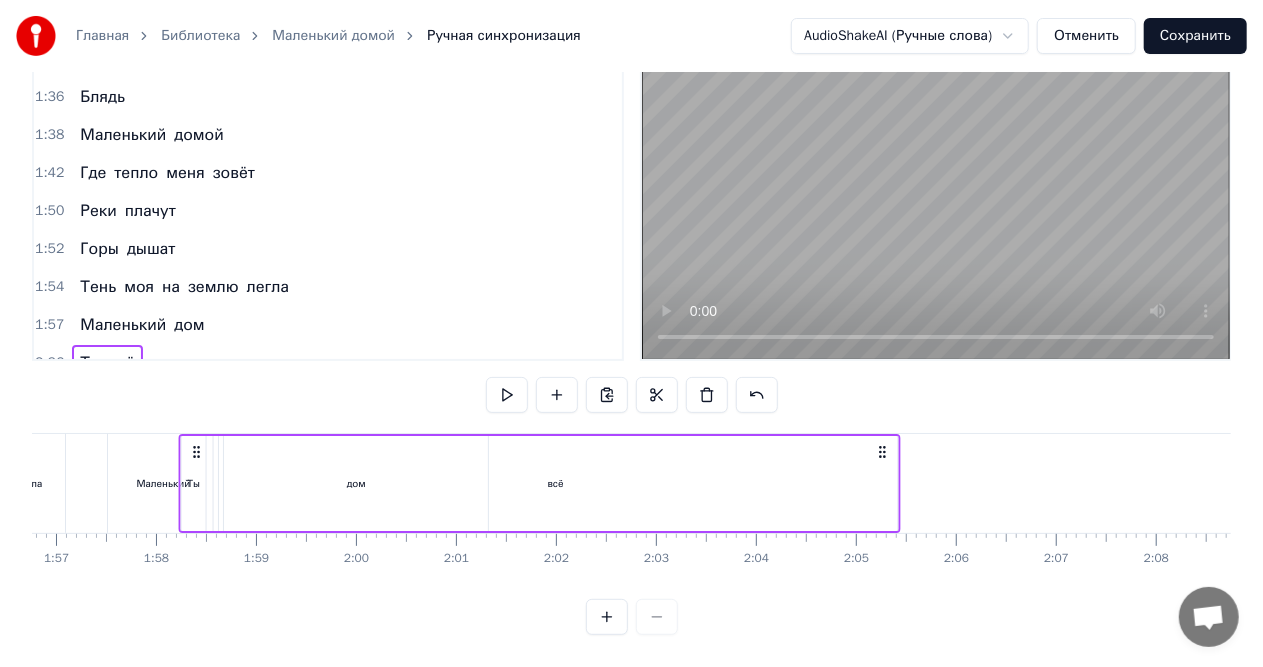 scroll, scrollTop: 0, scrollLeft: 11662, axis: horizontal 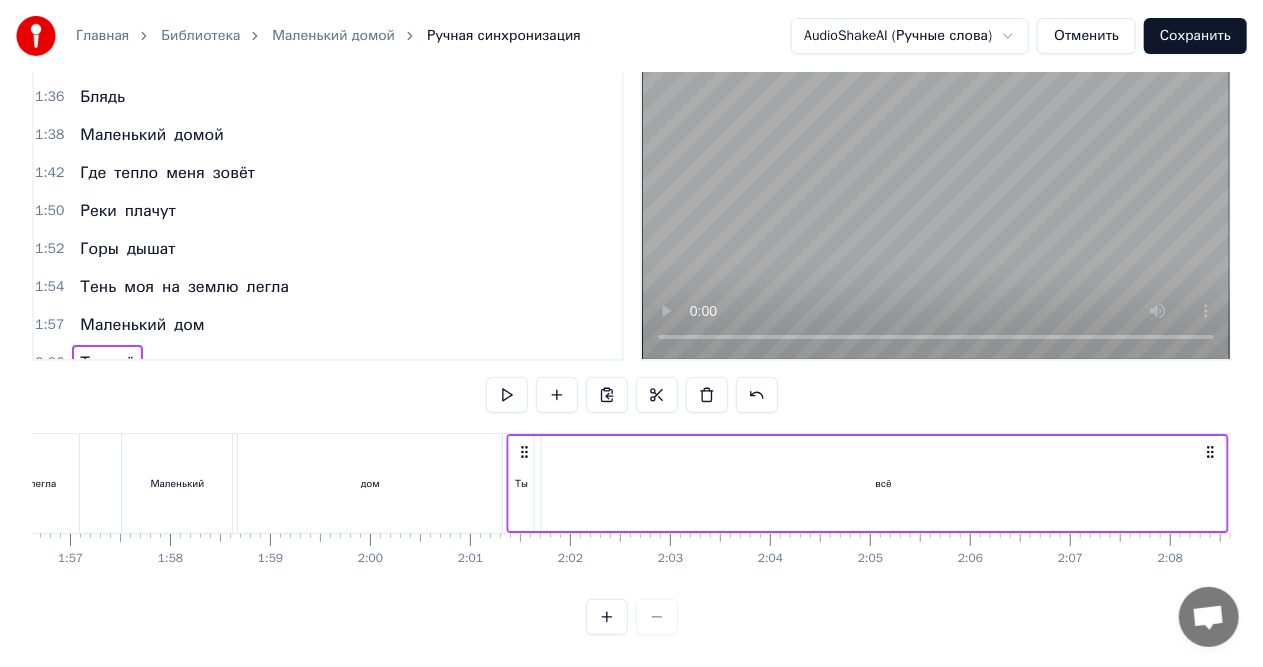 drag, startPoint x: 150, startPoint y: 444, endPoint x: 524, endPoint y: 476, distance: 375.3665 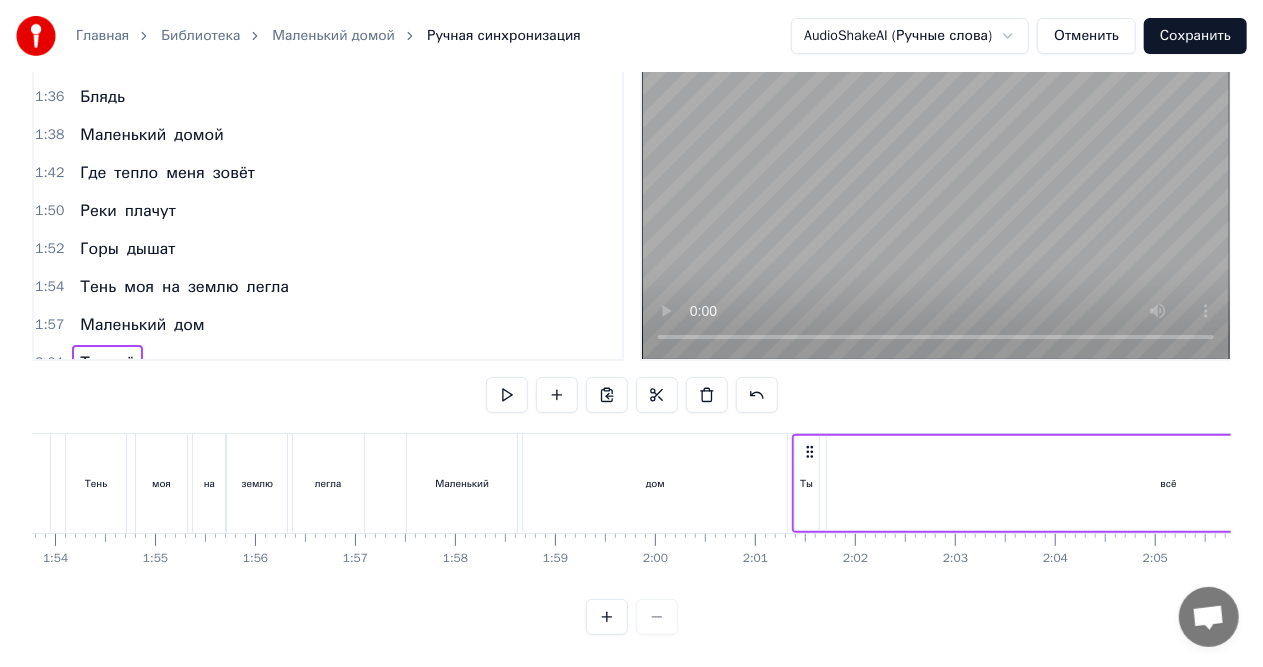 scroll, scrollTop: 0, scrollLeft: 11186, axis: horizontal 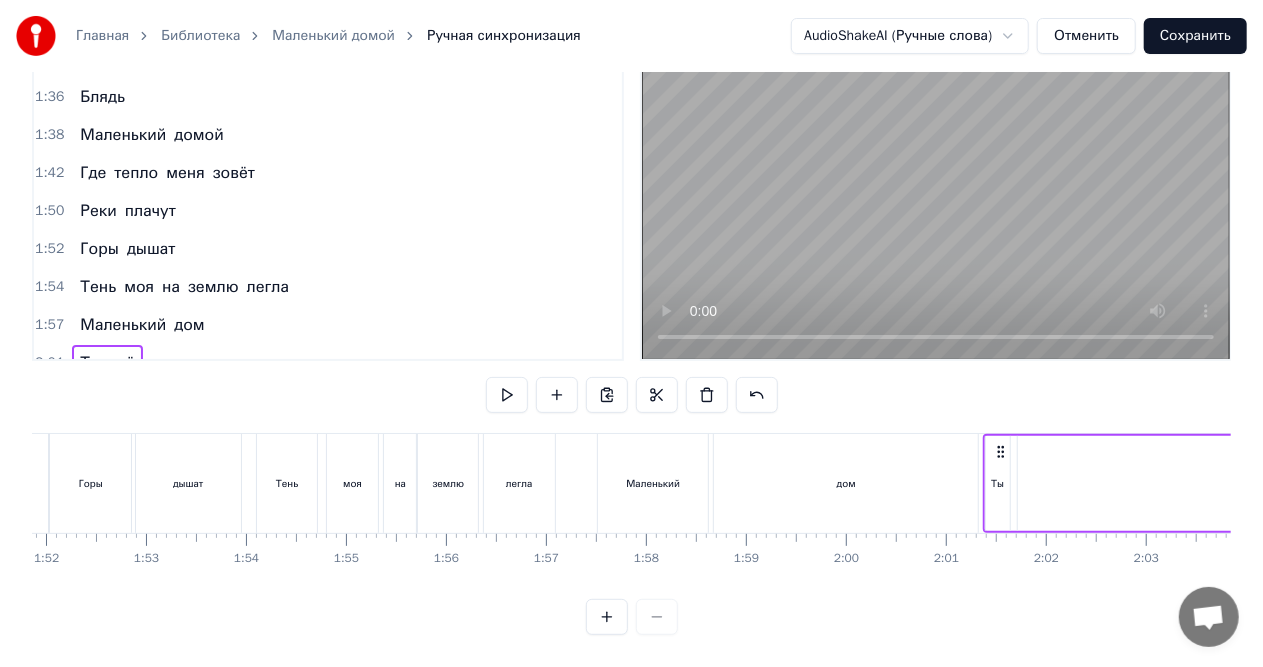 click on "дышат" at bounding box center (188, 483) 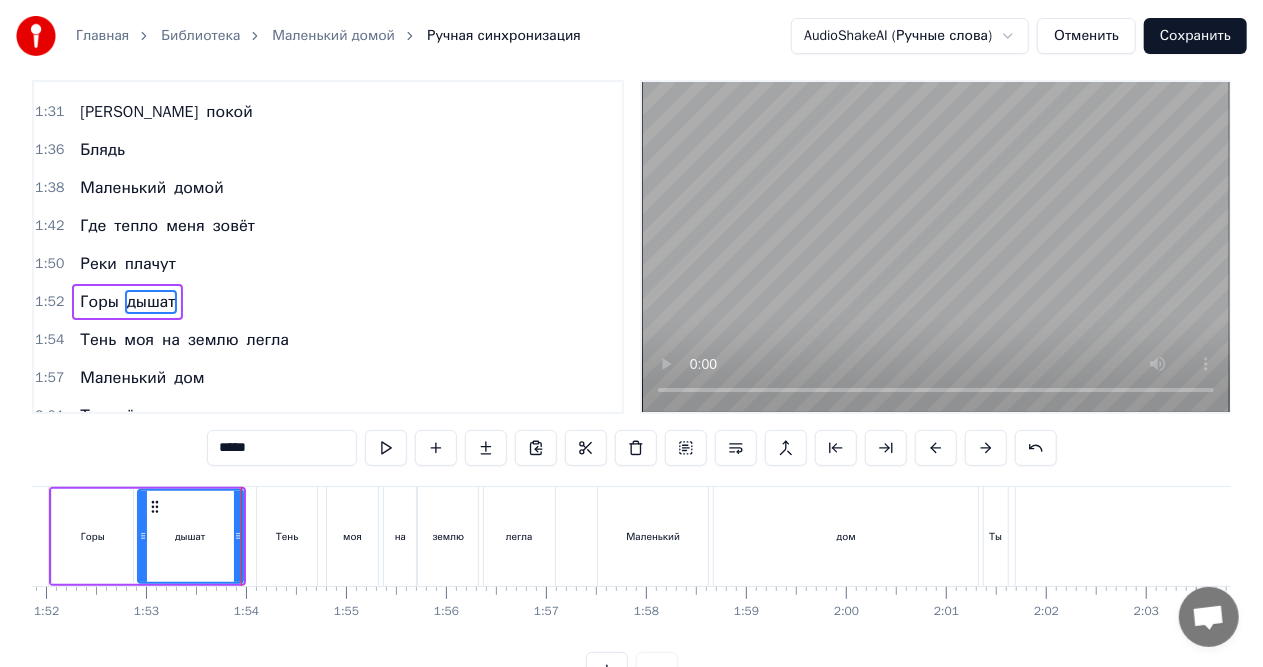 scroll, scrollTop: 0, scrollLeft: 0, axis: both 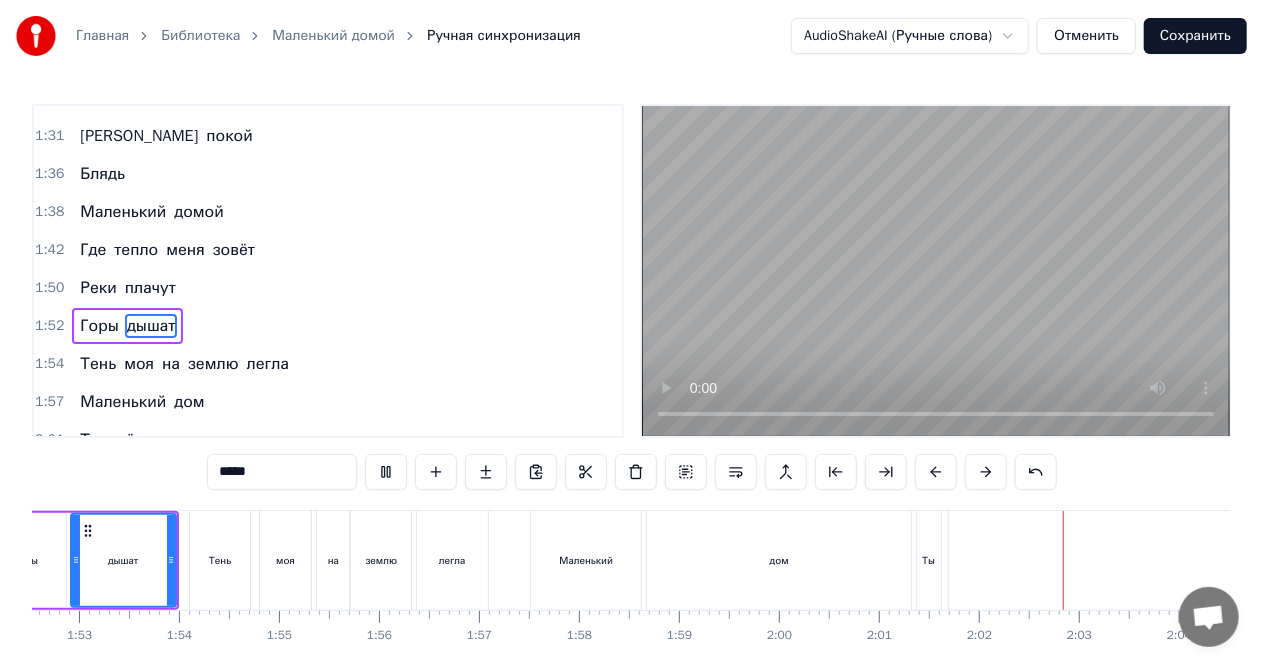 click at bounding box center (936, 271) 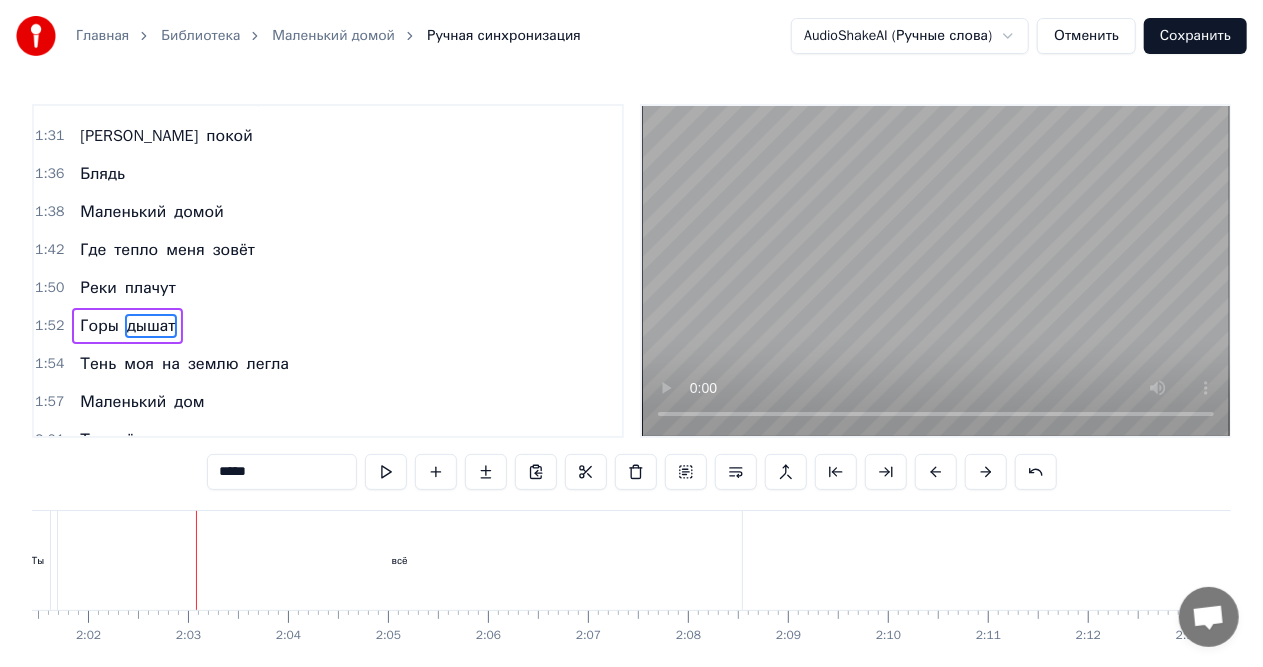 scroll, scrollTop: 0, scrollLeft: 12188, axis: horizontal 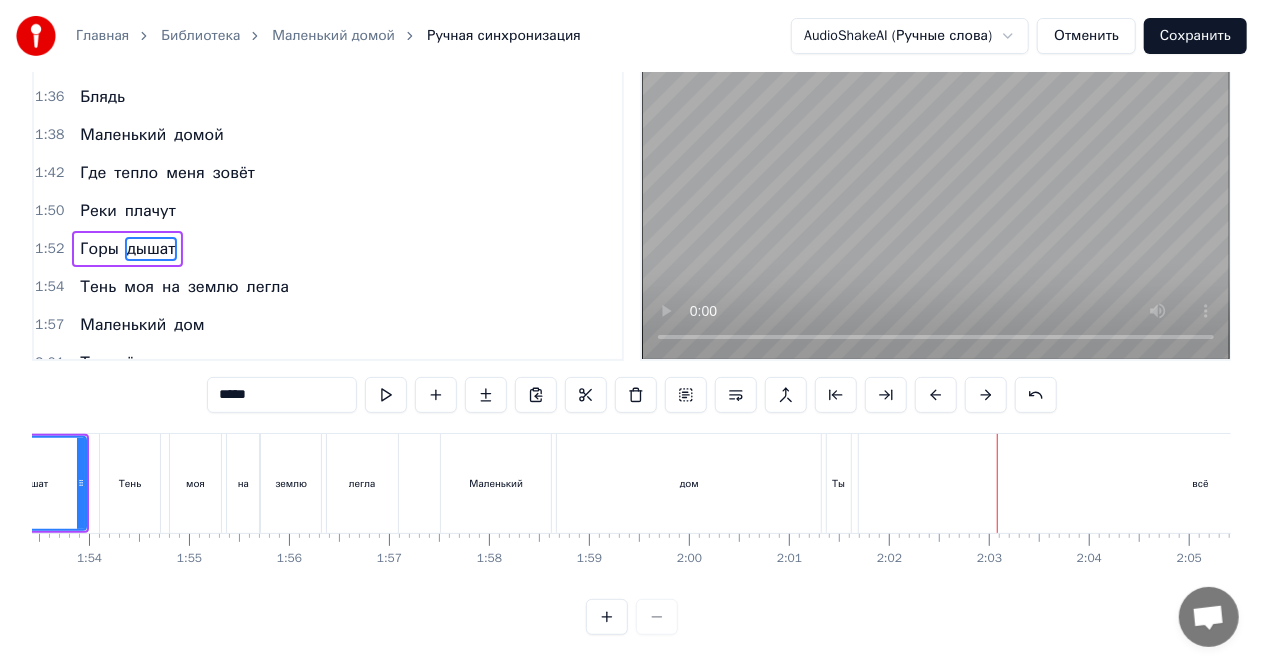 click on "дом" at bounding box center (689, 483) 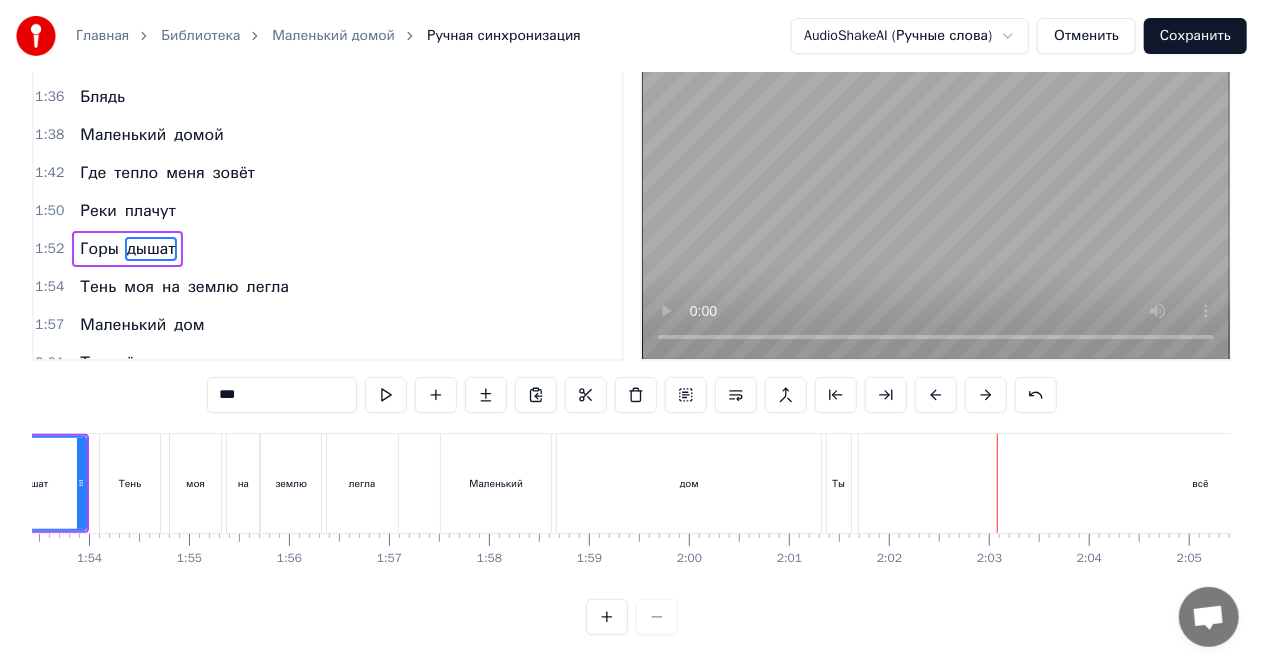 scroll, scrollTop: 46, scrollLeft: 0, axis: vertical 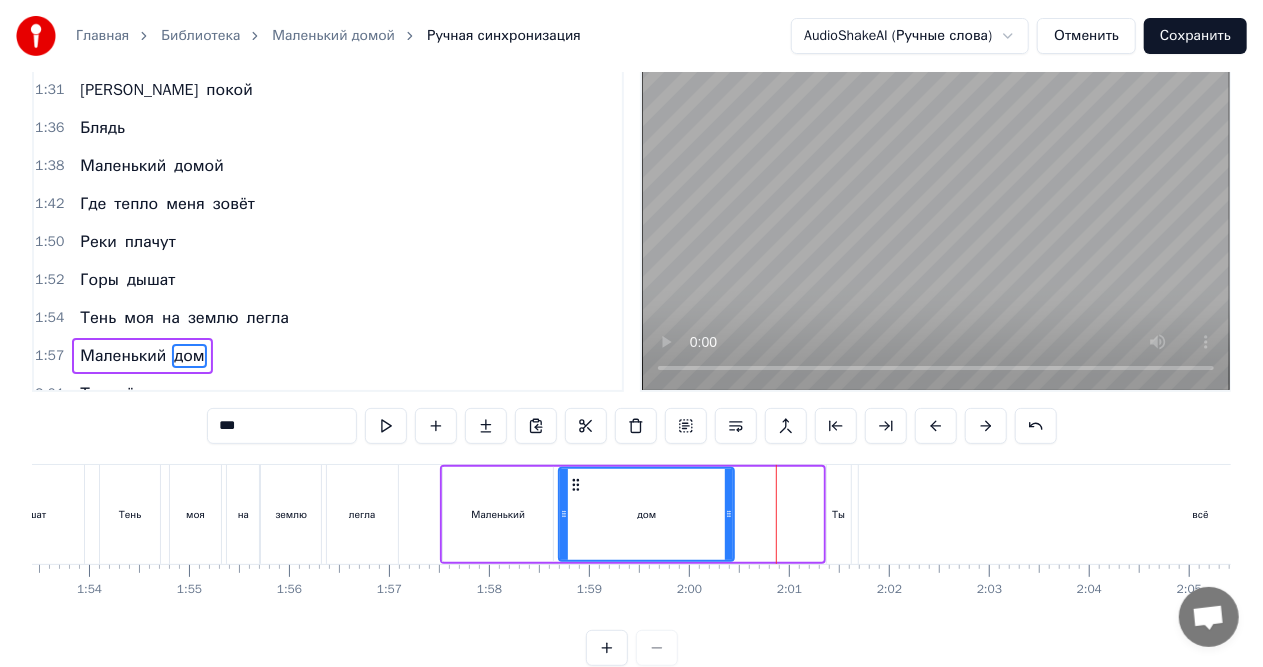 drag, startPoint x: 818, startPoint y: 510, endPoint x: 730, endPoint y: 520, distance: 88.56636 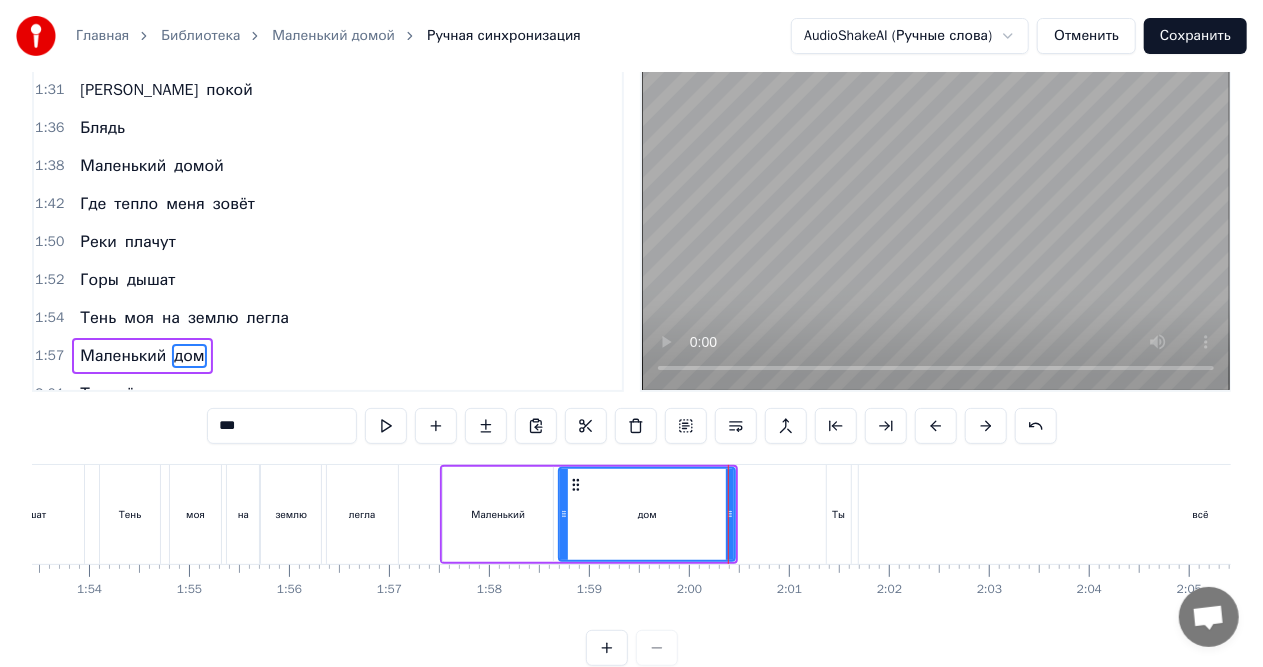 click on "Ты" at bounding box center (839, 514) 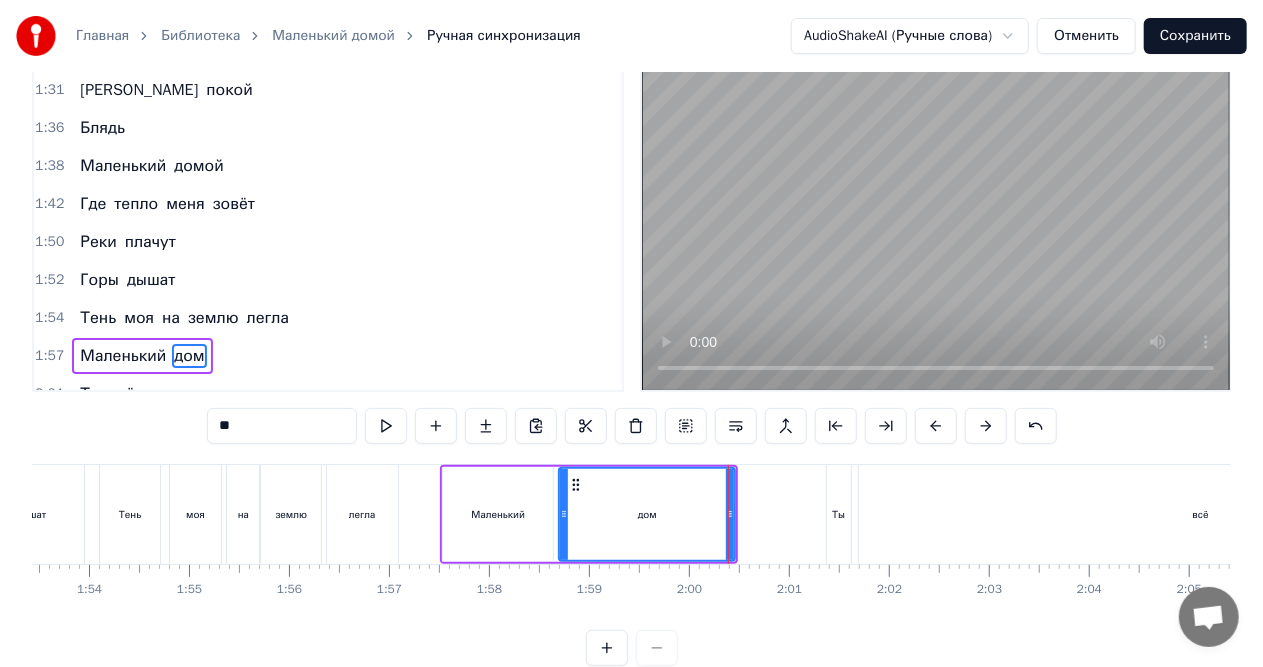 scroll, scrollTop: 83, scrollLeft: 0, axis: vertical 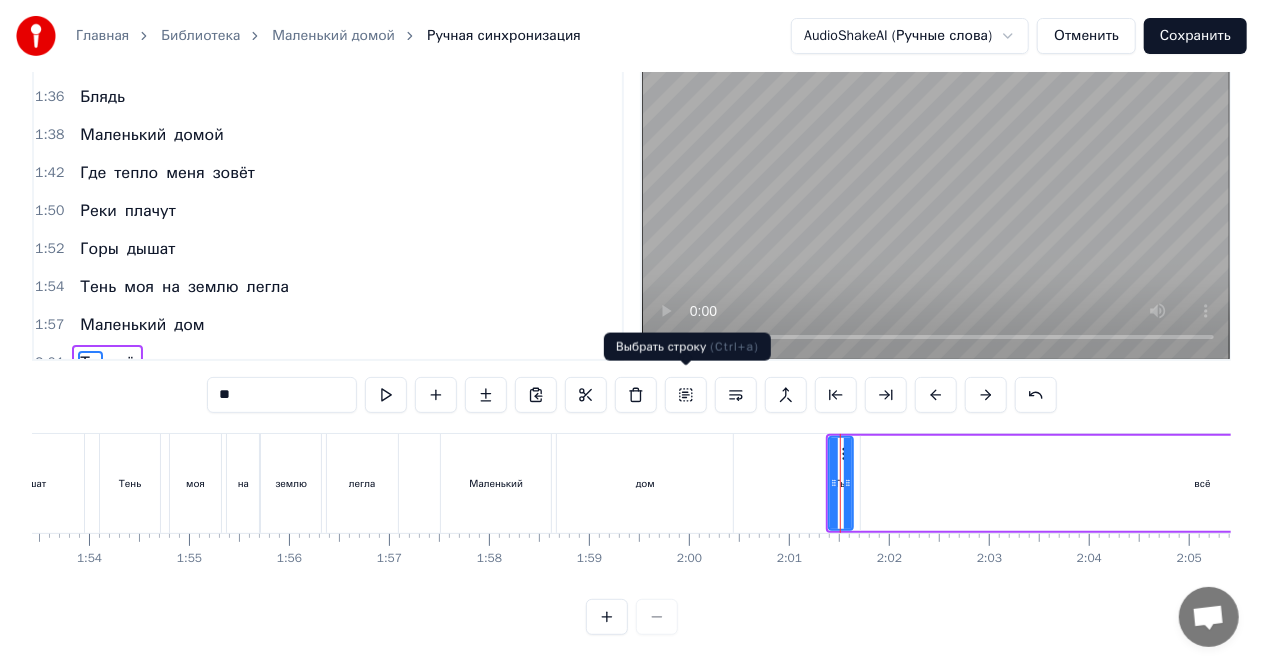 click at bounding box center (686, 395) 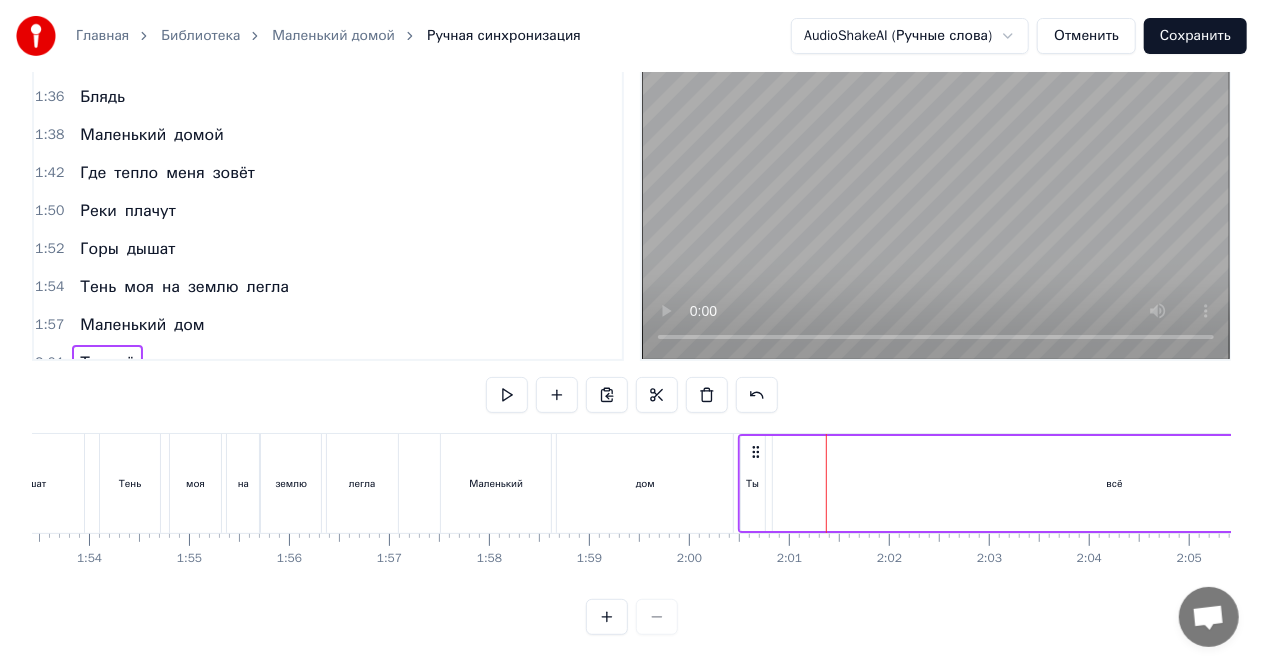 drag, startPoint x: 842, startPoint y: 444, endPoint x: 655, endPoint y: 468, distance: 188.53381 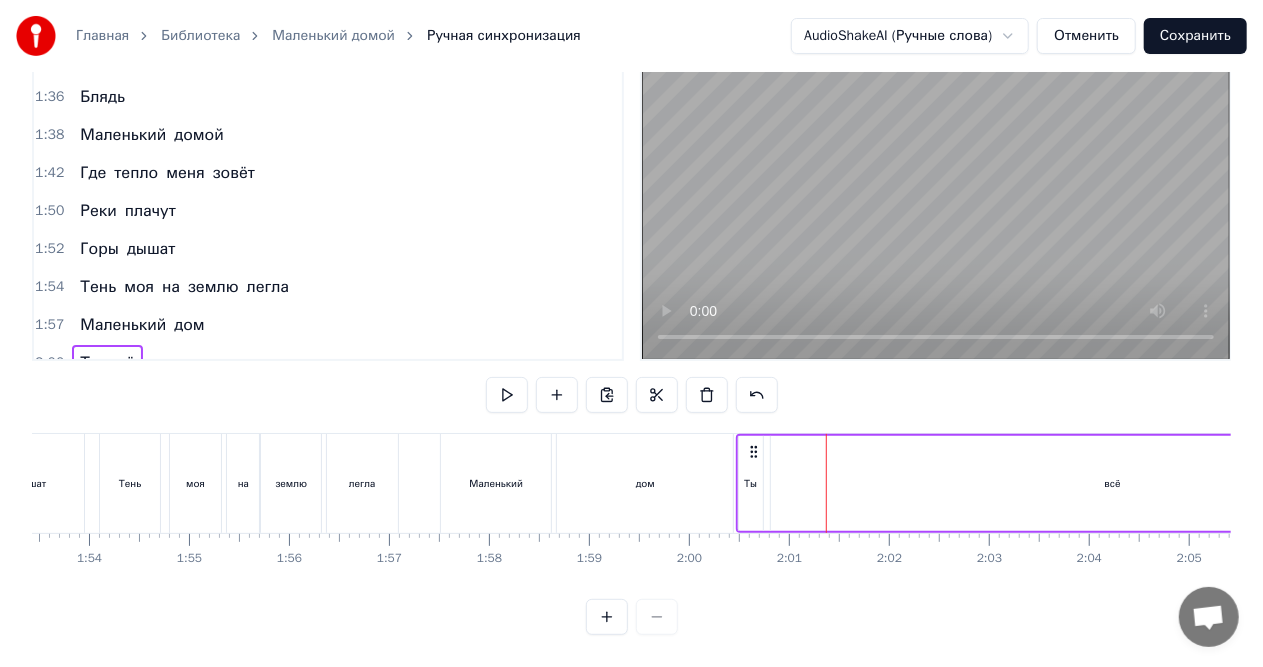click on "Маленький" at bounding box center (496, 483) 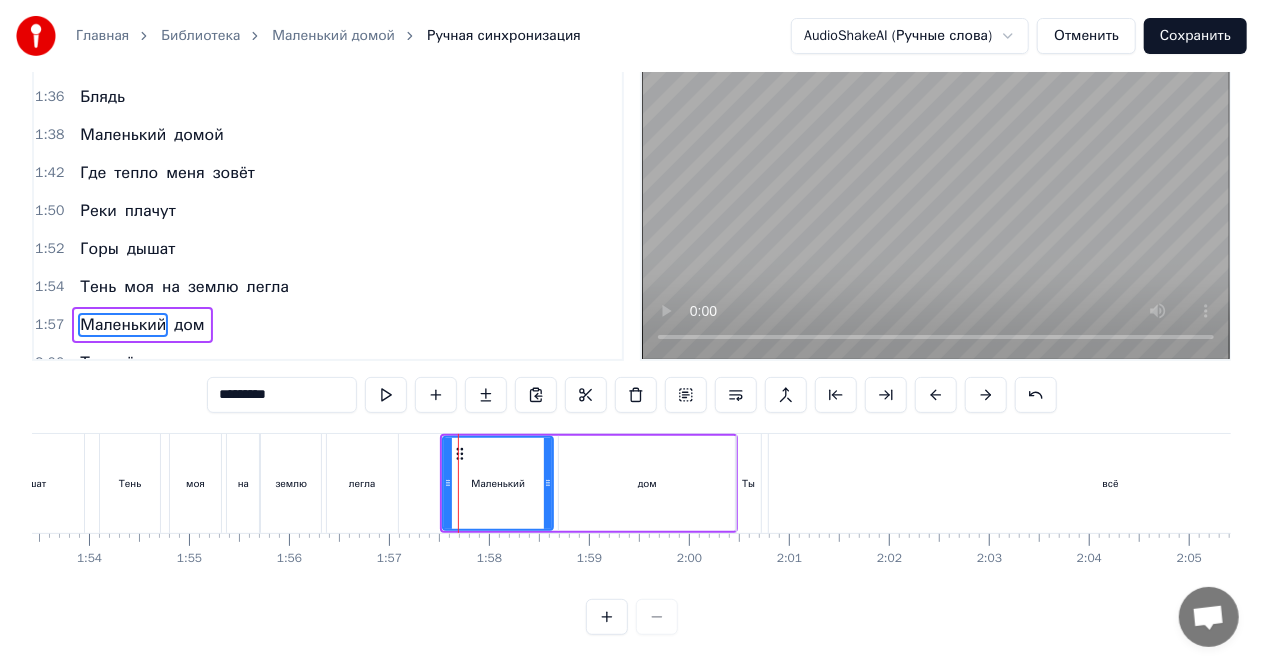 scroll, scrollTop: 46, scrollLeft: 0, axis: vertical 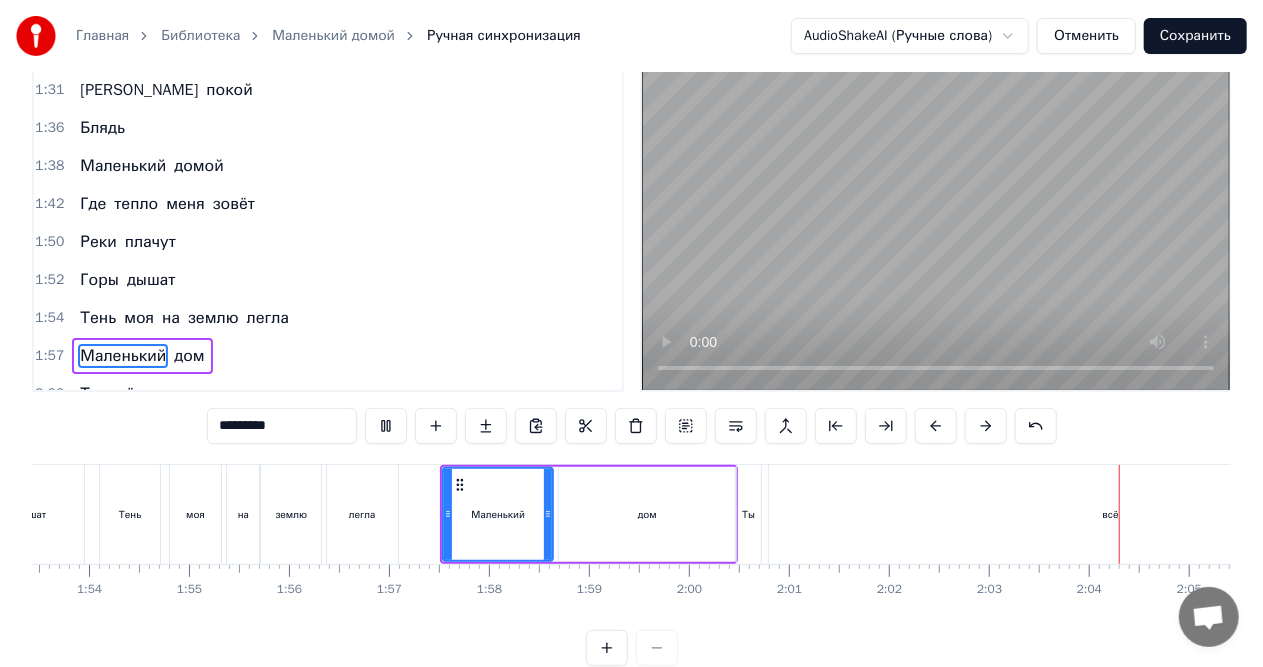 click at bounding box center (936, 225) 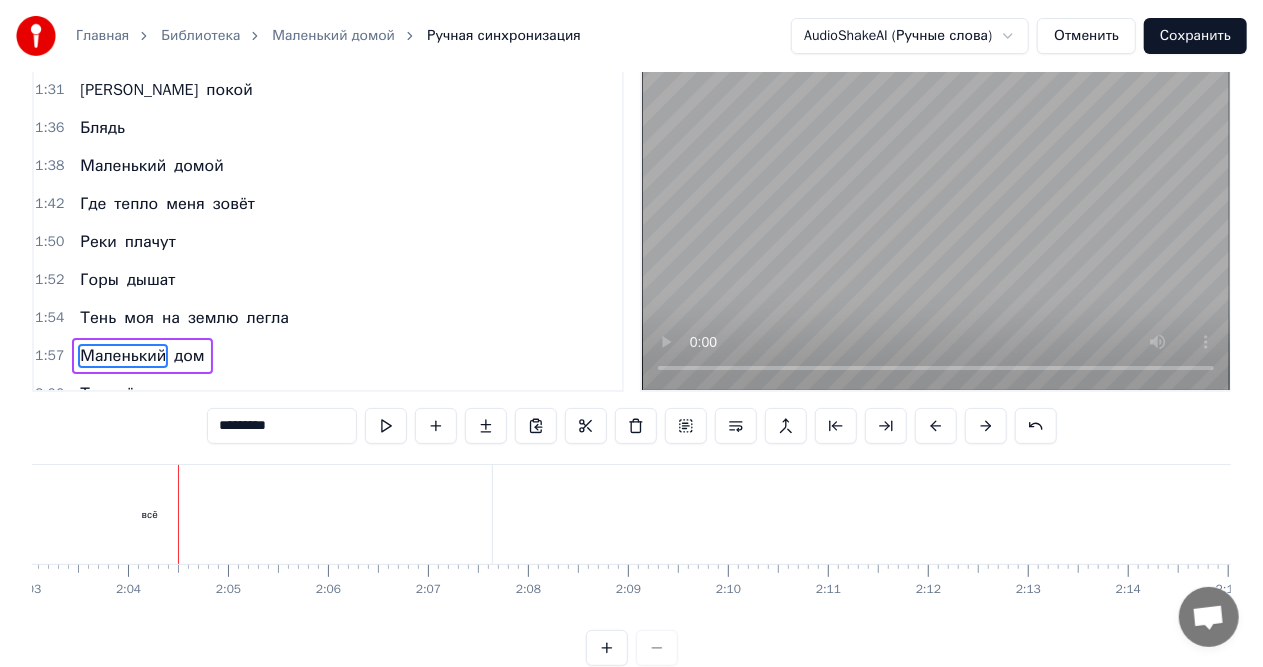 scroll, scrollTop: 0, scrollLeft: 12350, axis: horizontal 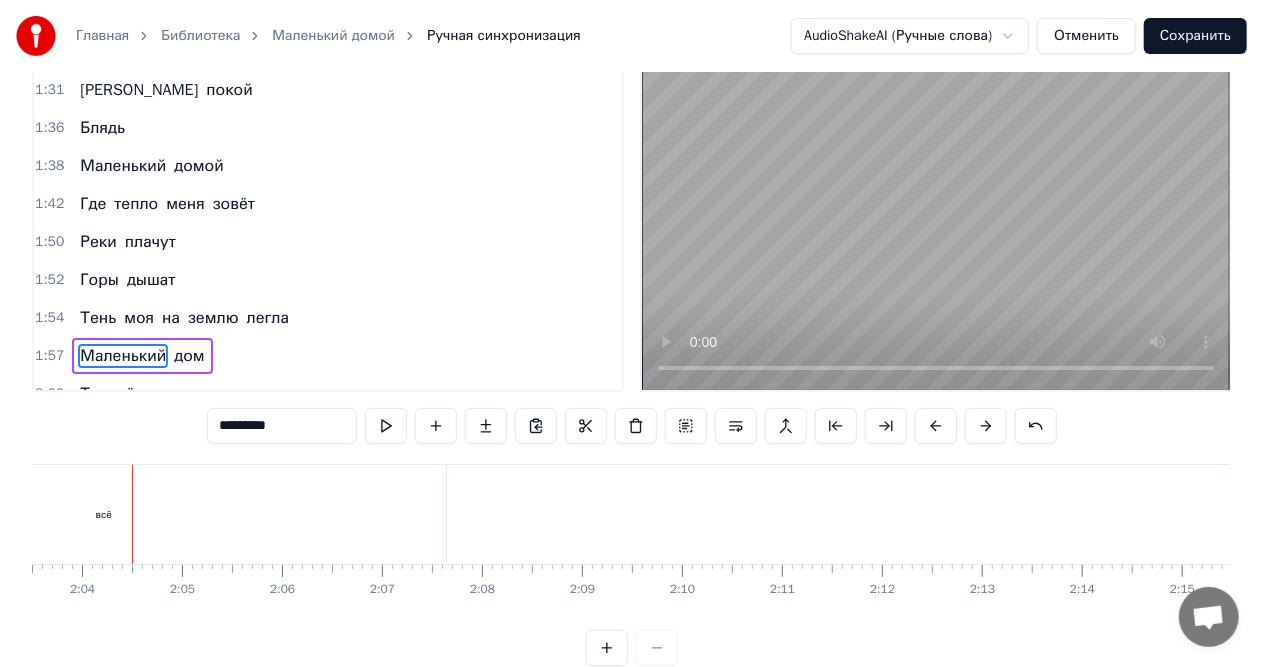 click on "всё" at bounding box center [122, 394] 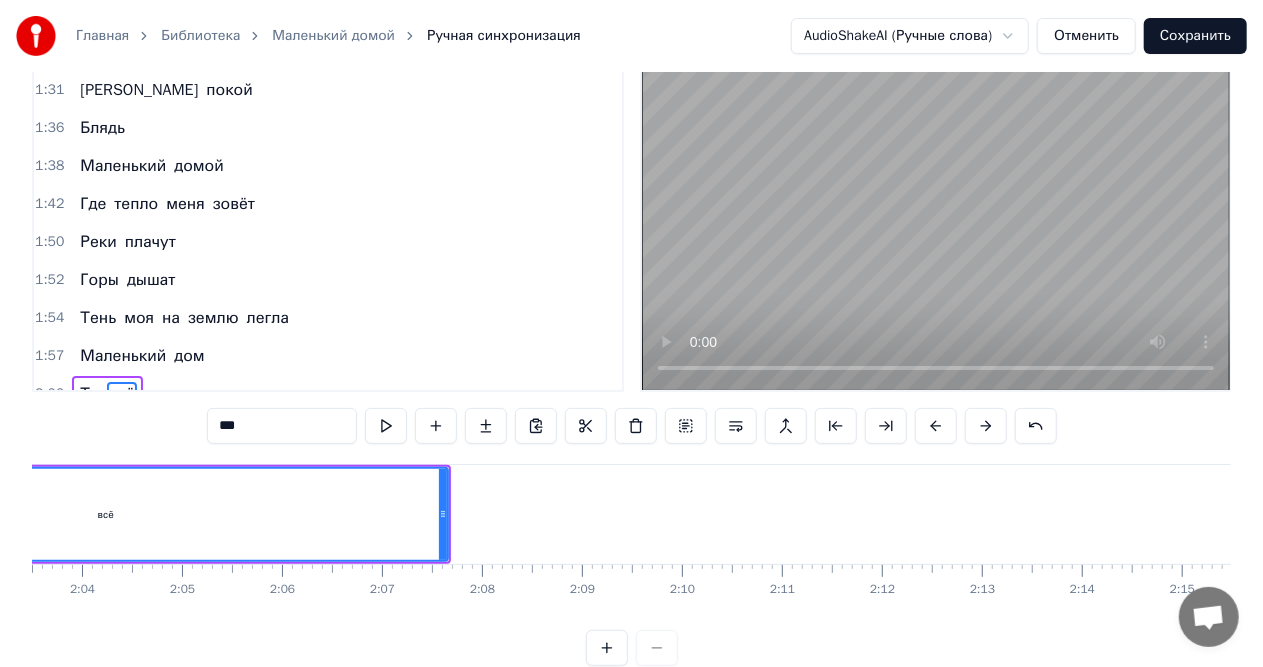 scroll, scrollTop: 83, scrollLeft: 0, axis: vertical 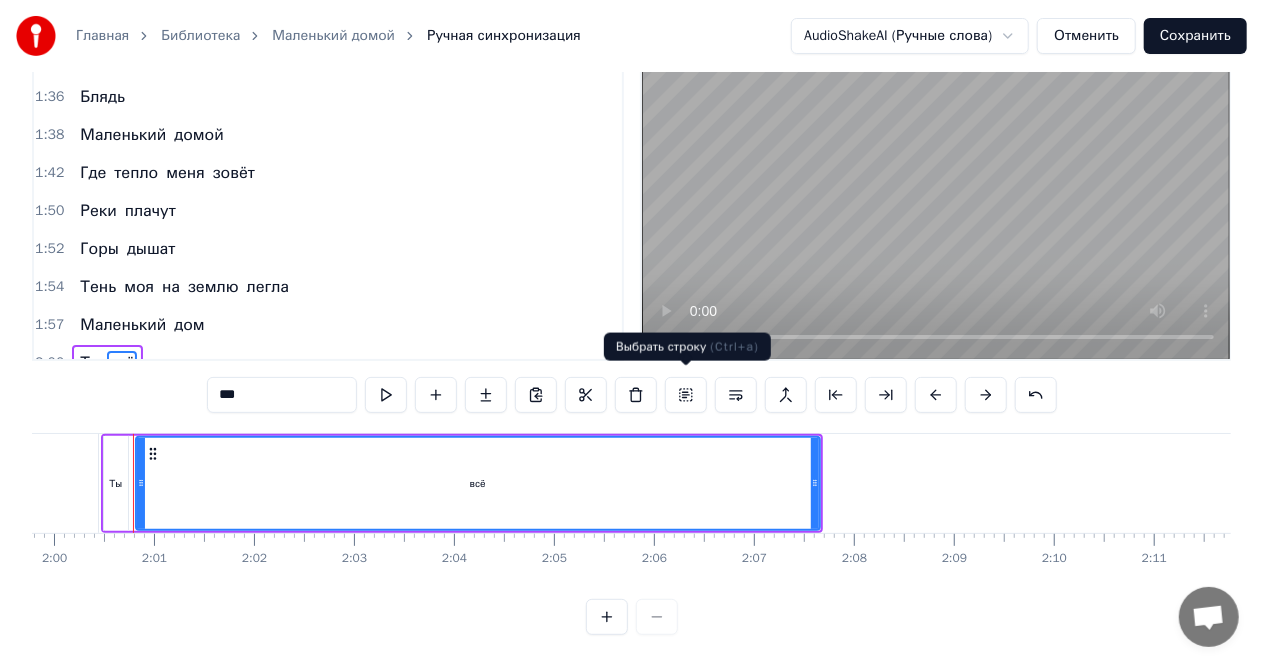 click at bounding box center (686, 395) 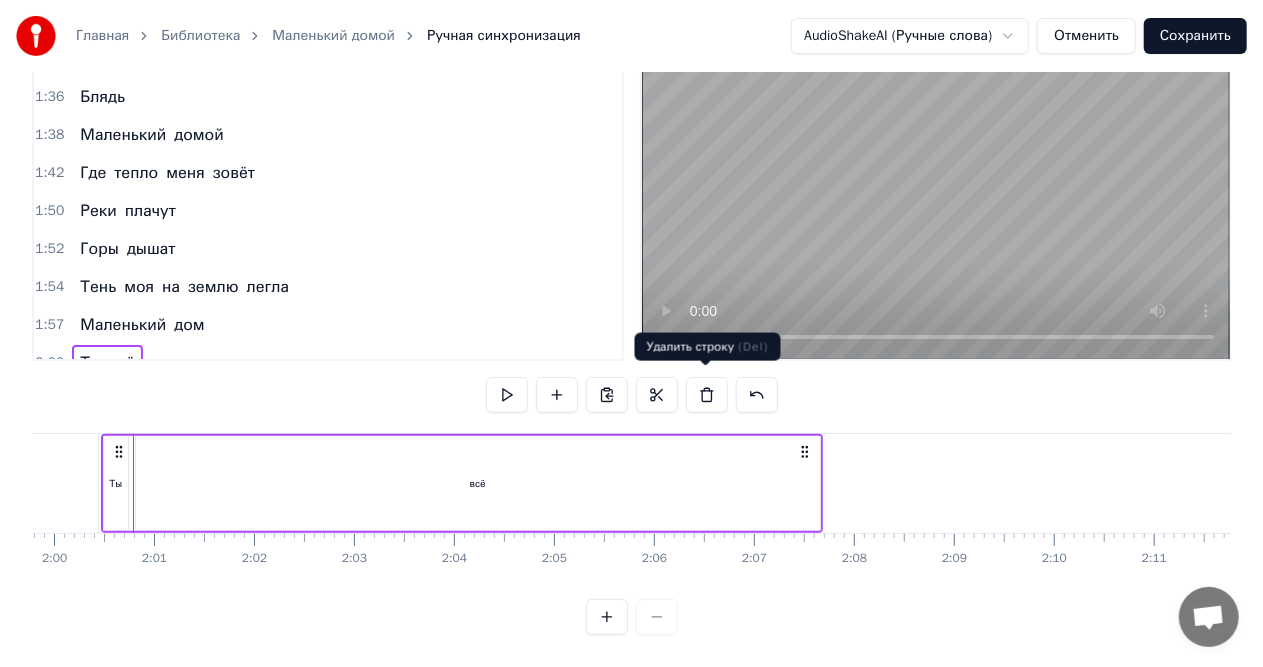 scroll, scrollTop: 0, scrollLeft: 11946, axis: horizontal 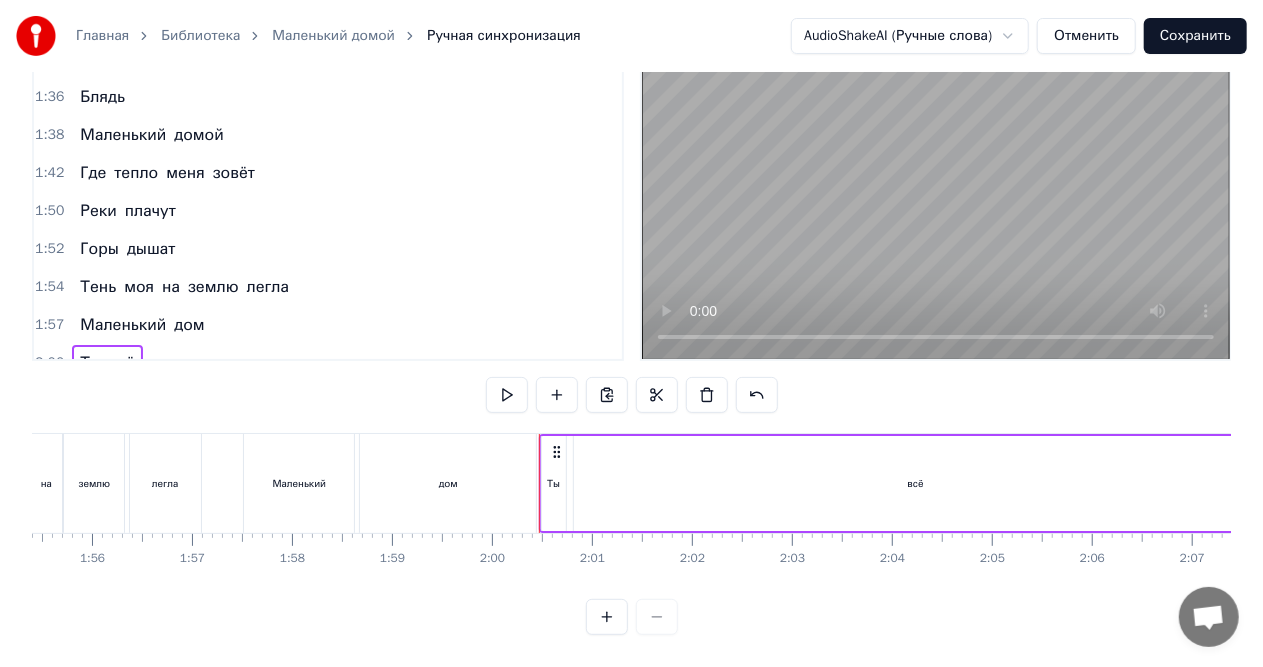drag, startPoint x: 150, startPoint y: 446, endPoint x: 556, endPoint y: 446, distance: 406 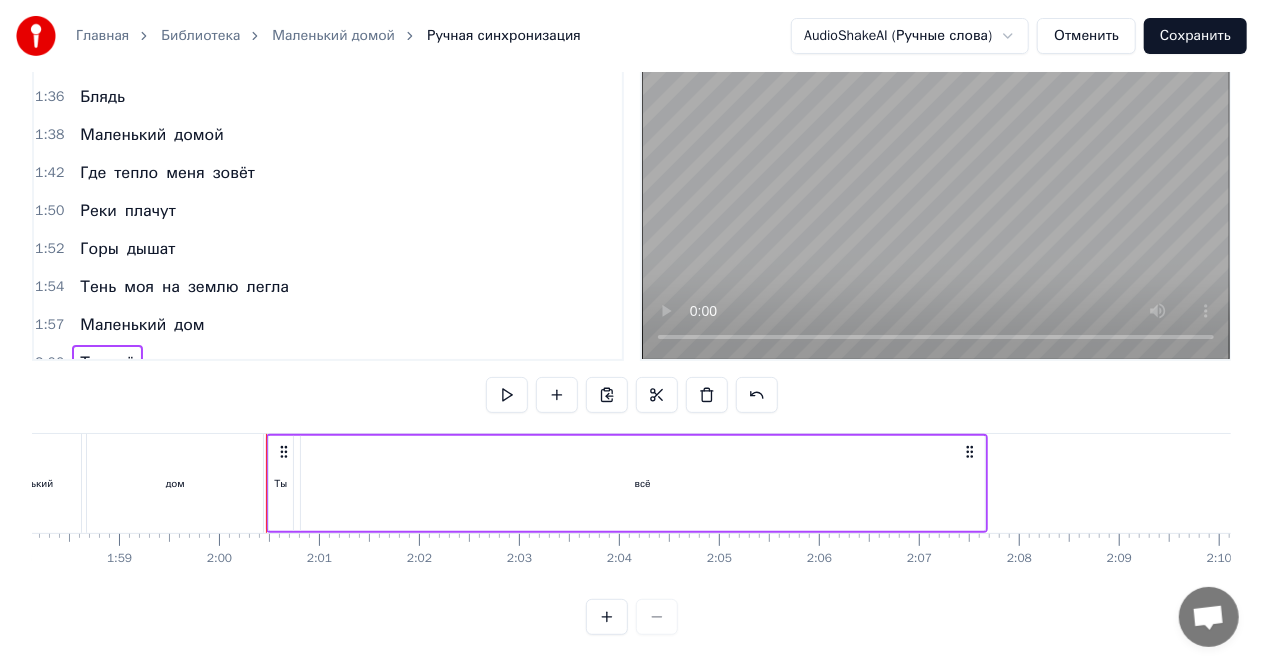 scroll, scrollTop: 0, scrollLeft: 11896, axis: horizontal 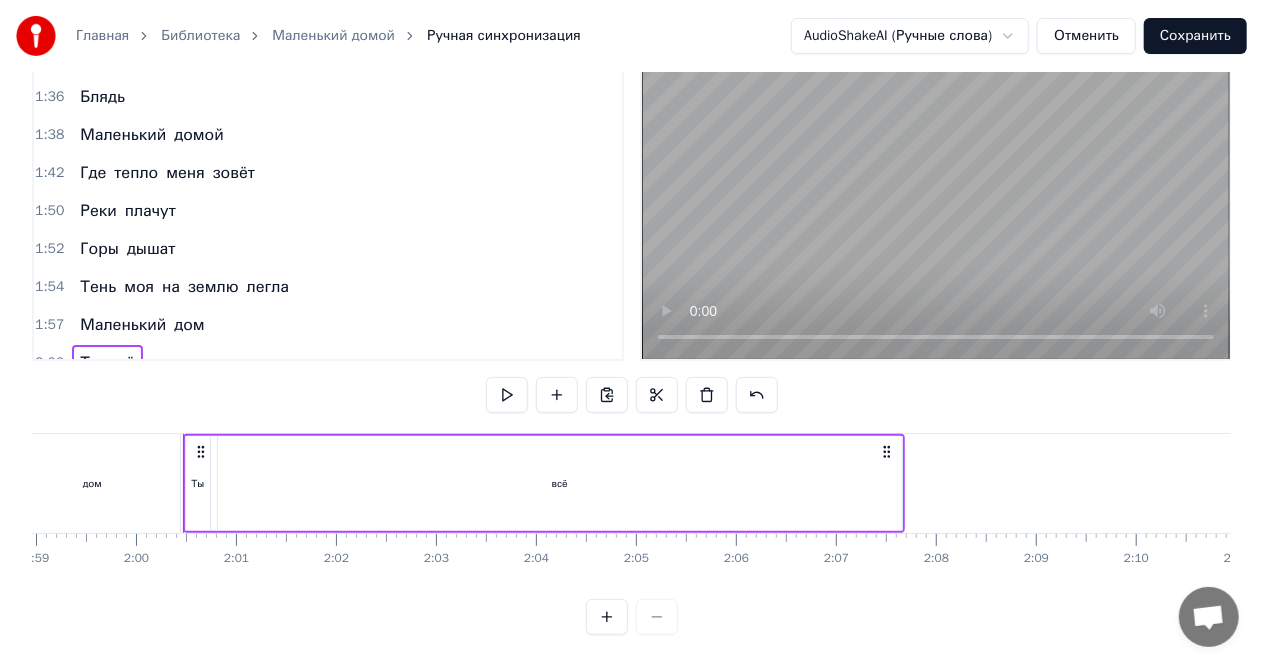 click on "всё" at bounding box center (560, 483) 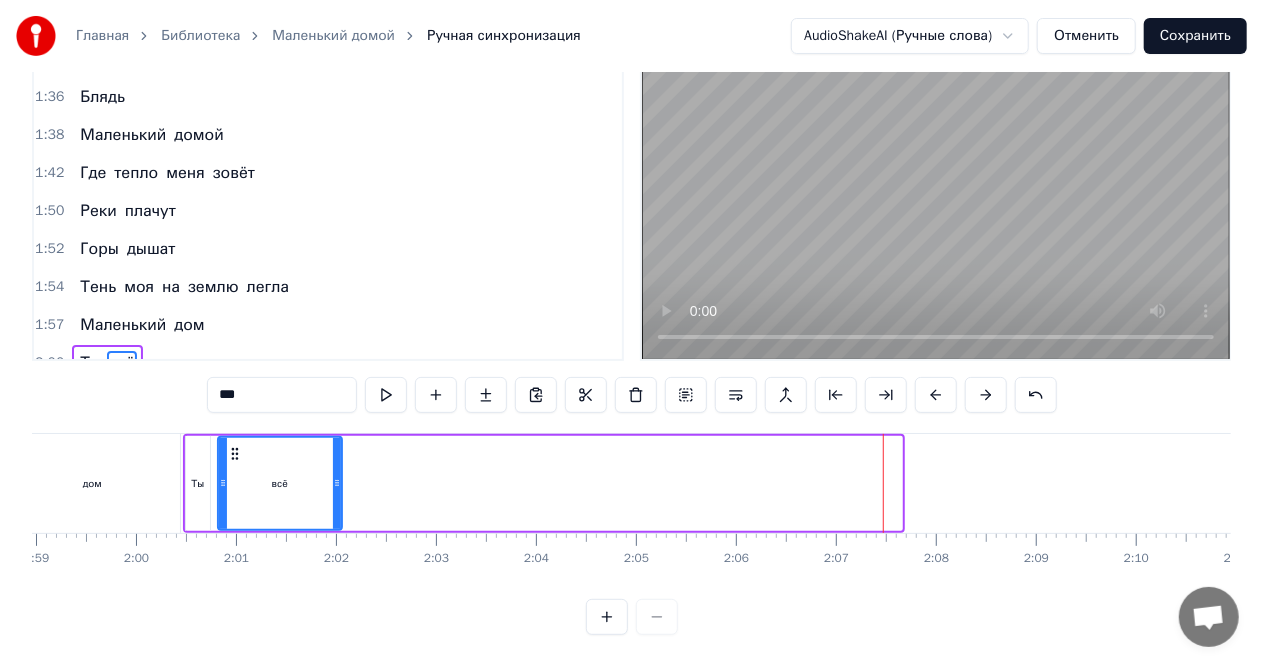 drag, startPoint x: 895, startPoint y: 475, endPoint x: 335, endPoint y: 473, distance: 560.0036 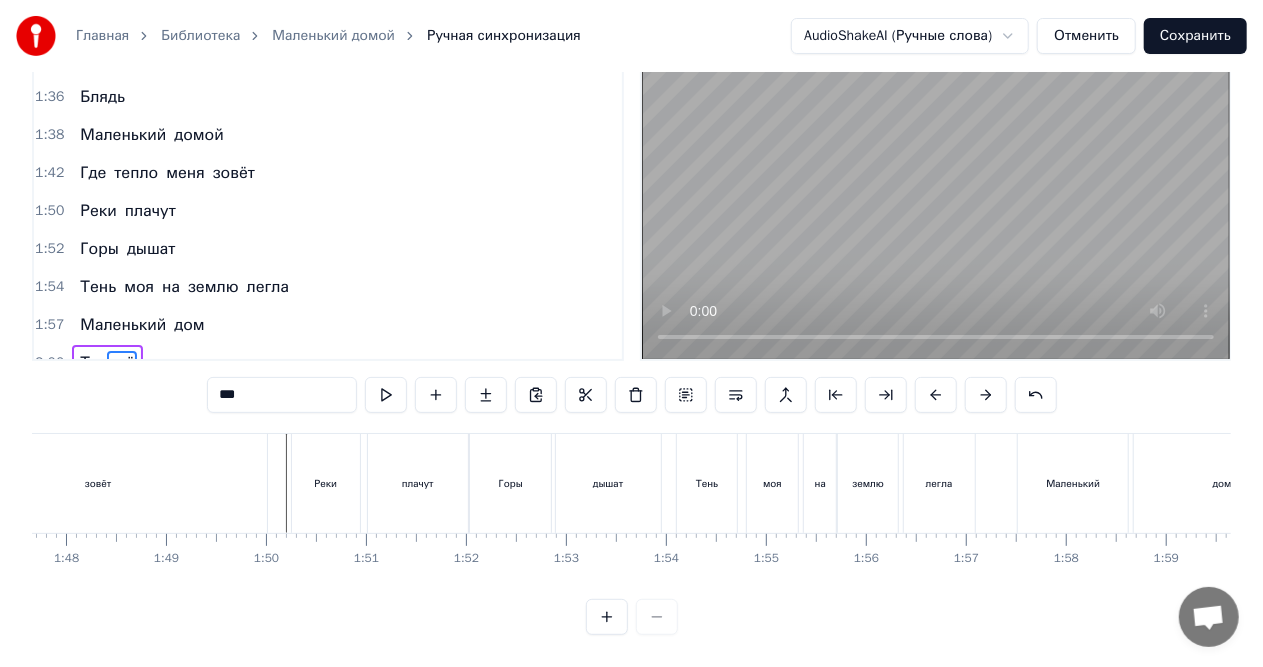 scroll, scrollTop: 0, scrollLeft: 10755, axis: horizontal 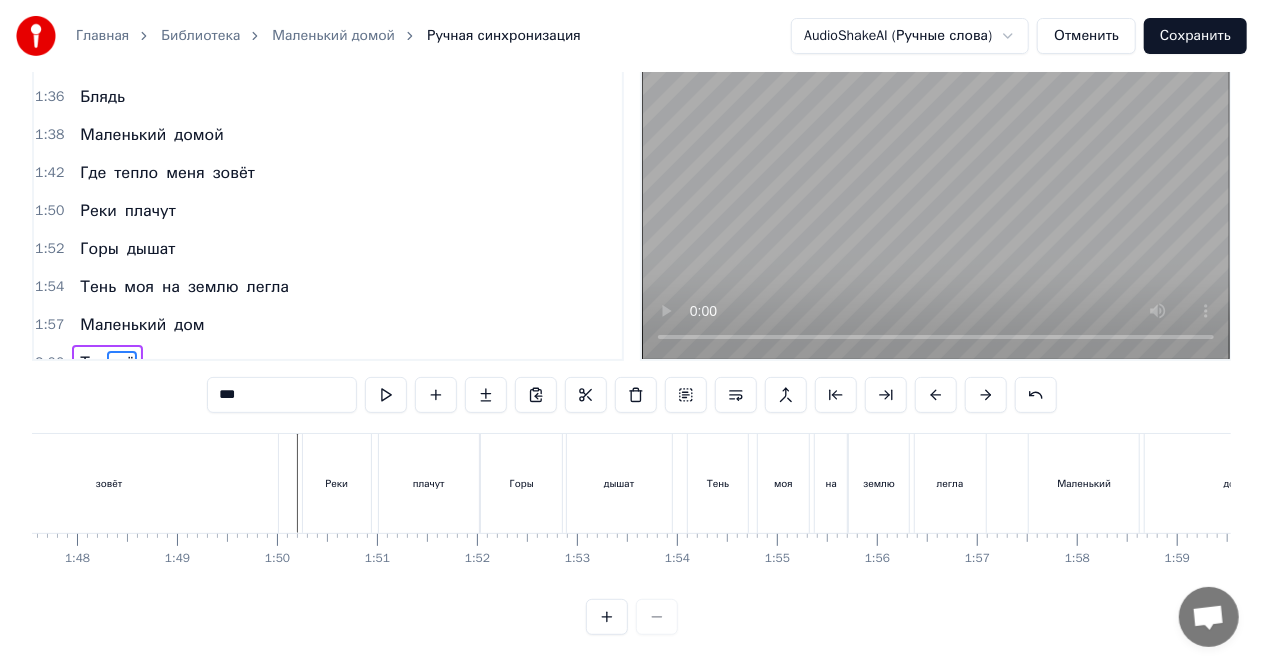 click on "зовёт" at bounding box center [109, 483] 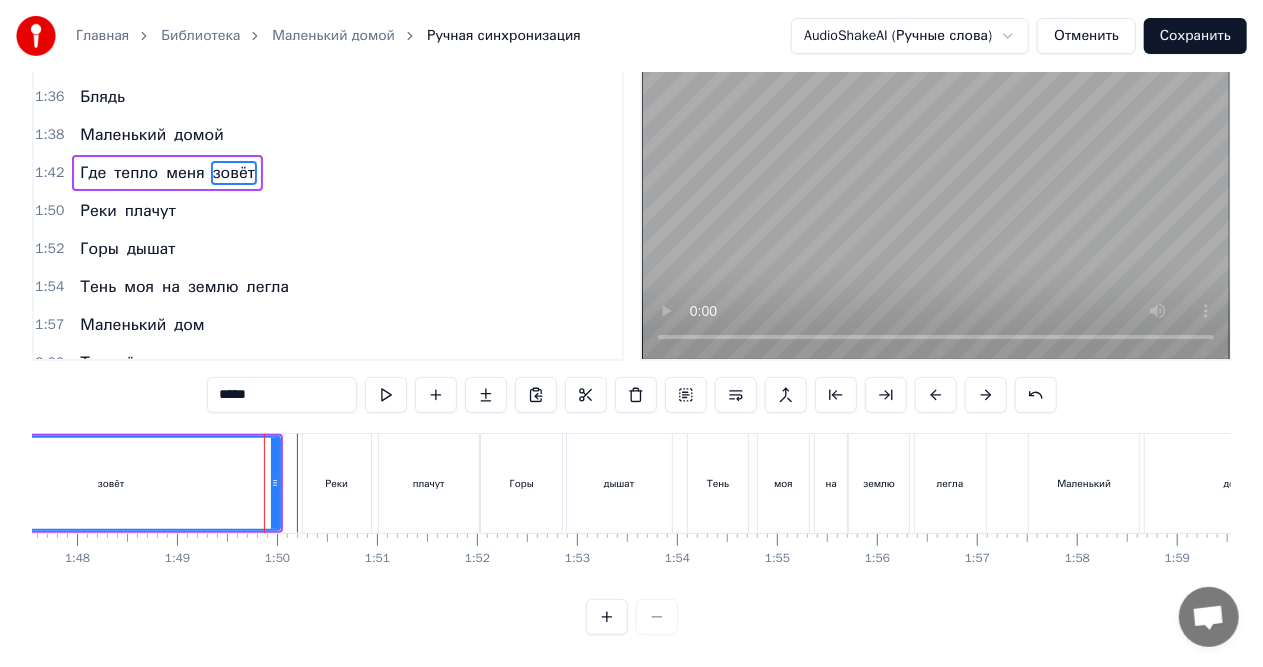 scroll, scrollTop: 0, scrollLeft: 0, axis: both 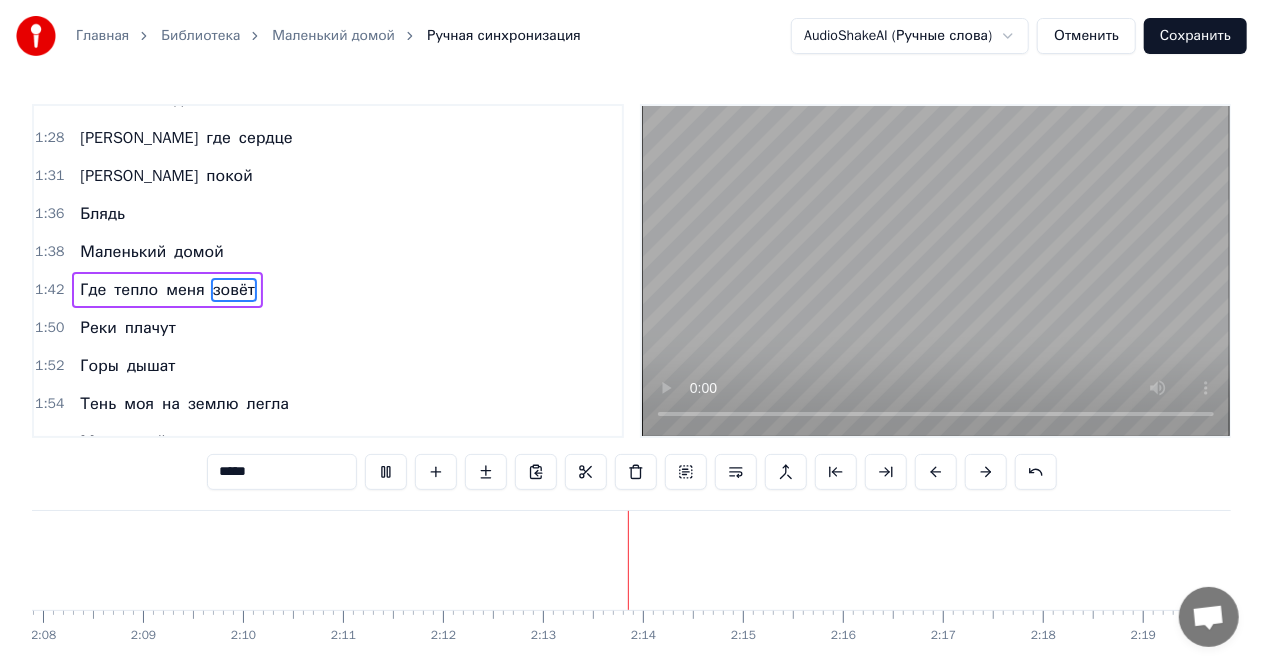 click at bounding box center (936, 271) 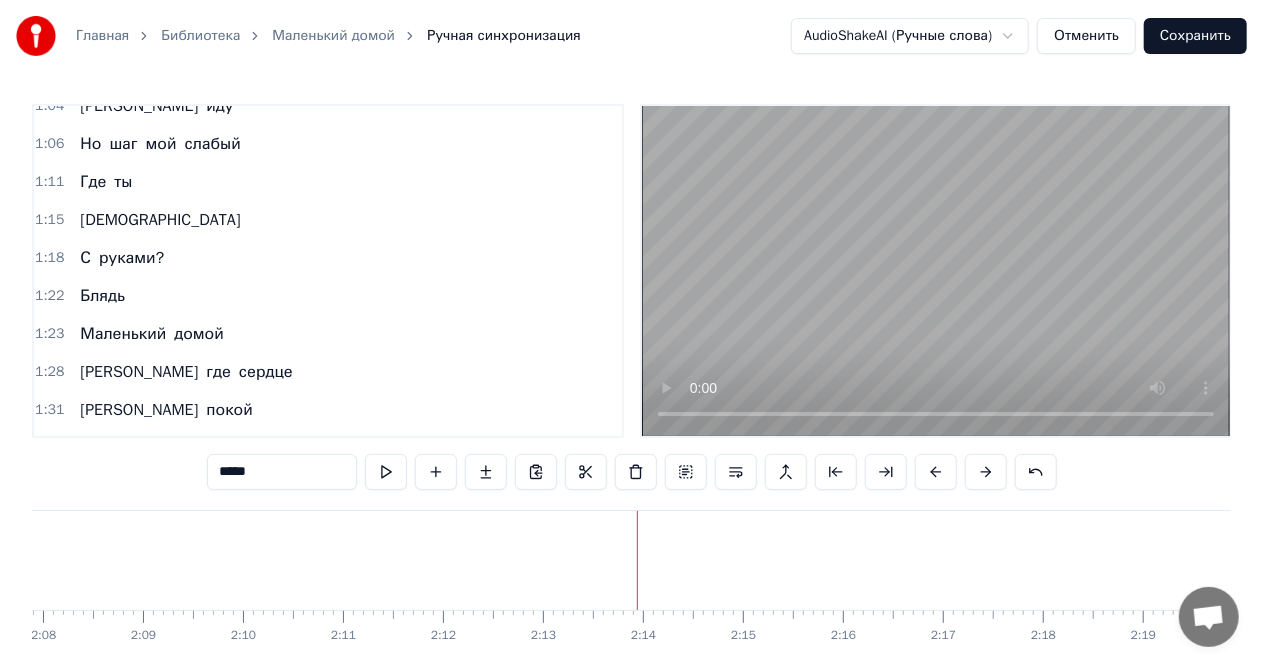scroll, scrollTop: 939, scrollLeft: 0, axis: vertical 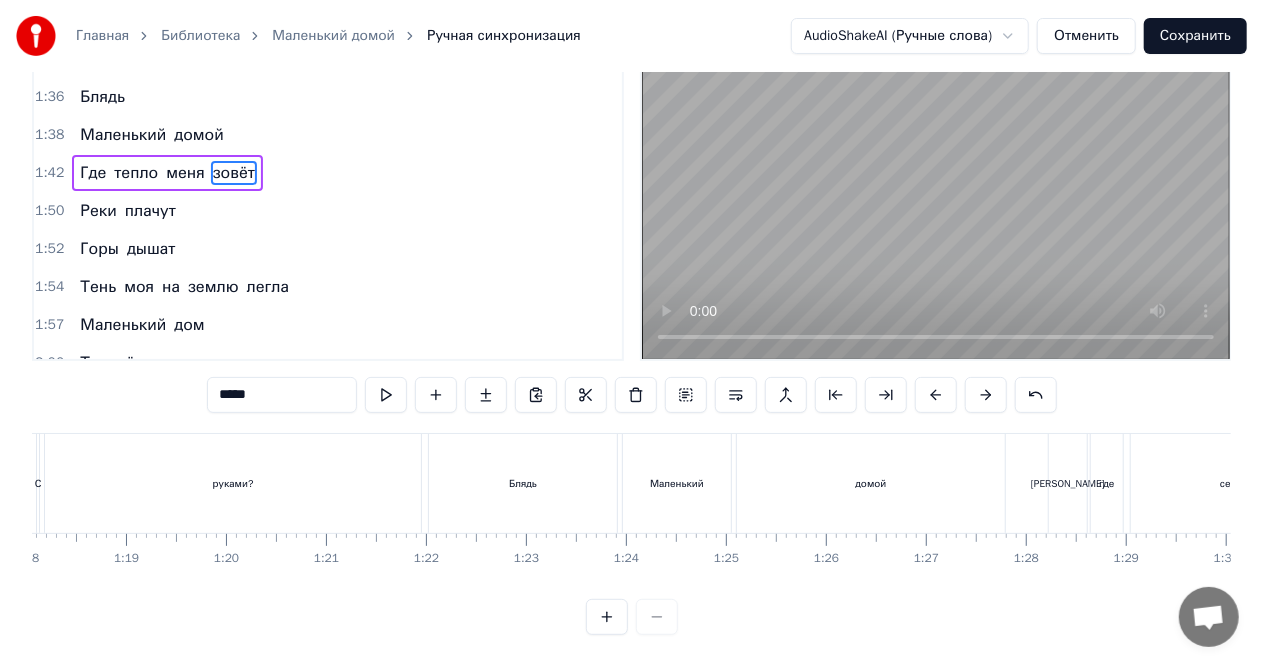 click on "Отменить" at bounding box center [1086, 36] 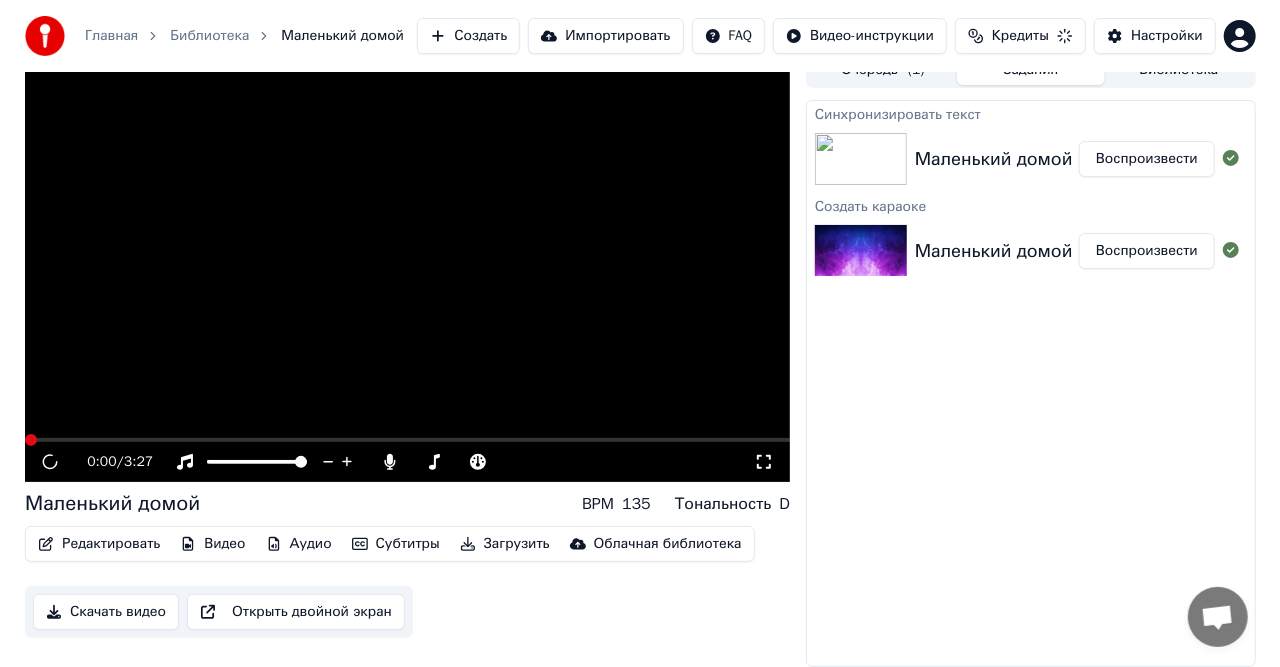 scroll, scrollTop: 0, scrollLeft: 0, axis: both 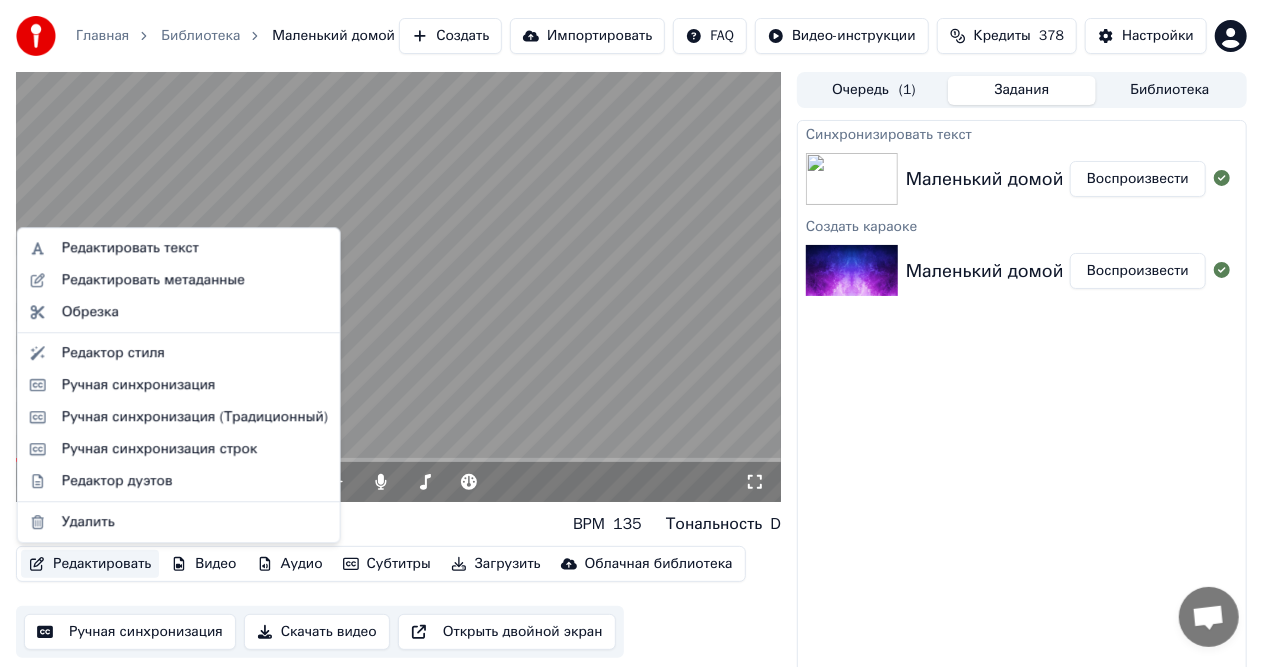 click on "Редактировать" at bounding box center (90, 564) 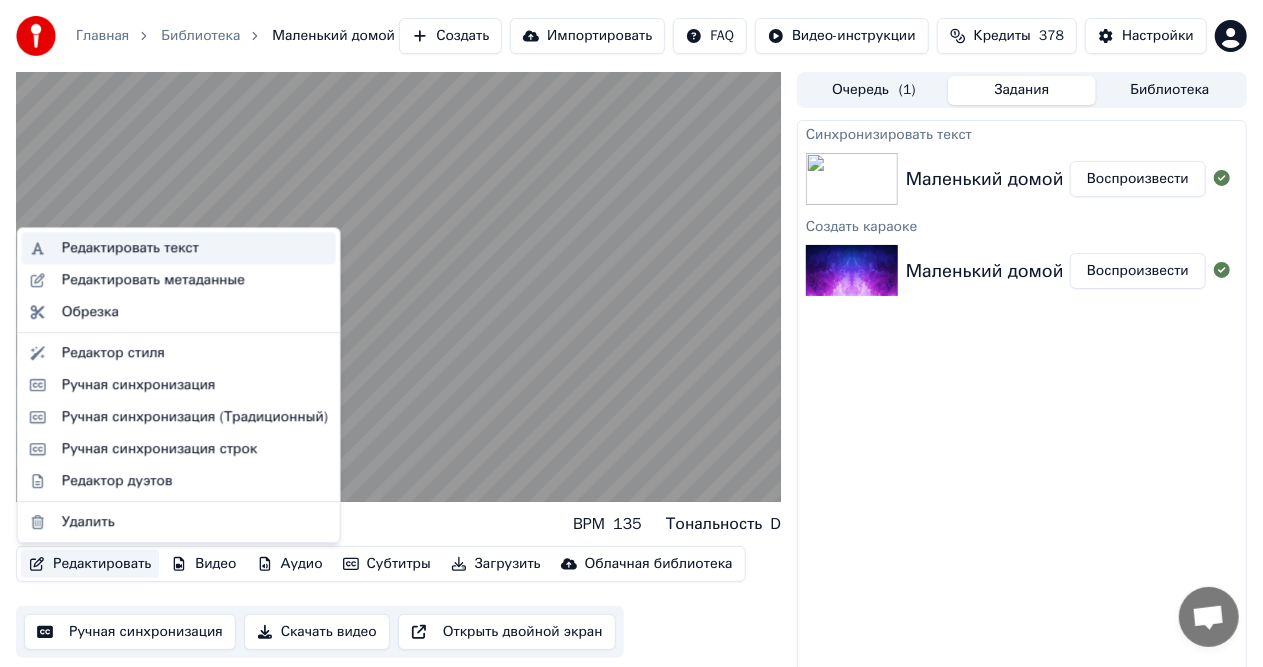 click on "Редактировать текст" at bounding box center (130, 248) 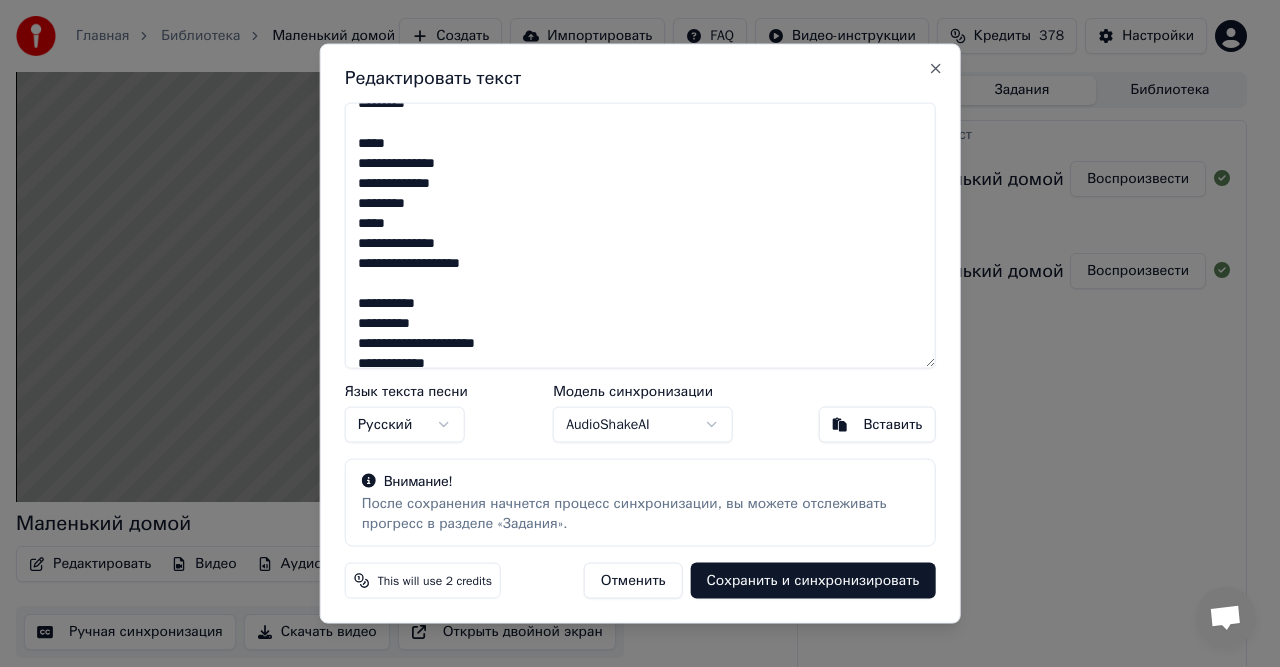 scroll, scrollTop: 510, scrollLeft: 0, axis: vertical 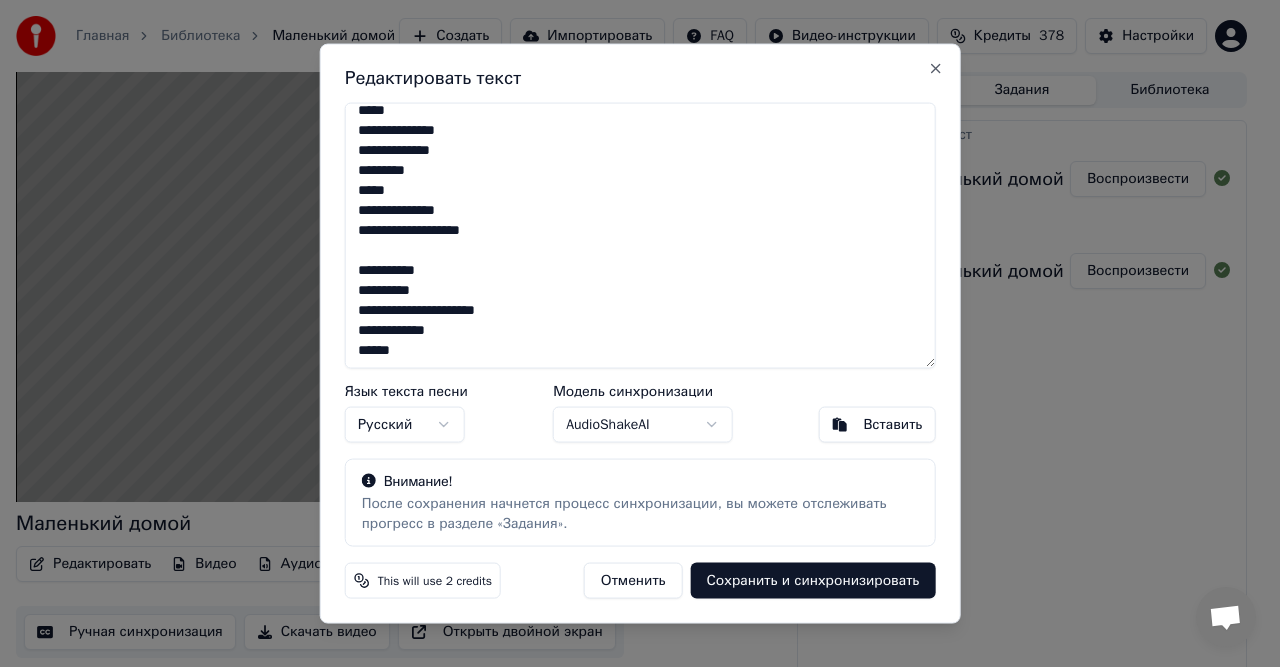 drag, startPoint x: 357, startPoint y: 116, endPoint x: 540, endPoint y: 426, distance: 359.9847 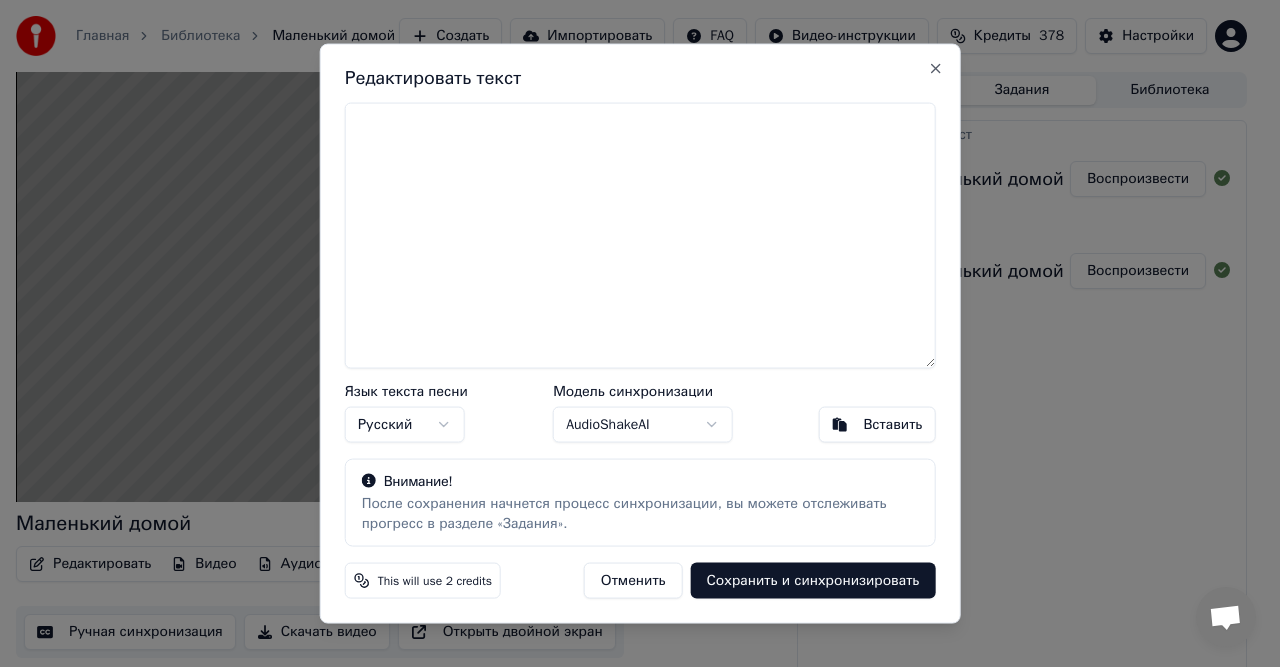 scroll, scrollTop: 0, scrollLeft: 0, axis: both 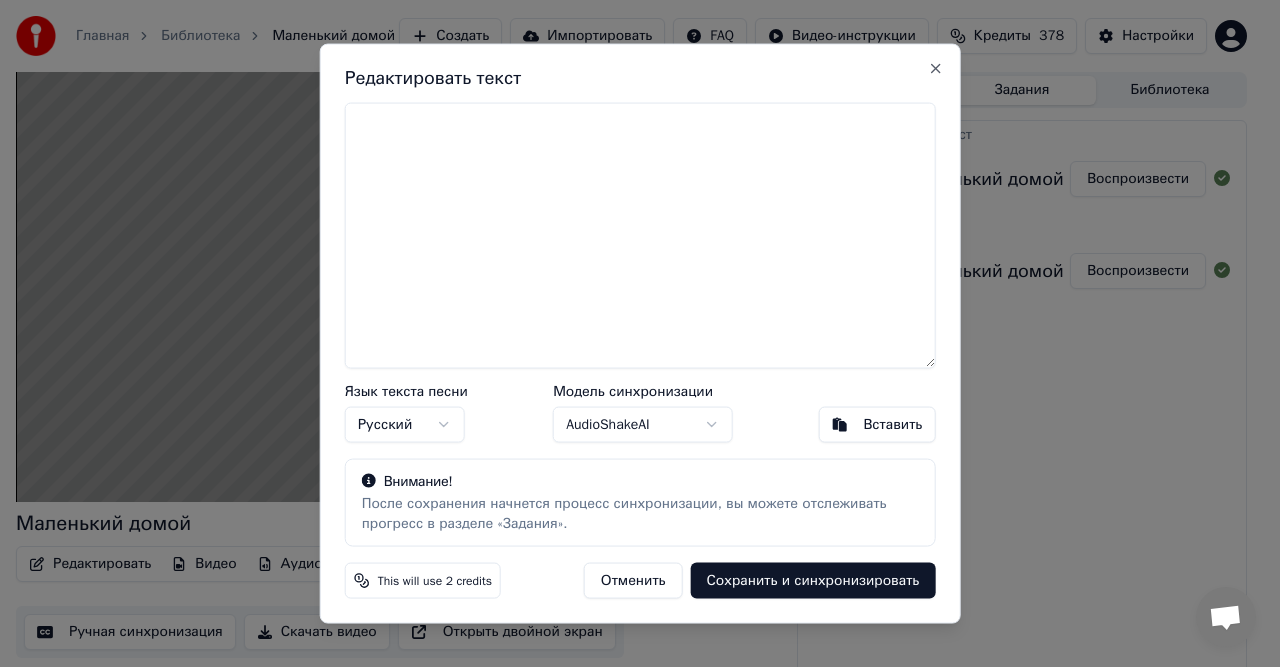 click on "Вставить" at bounding box center (892, 425) 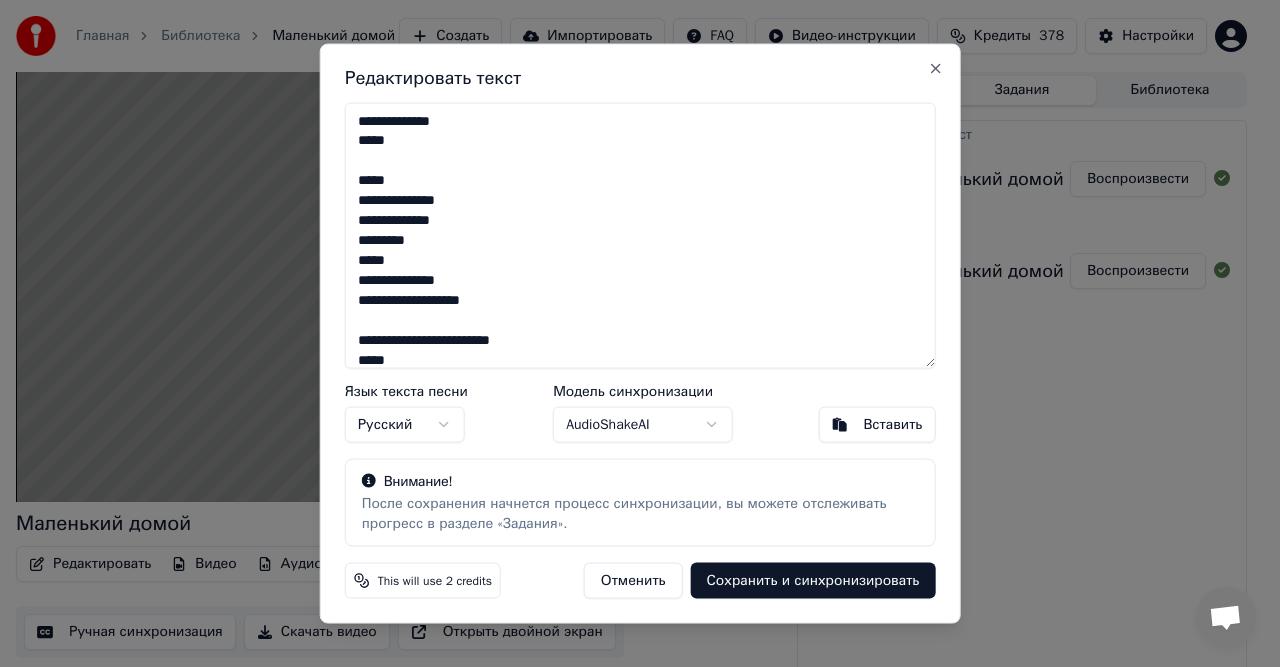 click on "Сохранить и синхронизировать" at bounding box center [813, 581] 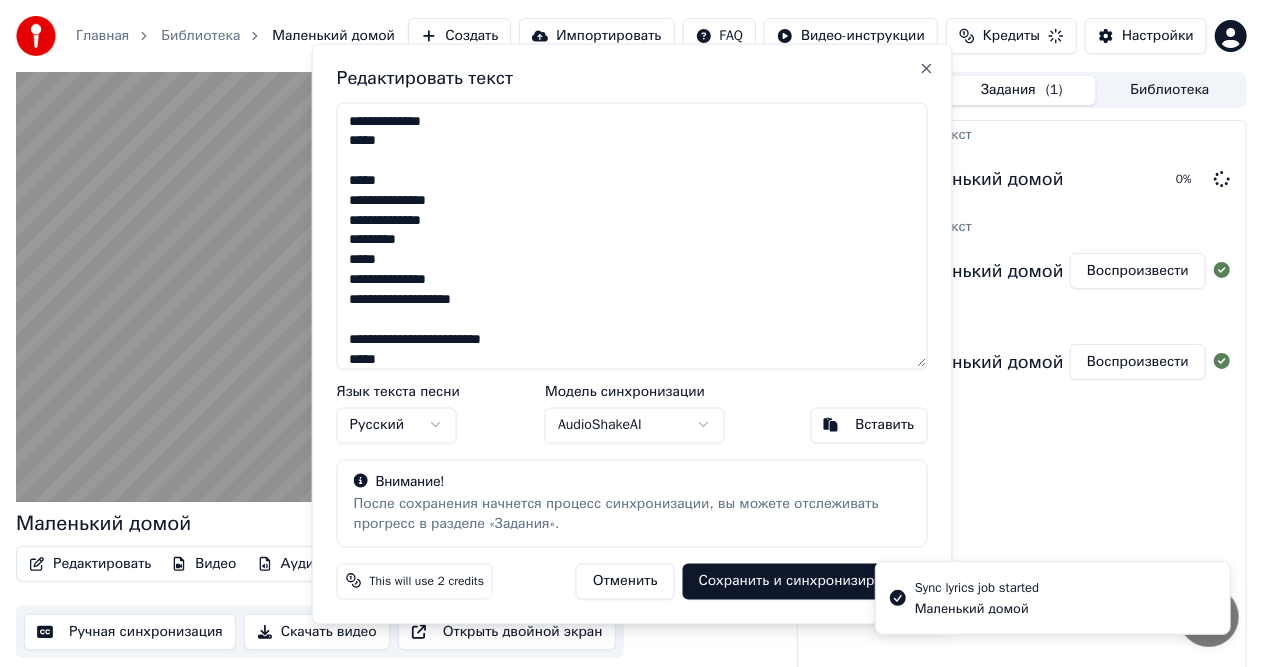 type on "**********" 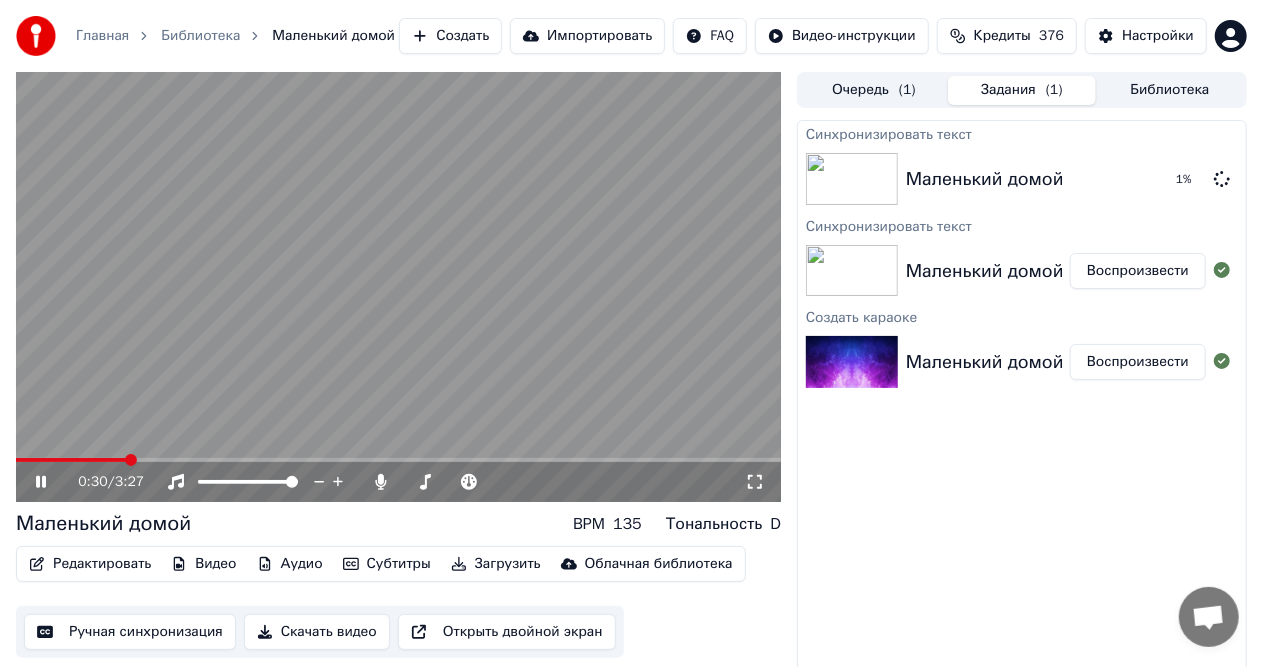 click at bounding box center [398, 287] 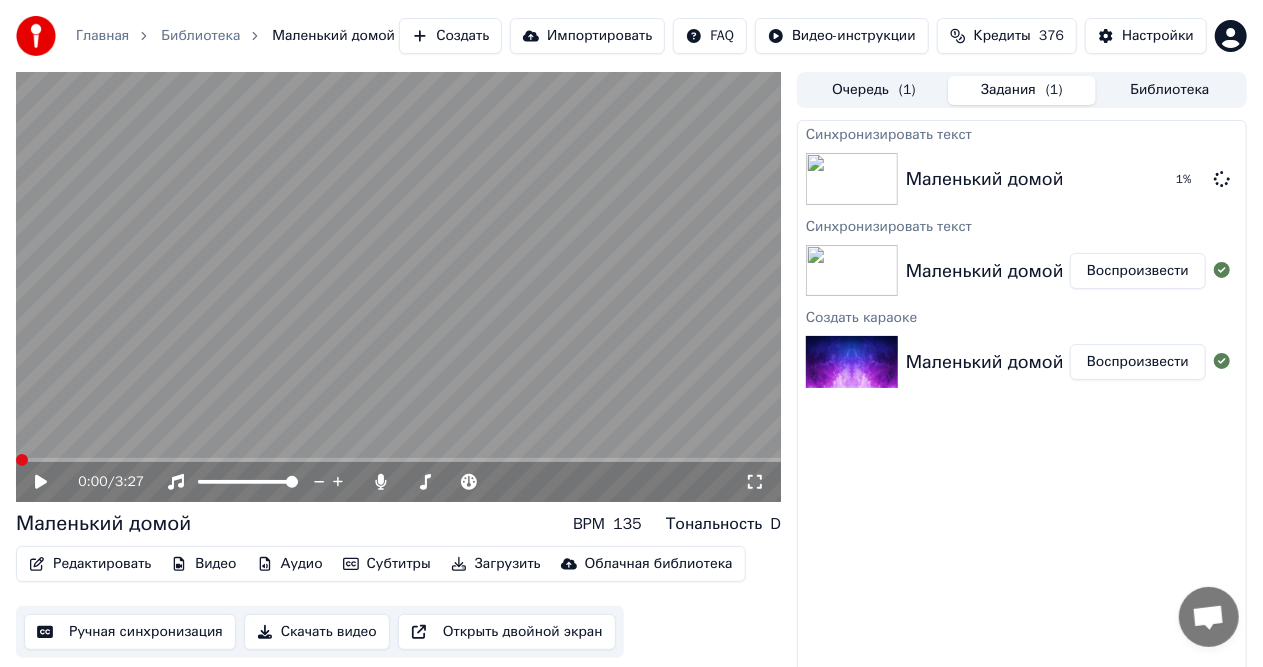 click at bounding box center [22, 460] 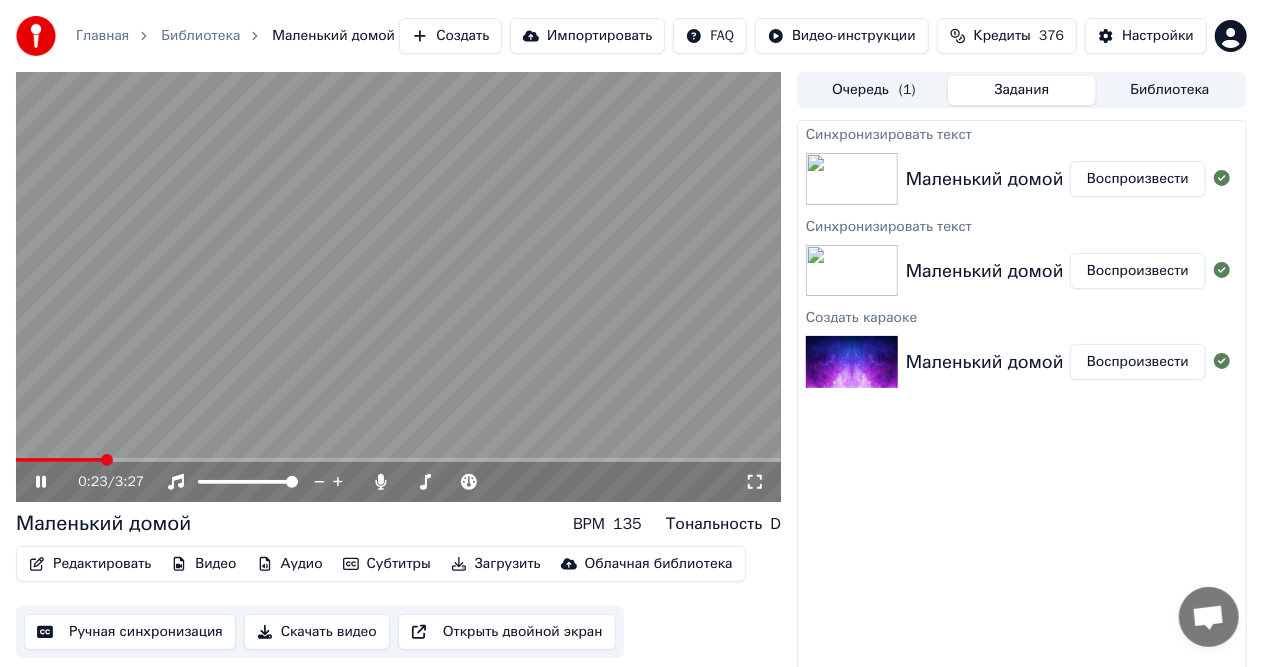 click on "Синхронизировать текст" at bounding box center [1022, 133] 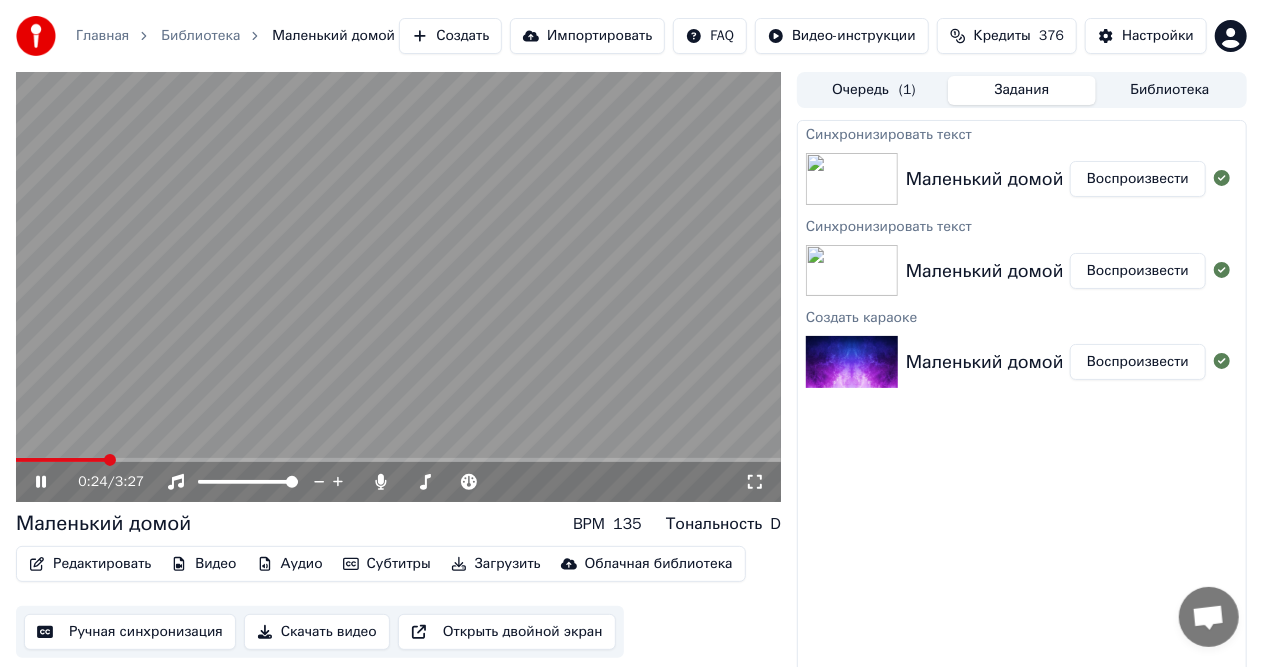 click on "Синхронизировать текст" at bounding box center [1022, 133] 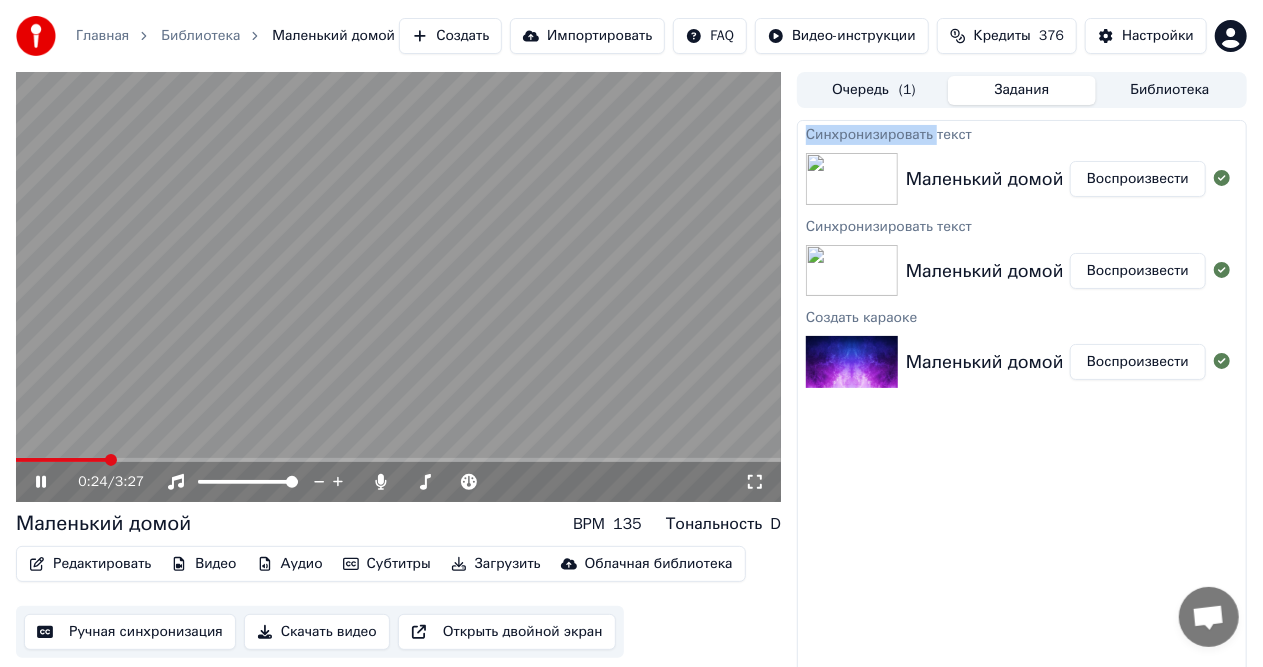 click on "Синхронизировать текст" at bounding box center [1022, 133] 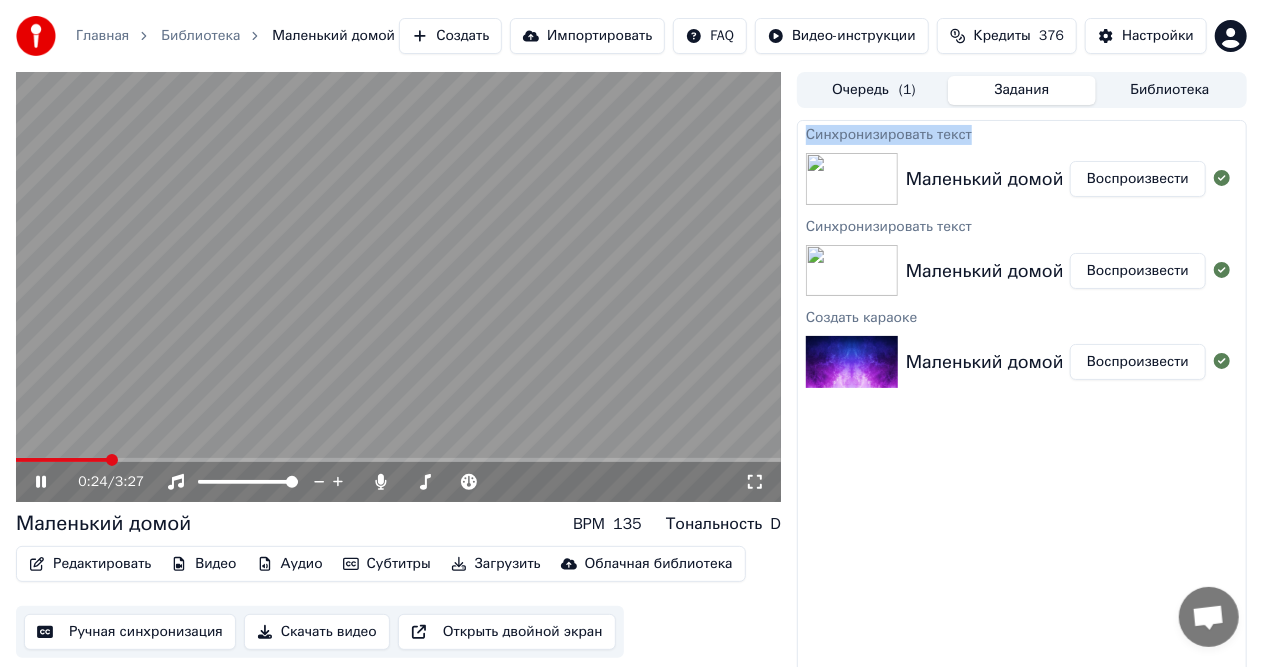 click on "Синхронизировать текст" at bounding box center [1022, 133] 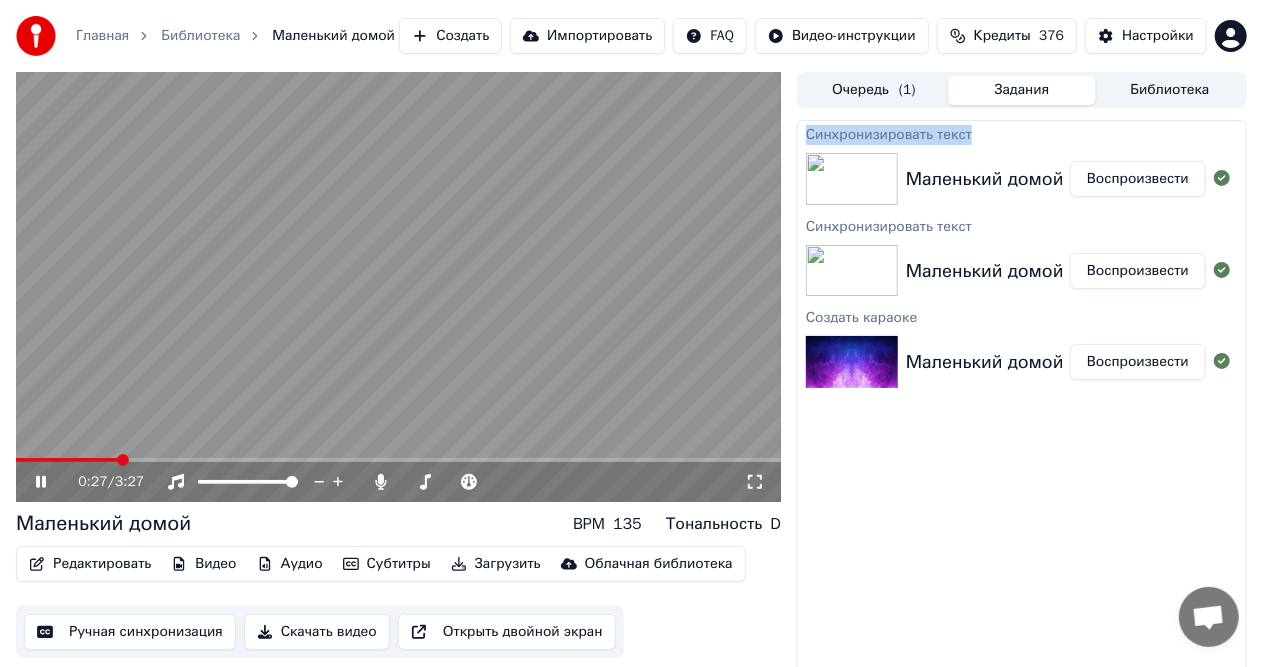 click on "Редактировать" at bounding box center [90, 564] 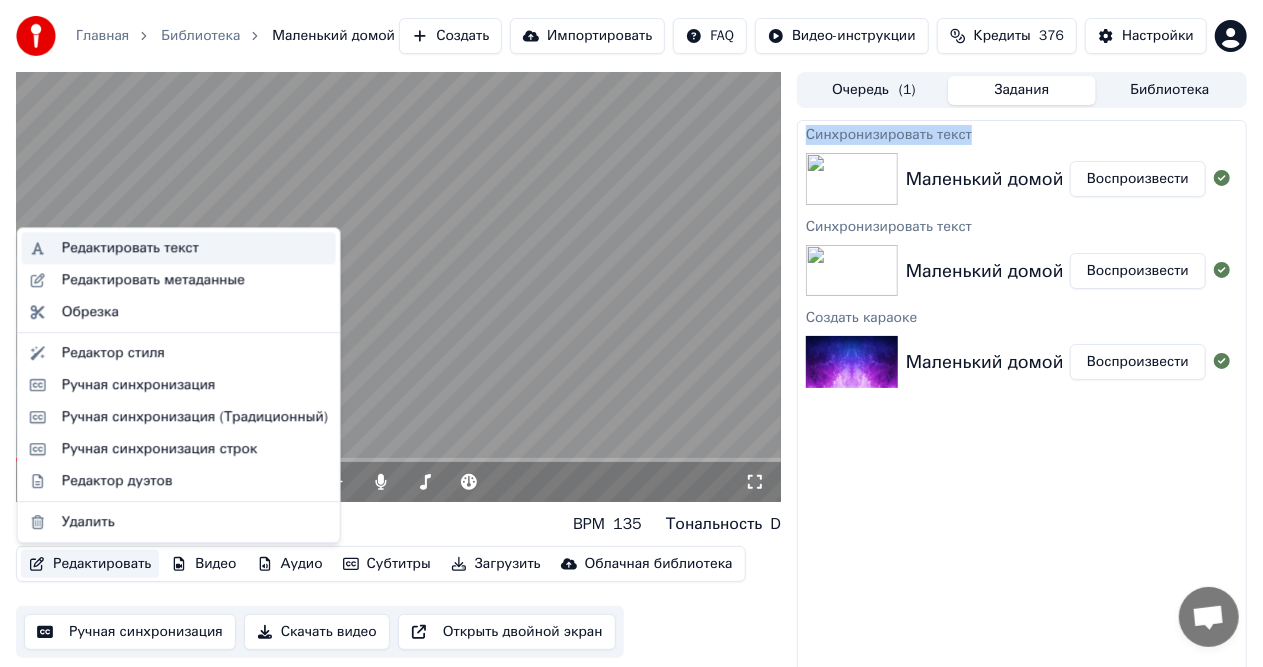 click on "Редактировать текст" at bounding box center (130, 248) 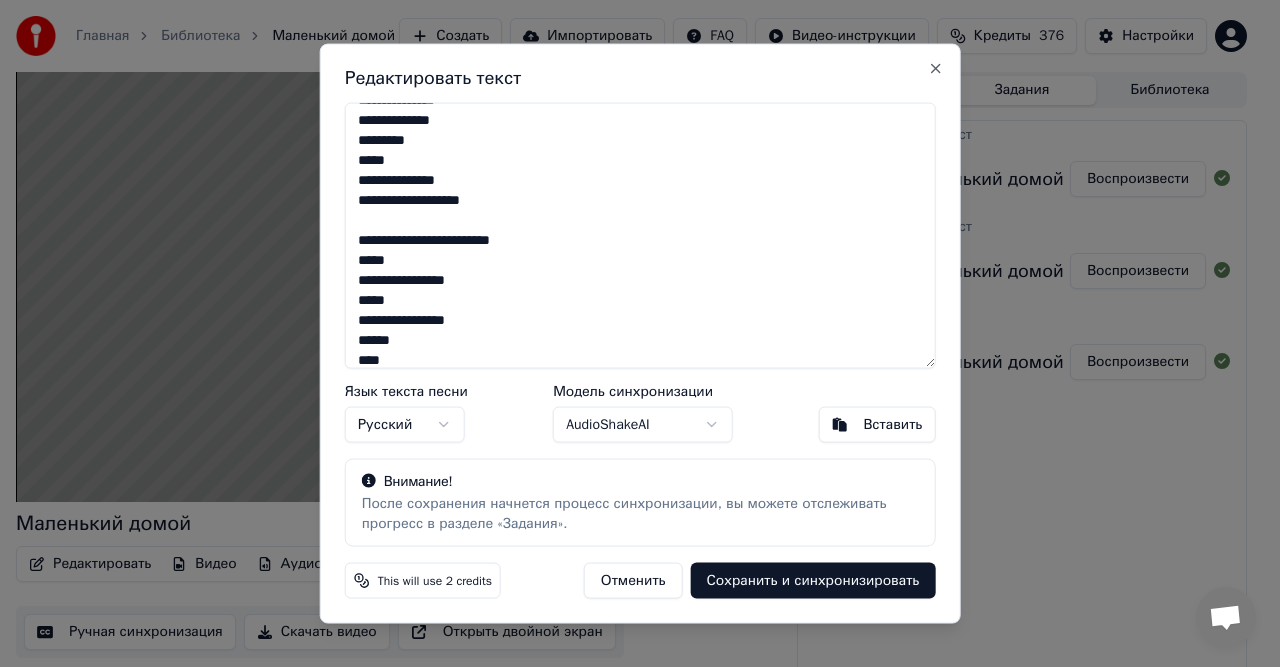 scroll, scrollTop: 0, scrollLeft: 0, axis: both 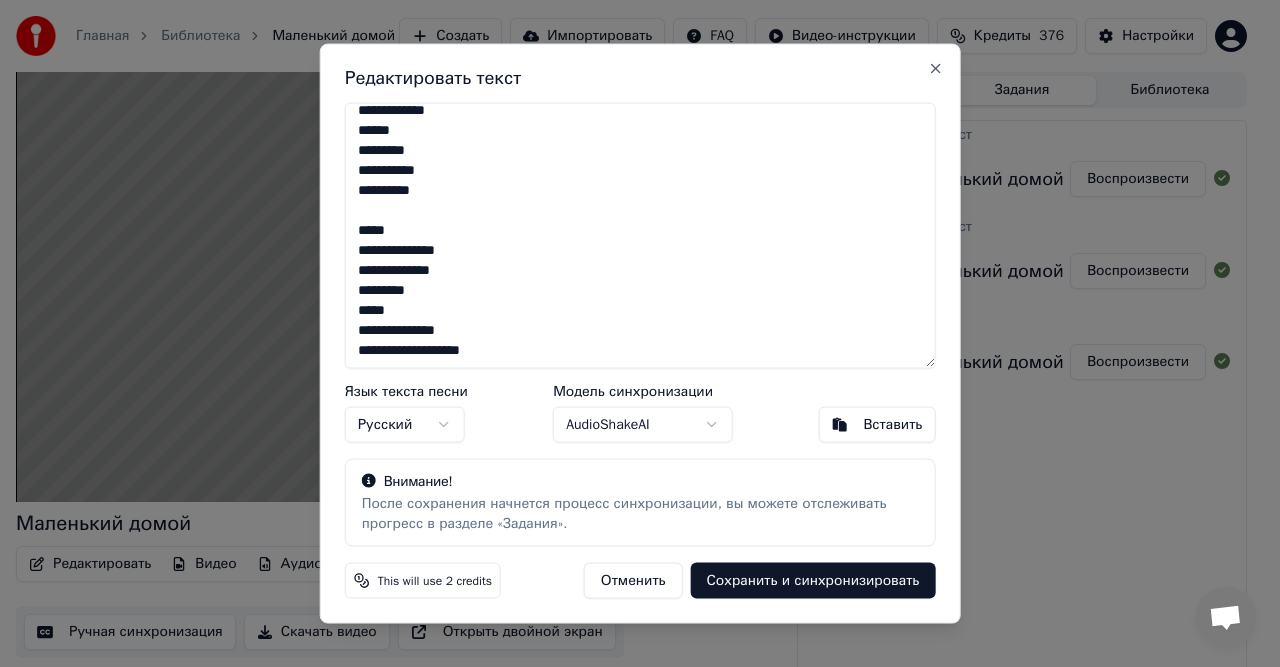 drag, startPoint x: 357, startPoint y: 113, endPoint x: 515, endPoint y: 372, distance: 303.3892 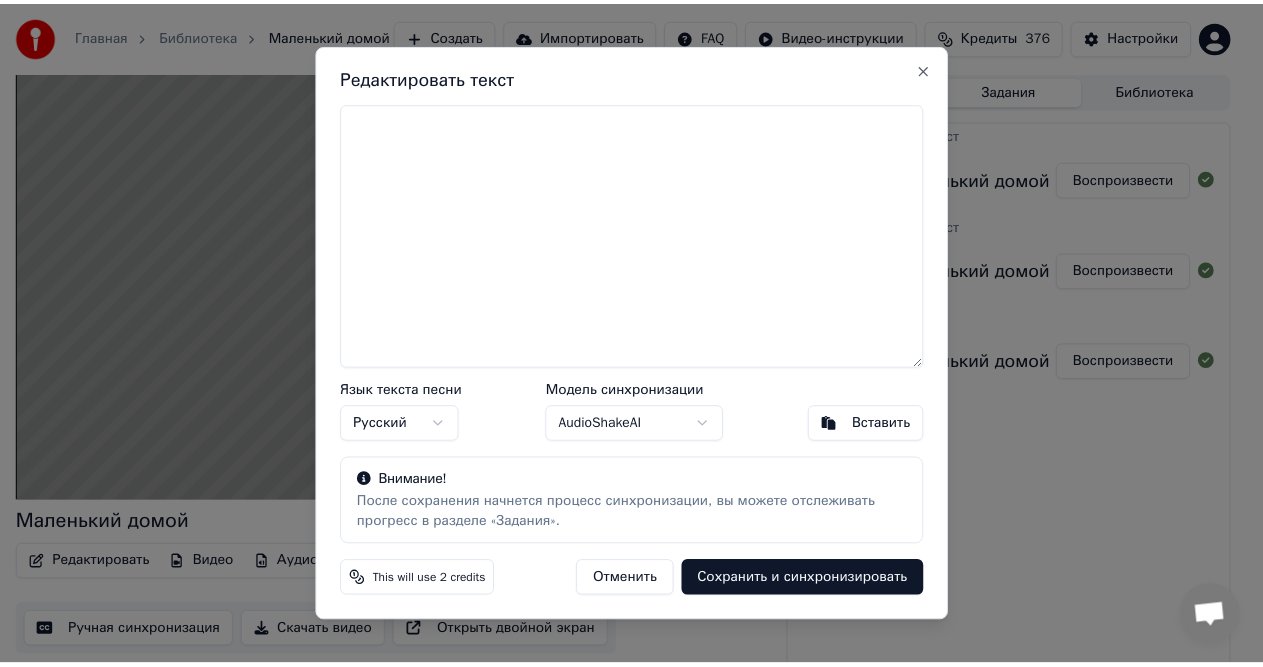 scroll, scrollTop: 0, scrollLeft: 0, axis: both 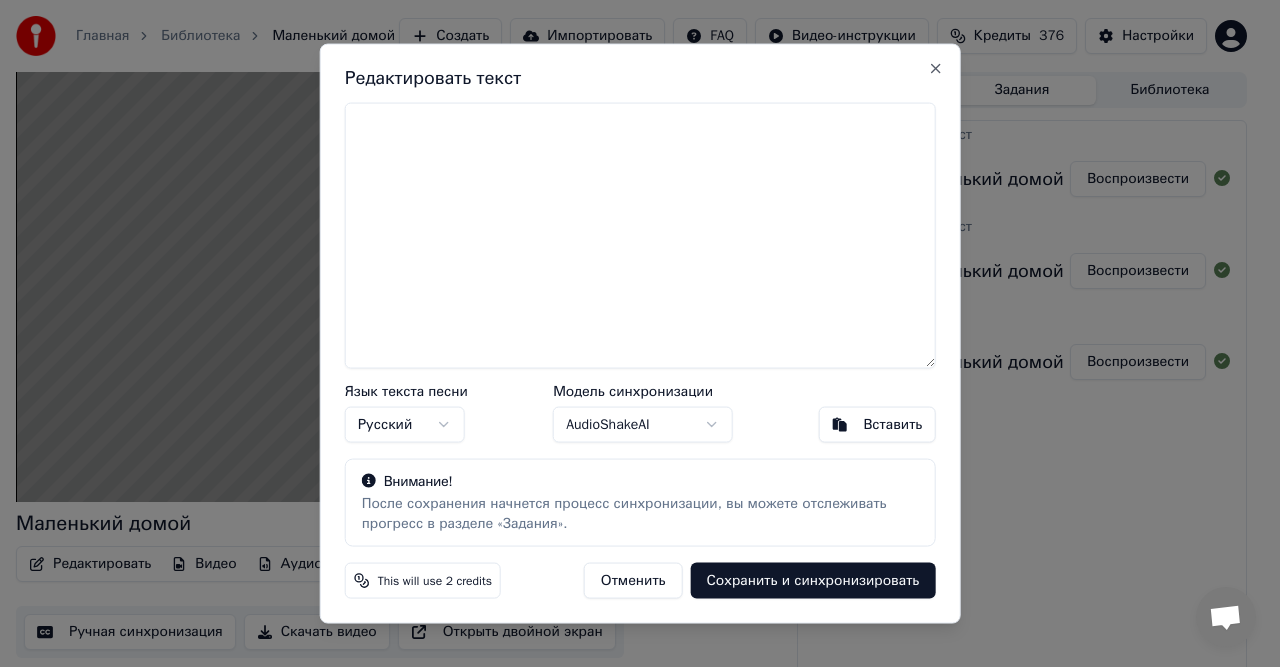 click on "Вставить" at bounding box center (892, 425) 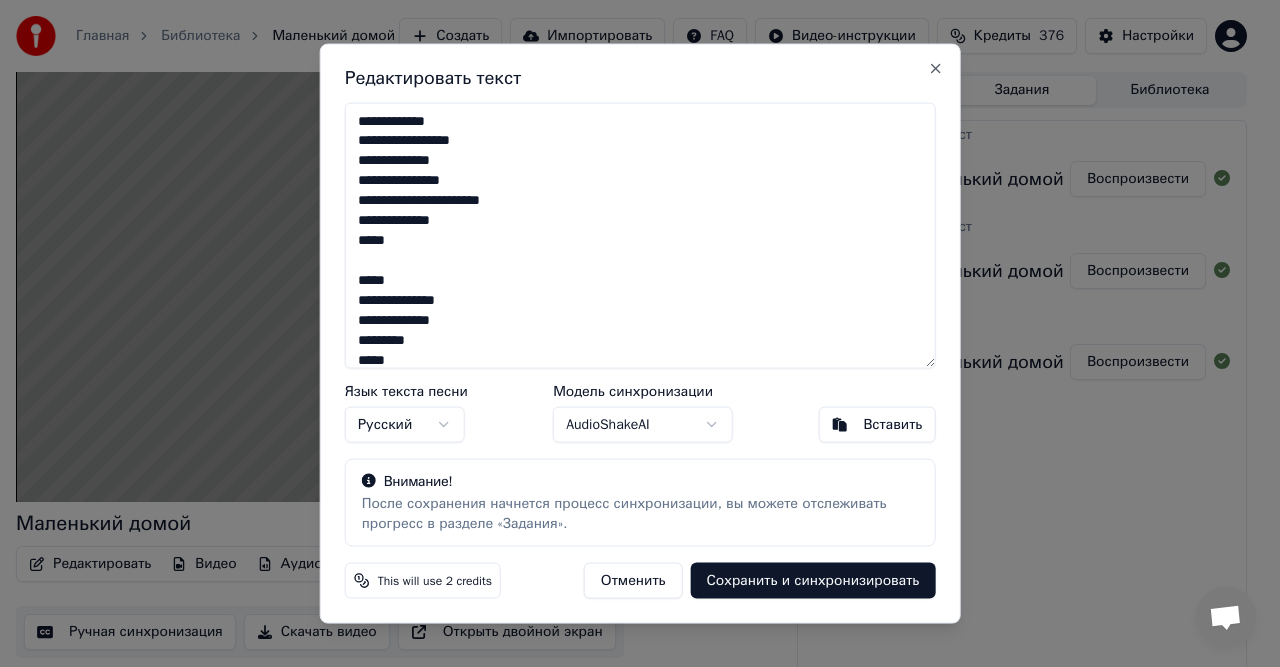 click on "Сохранить и синхронизировать" at bounding box center [813, 581] 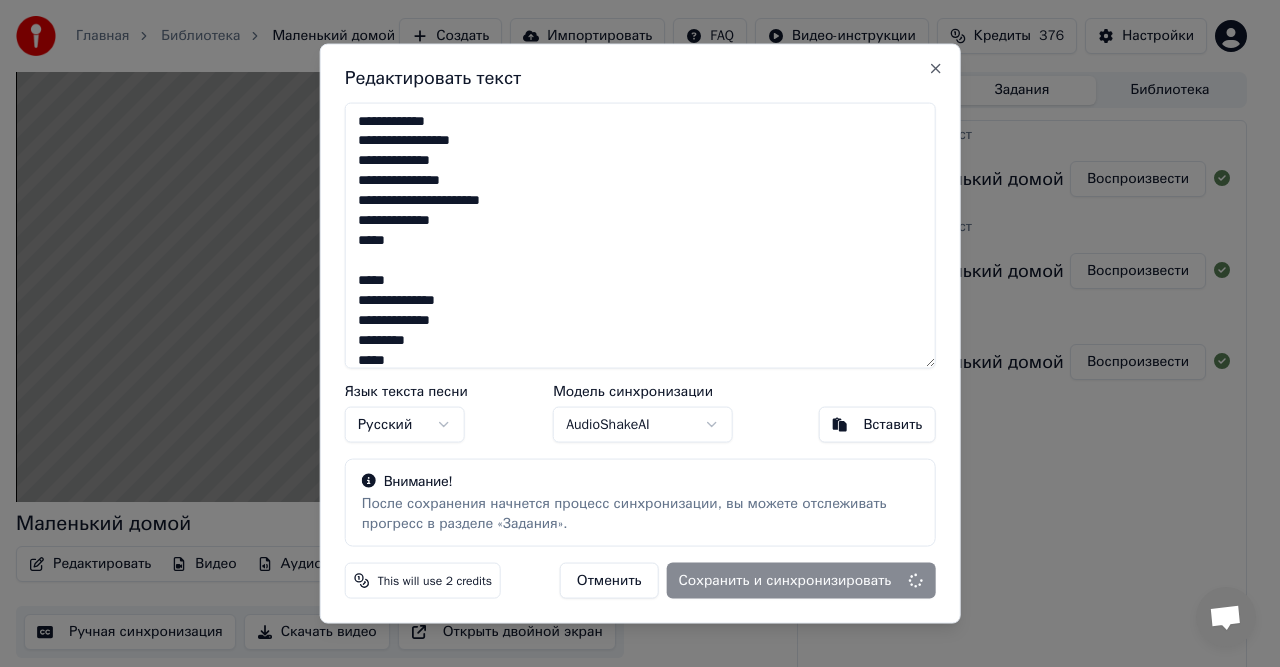 type on "**********" 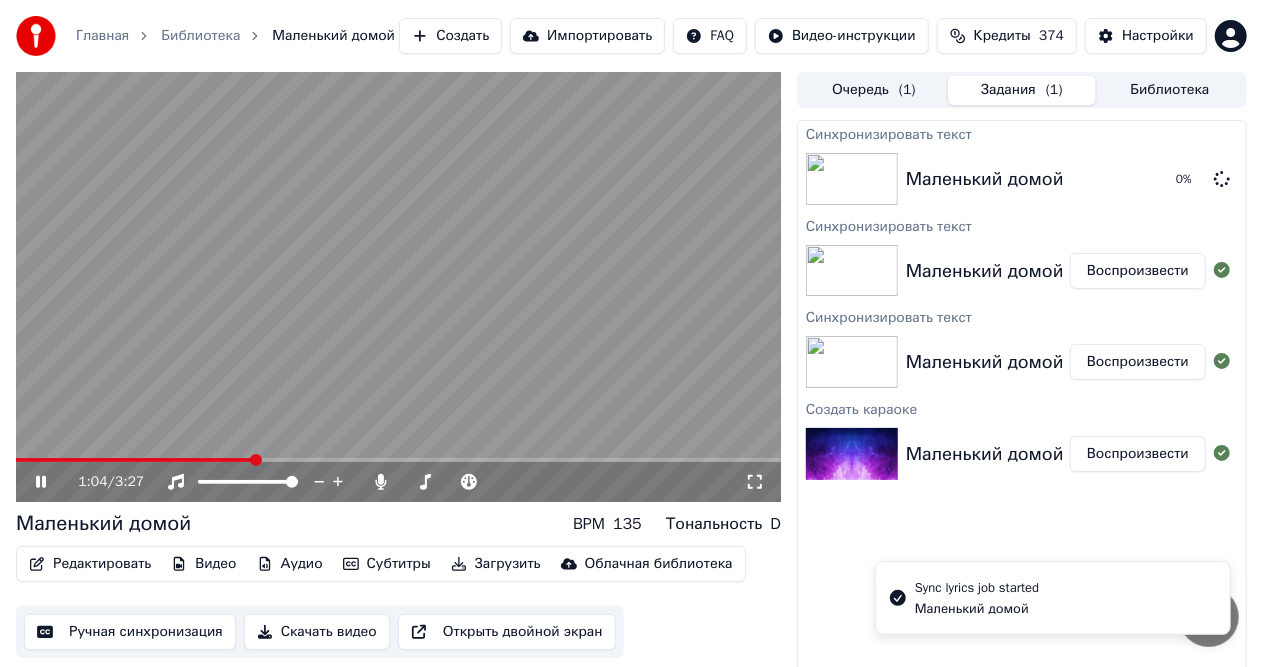click at bounding box center [398, 287] 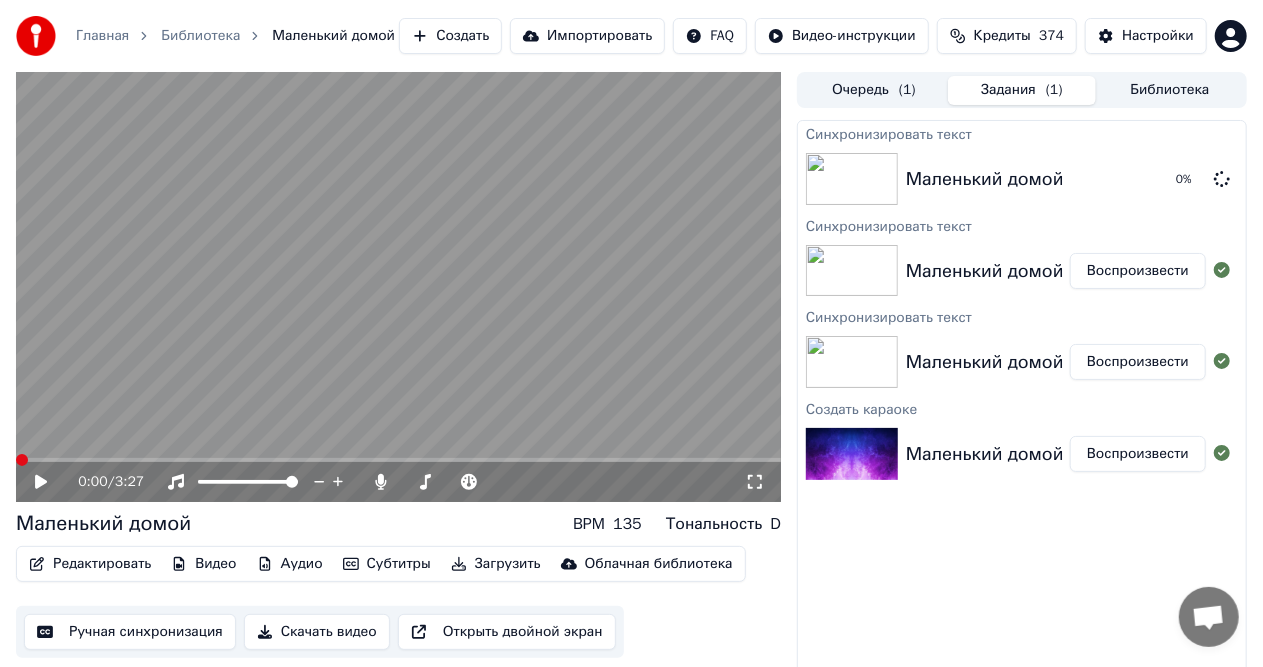 click at bounding box center [22, 460] 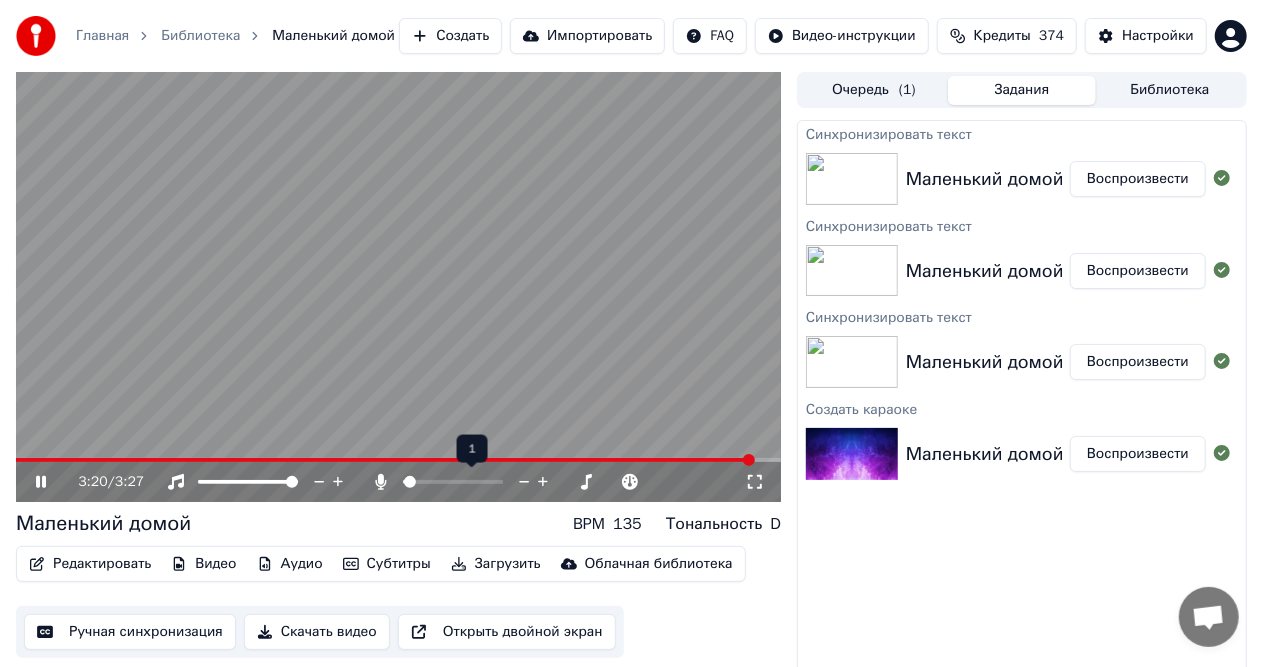 click at bounding box center (403, 482) 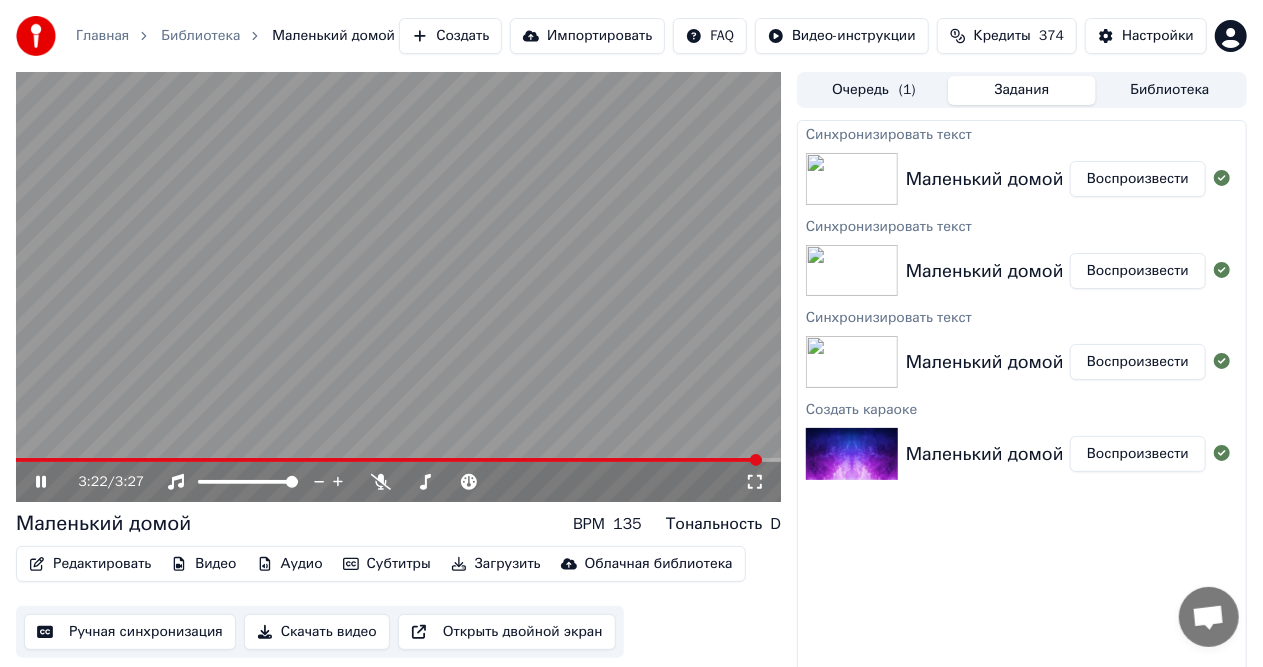 click on "Загрузить" at bounding box center (496, 564) 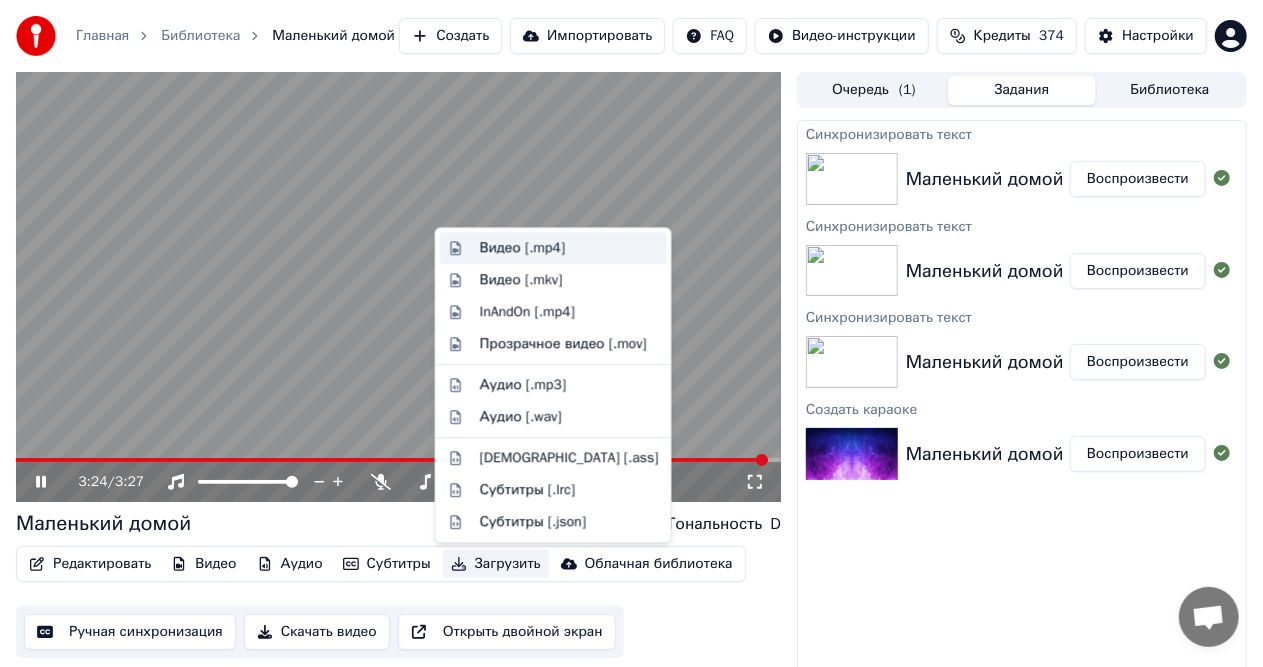 click on "Видео [.mp4]" at bounding box center [522, 248] 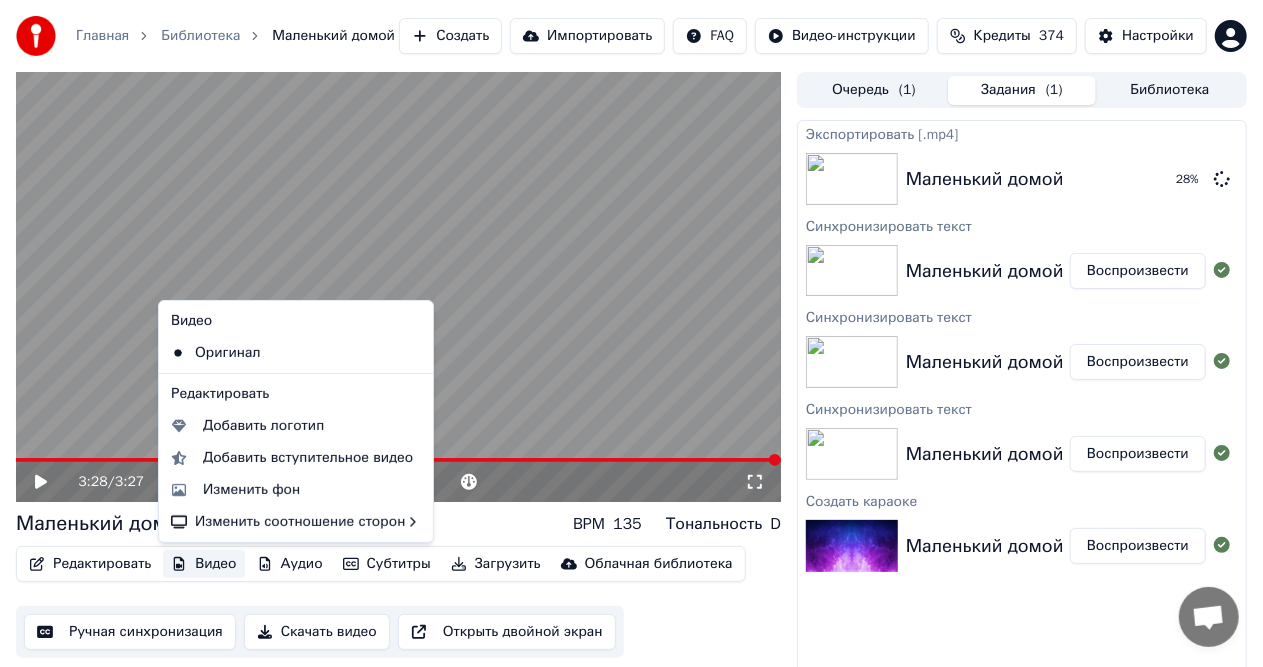click on "Редактировать Видео Аудио Субтитры Загрузить Облачная библиотека Ручная синхронизация Скачать видео Открыть двойной экран" at bounding box center [398, 602] 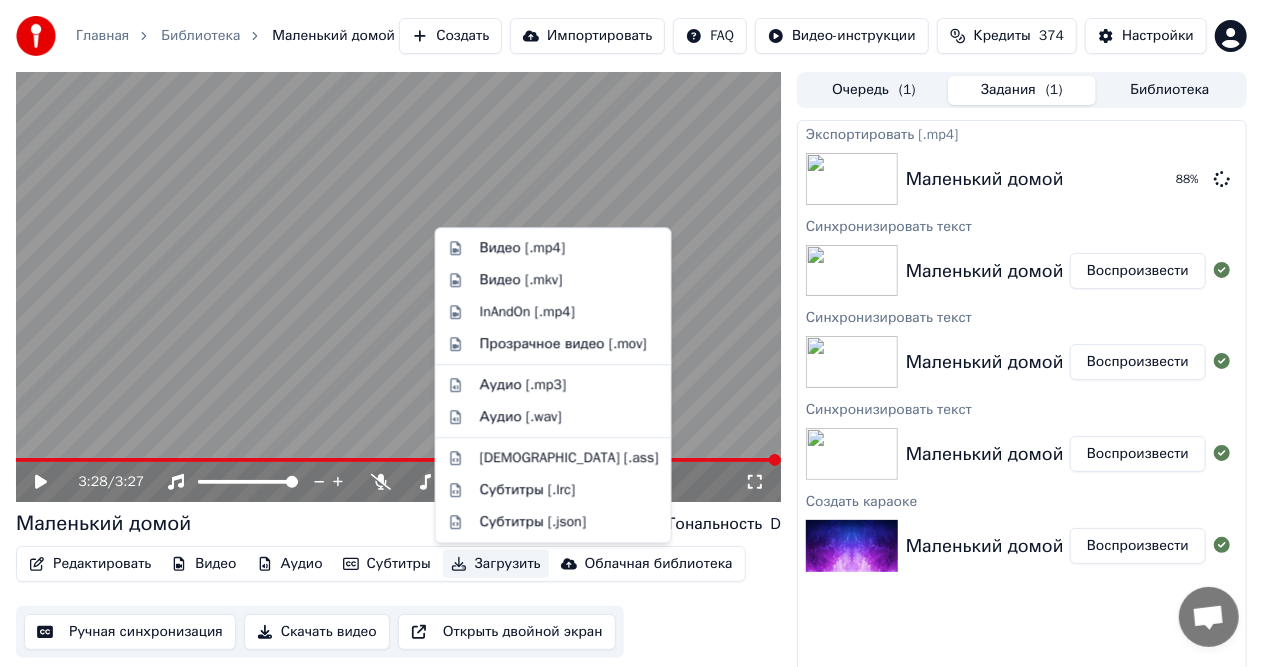 click on "Редактировать Видео Аудио Субтитры Загрузить Облачная библиотека Ручная синхронизация Скачать видео Открыть двойной экран" at bounding box center [398, 602] 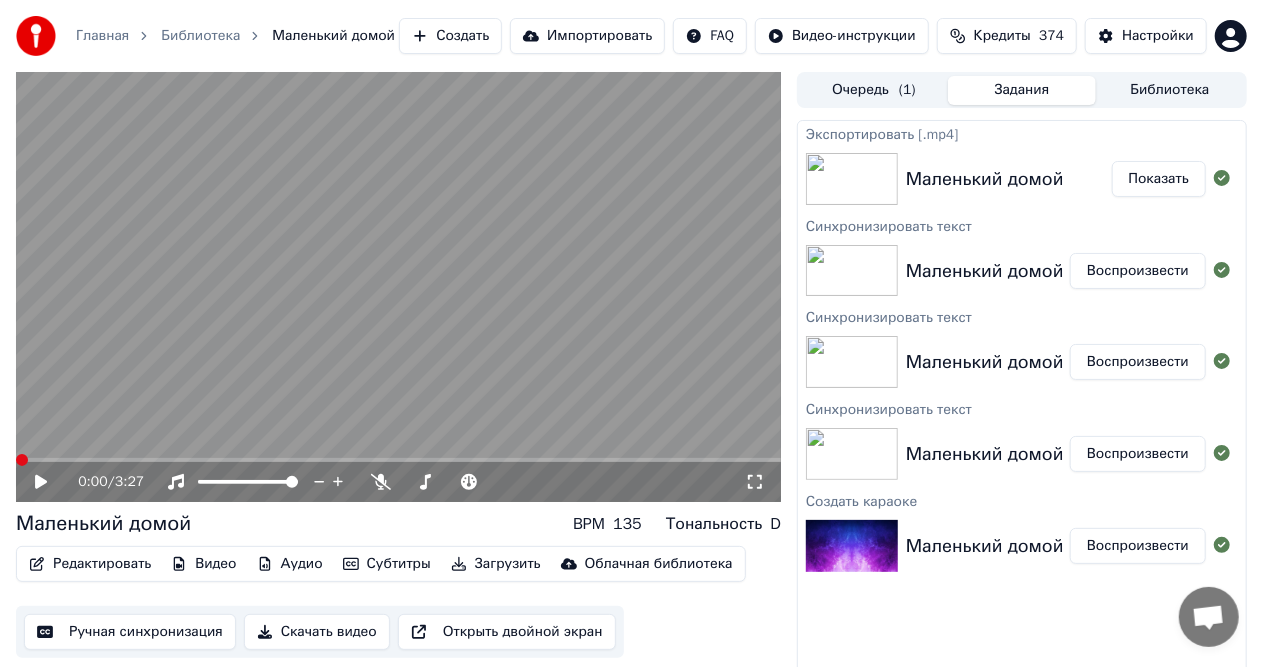 click at bounding box center [16, 460] 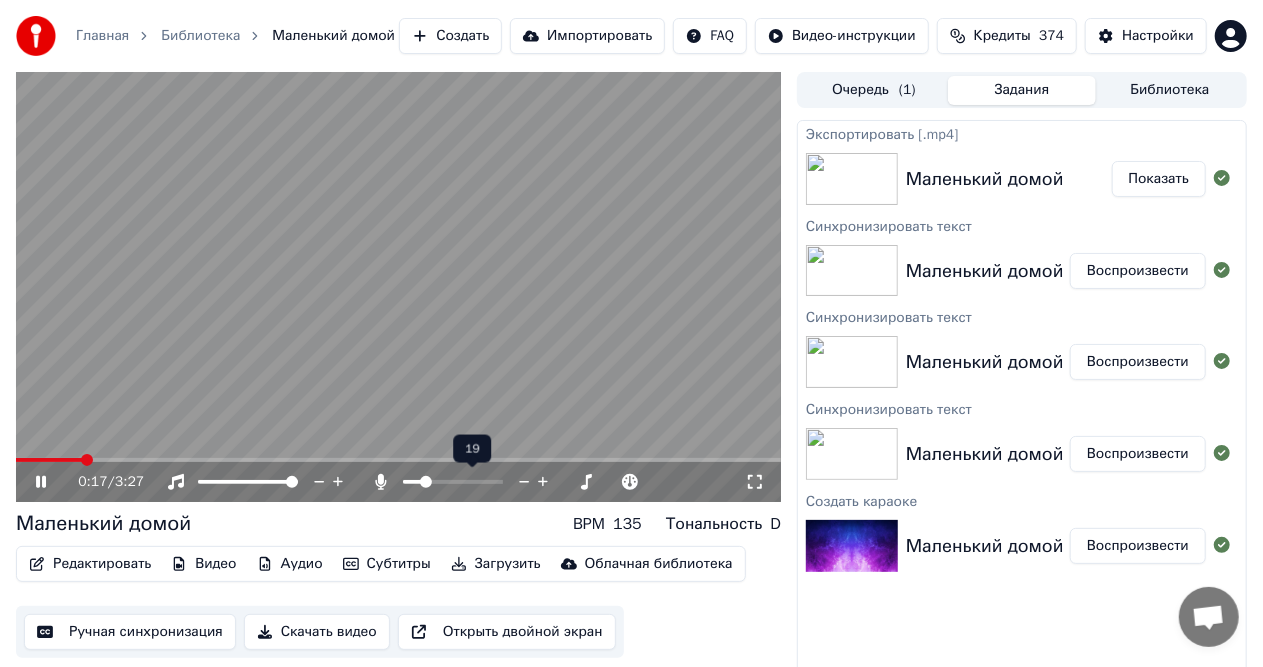 click at bounding box center (453, 482) 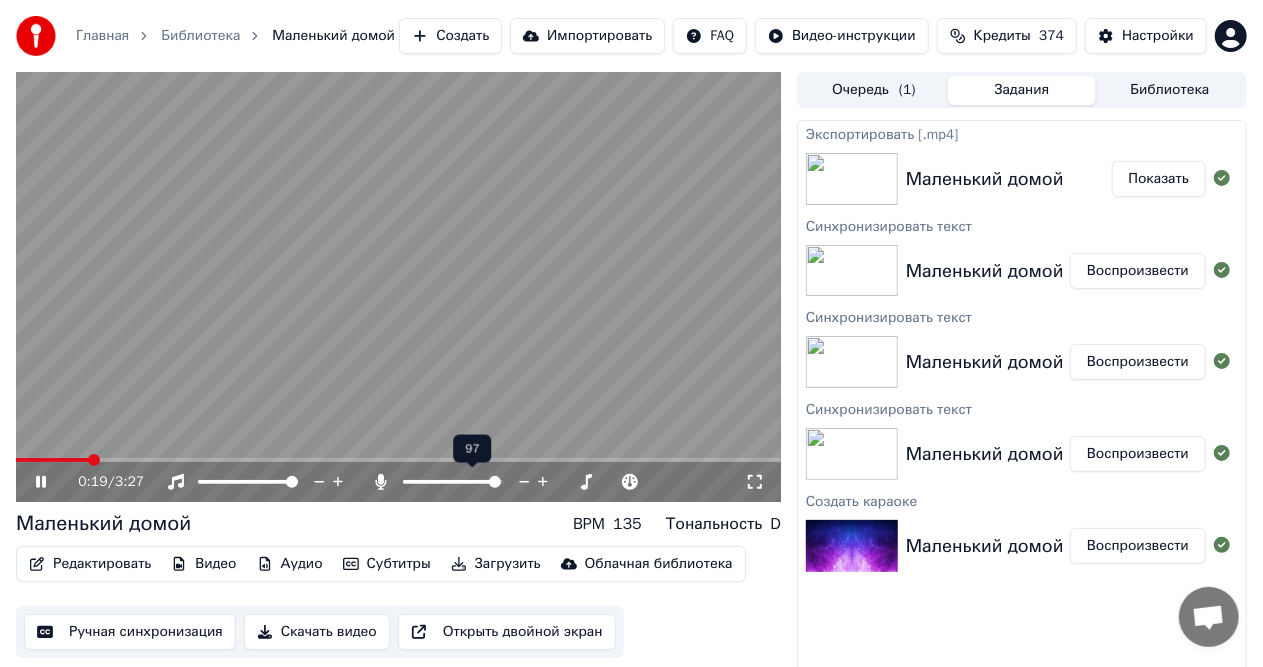 click at bounding box center (453, 482) 